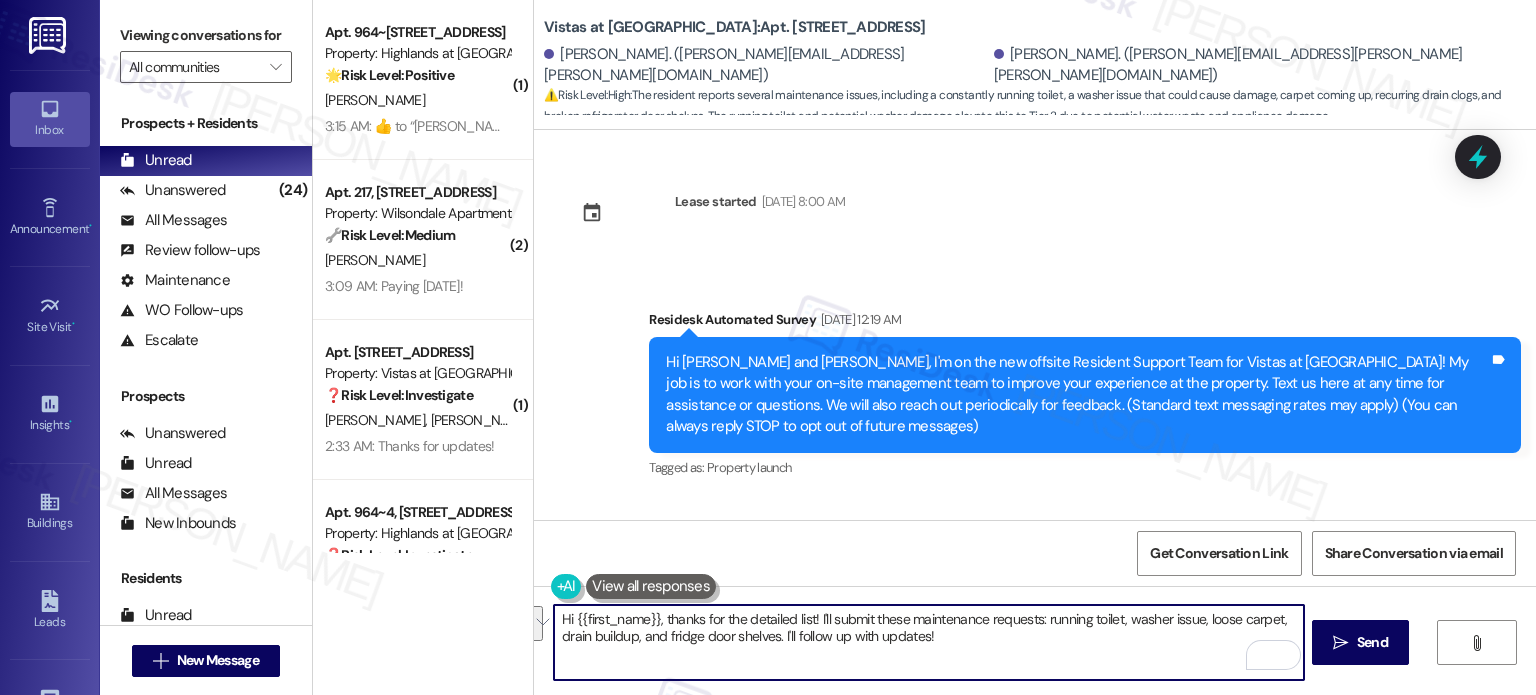 scroll, scrollTop: 0, scrollLeft: 0, axis: both 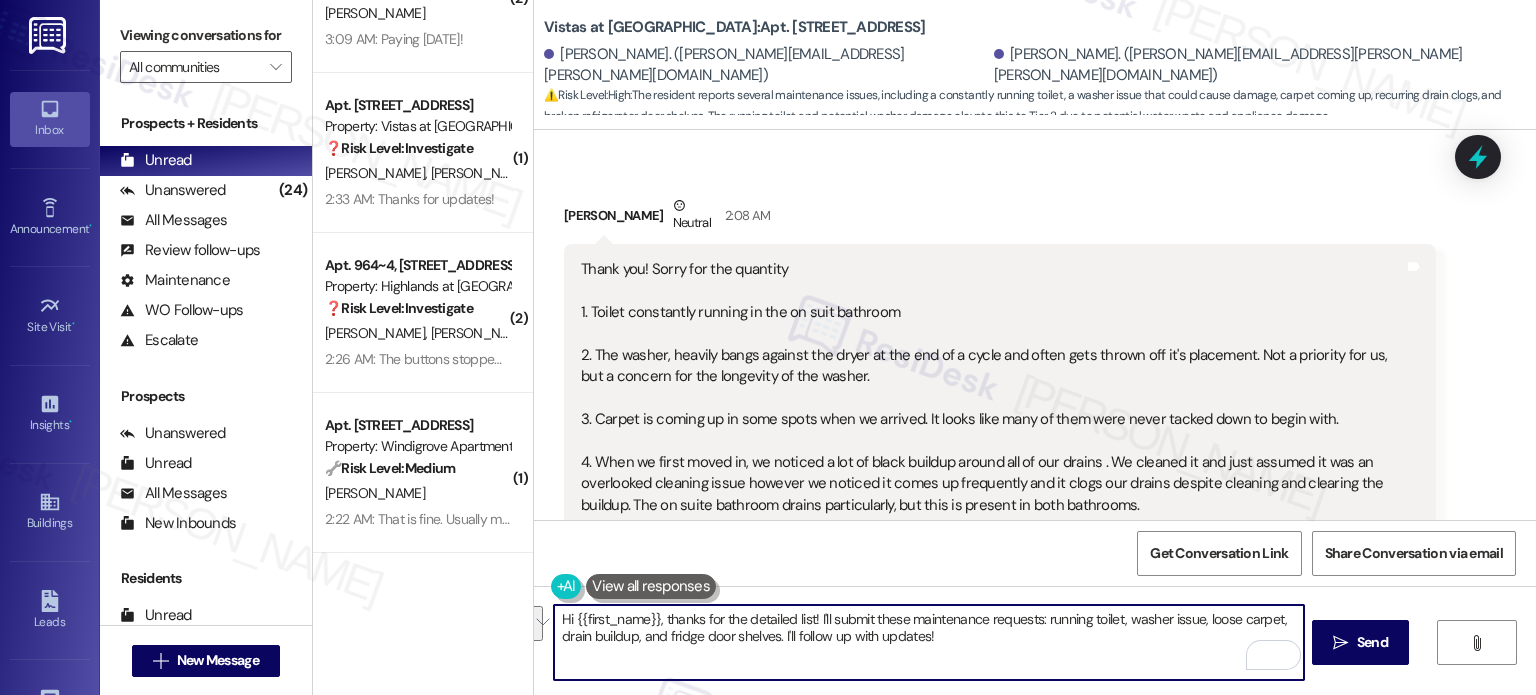 click on "Hi {{first_name}}, thanks for the detailed list! I'll submit these maintenance requests: running toilet, washer issue, loose carpet, drain buildup, and fridge door shelves. I'll follow up with updates!" at bounding box center (928, 642) 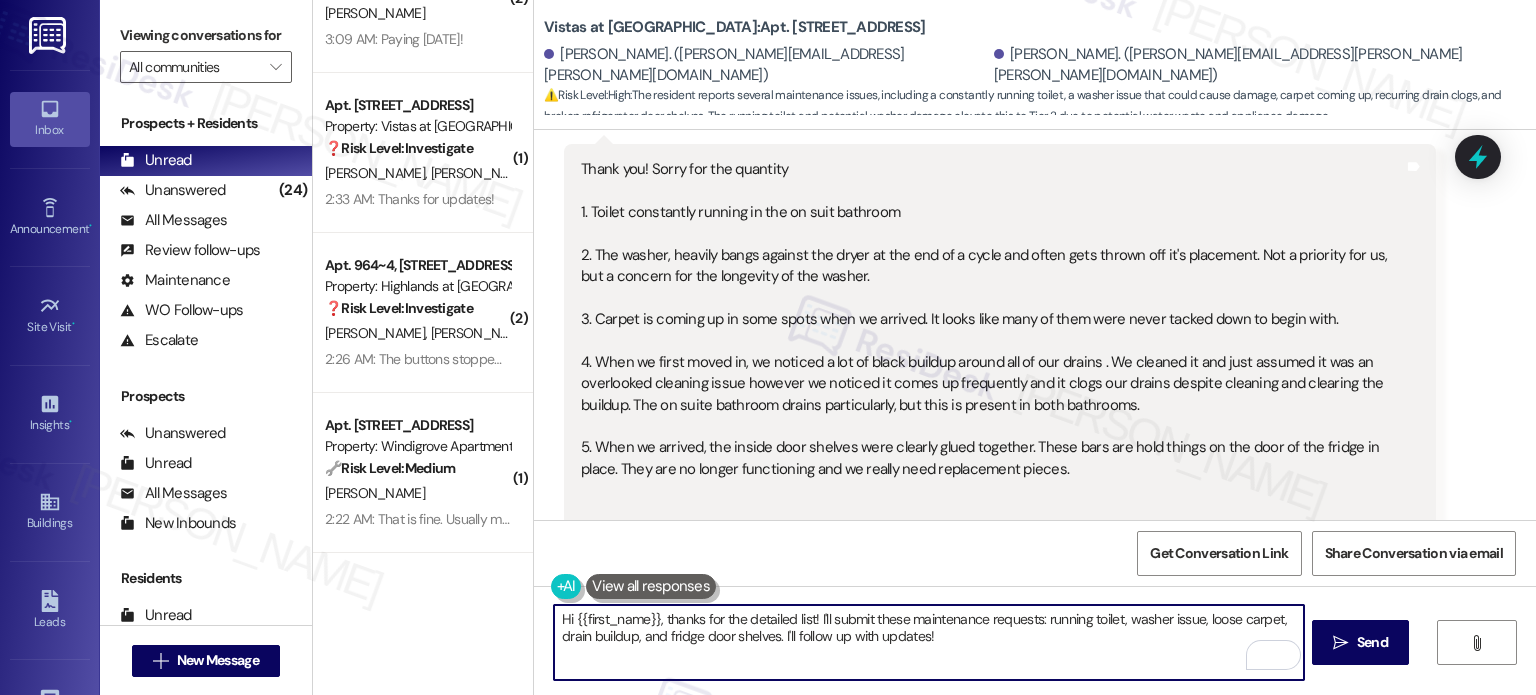 scroll, scrollTop: 2254, scrollLeft: 0, axis: vertical 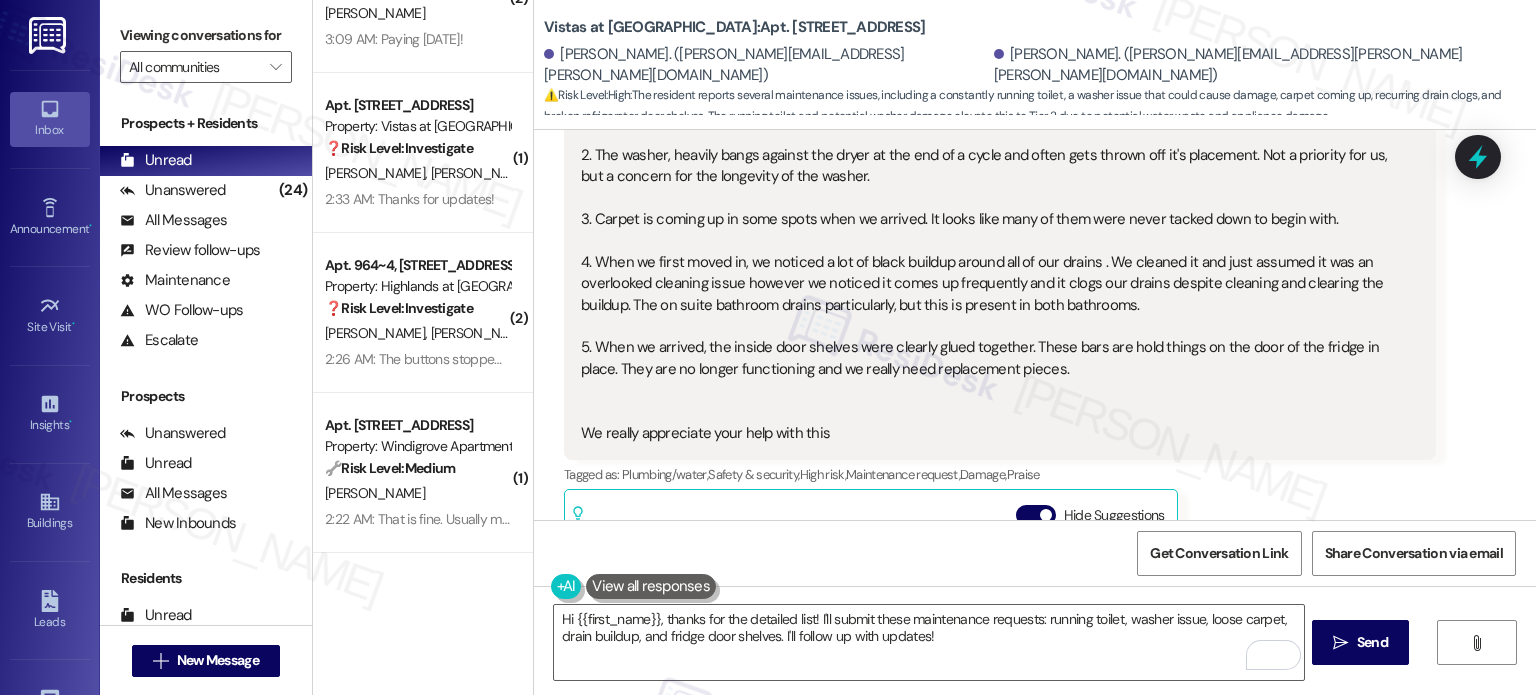 click on "Vistas at [GEOGRAPHIC_DATA]:  Apt. 1342, [STREET_ADDRESS][PERSON_NAME]. ([PERSON_NAME][EMAIL_ADDRESS][PERSON_NAME][DOMAIN_NAME])     [PERSON_NAME]. ([PERSON_NAME][EMAIL_ADDRESS][PERSON_NAME][PERSON_NAME][DOMAIN_NAME])   ⚠️  Risk Level:  High :  The resident reports several maintenance issues, including a constantly running toilet, a washer issue that could cause damage, carpet coming up, recurring drain clogs, and broken refrigerator door shelves. The running toilet and potential washer damage elevate this to Tier 2 due to potential water waste and appliance damage." at bounding box center (1035, 65) 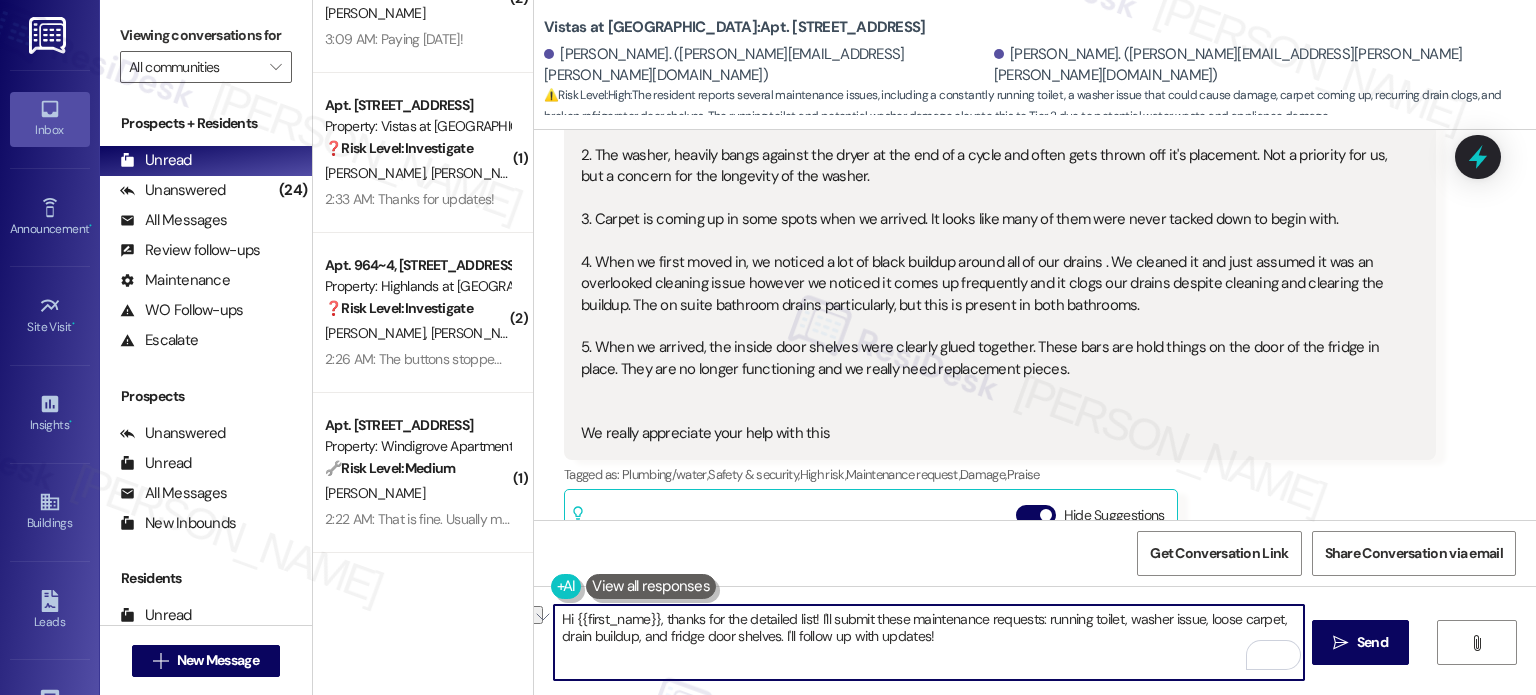 drag, startPoint x: 773, startPoint y: 634, endPoint x: 1124, endPoint y: 652, distance: 351.46124 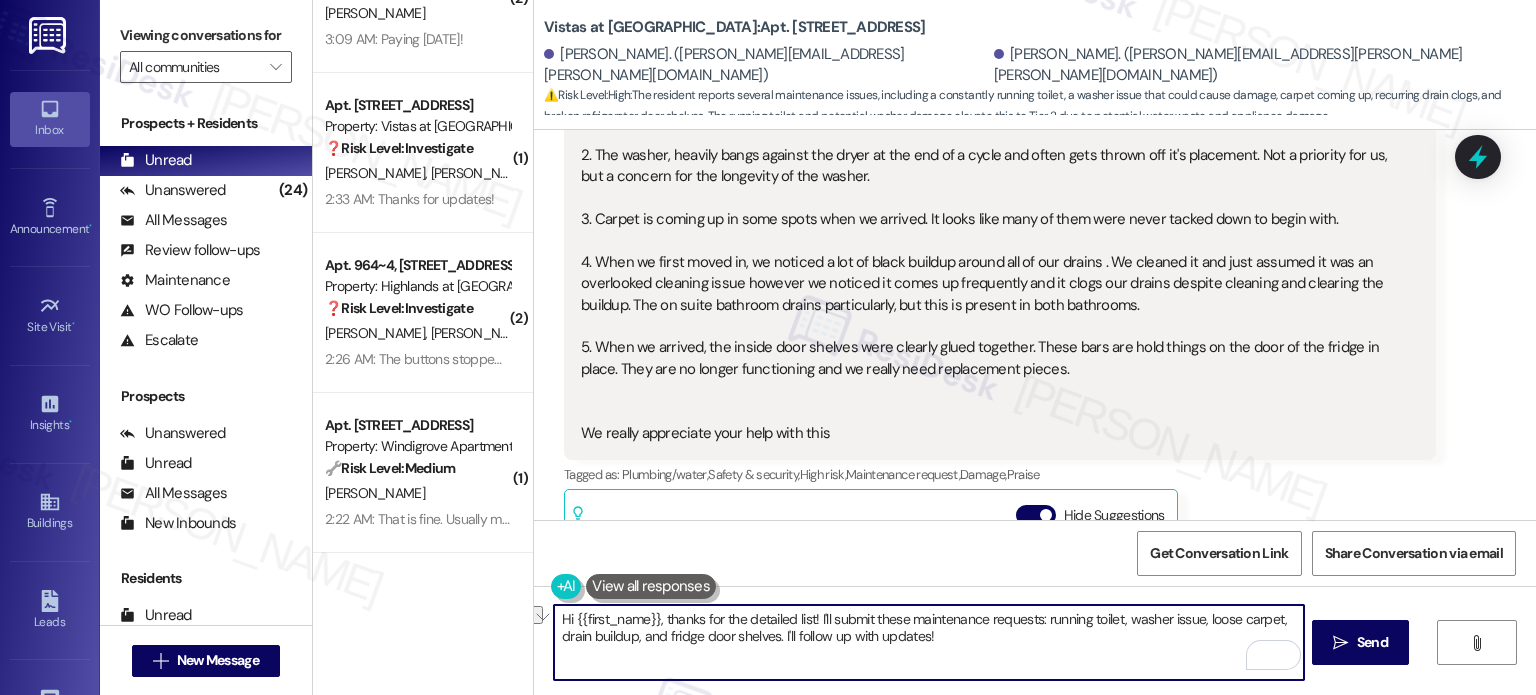 click on "Hi {{first_name}}, thanks for the detailed list! I'll submit these maintenance requests: running toilet, washer issue, loose carpet, drain buildup, and fridge door shelves. I'll follow up with updates!" at bounding box center (928, 642) 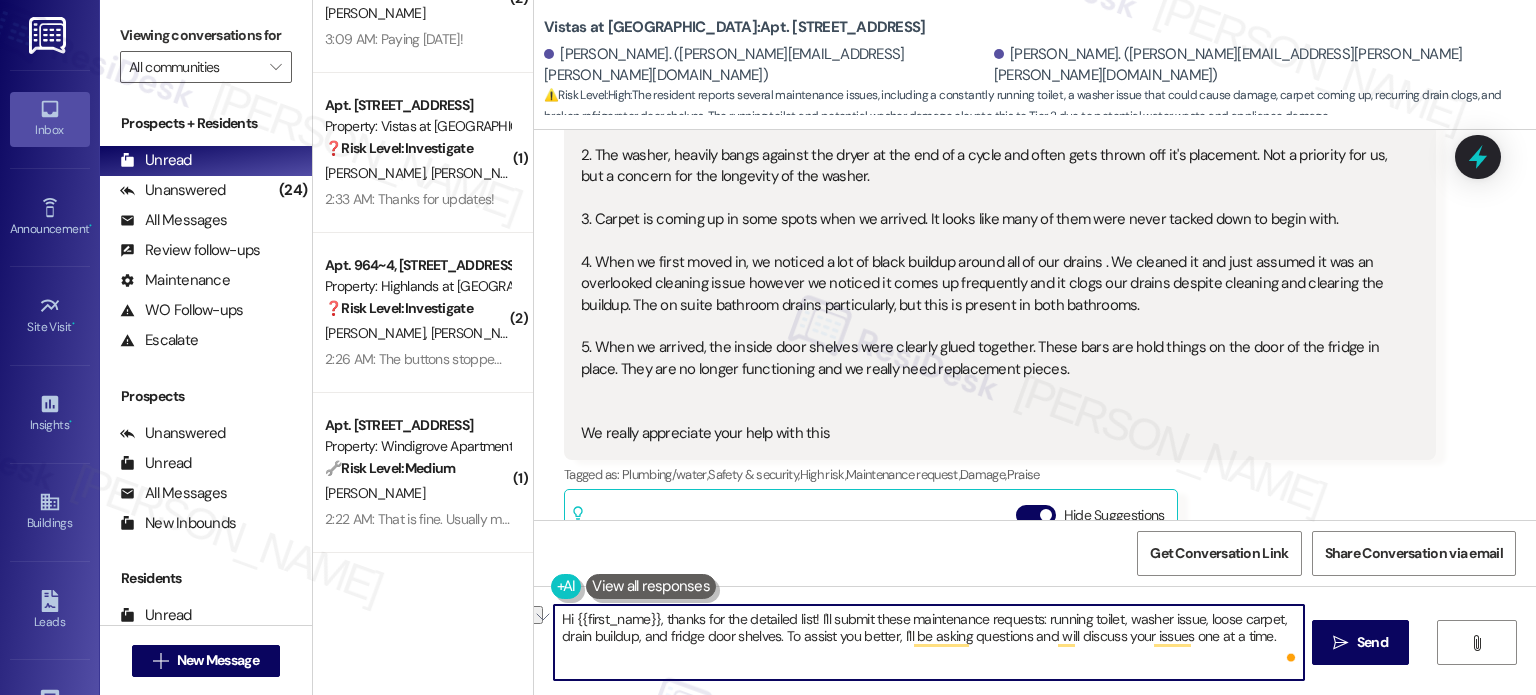 drag, startPoint x: 658, startPoint y: 615, endPoint x: 418, endPoint y: 596, distance: 240.75092 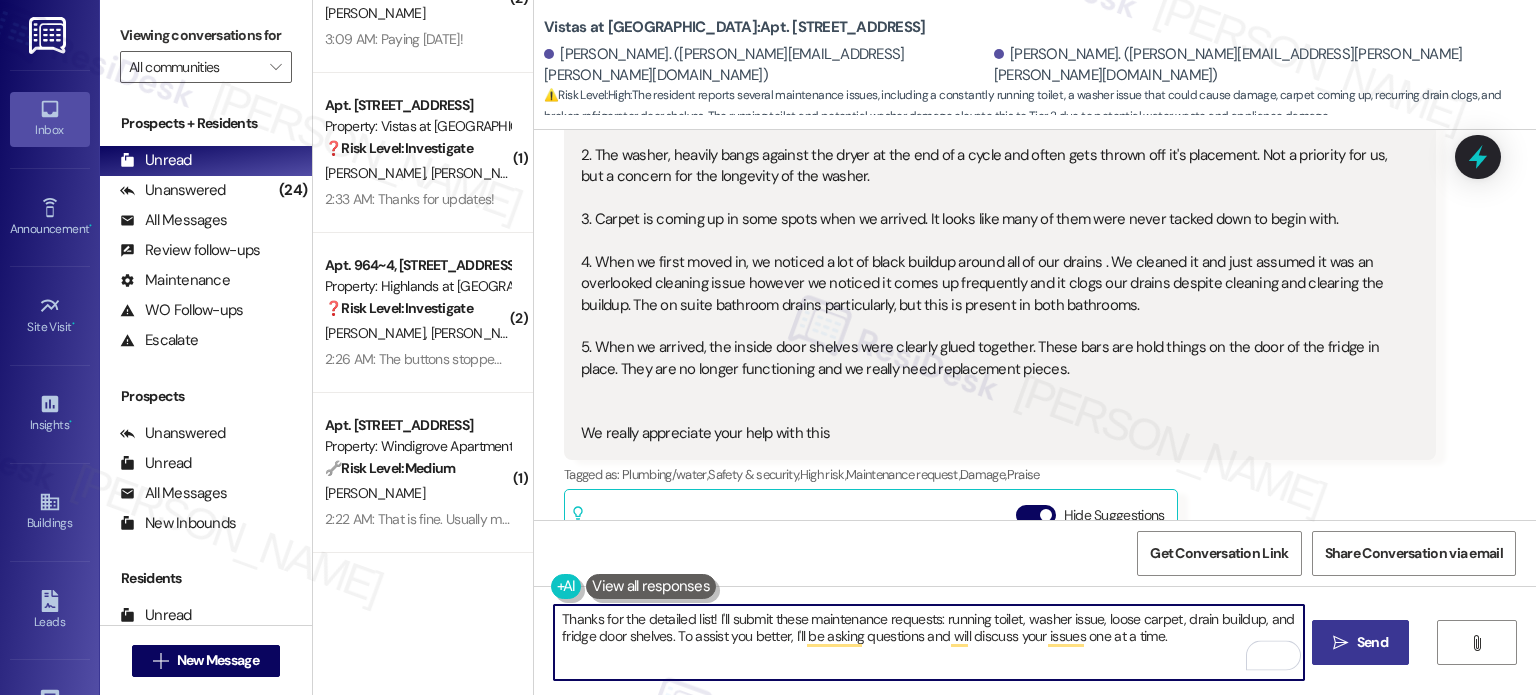 type on "Thanks for the detailed list! I'll submit these maintenance requests: running toilet, washer issue, loose carpet, drain buildup, and fridge door shelves. To assist you better, I'll be asking questions and will discuss your issues one at a time." 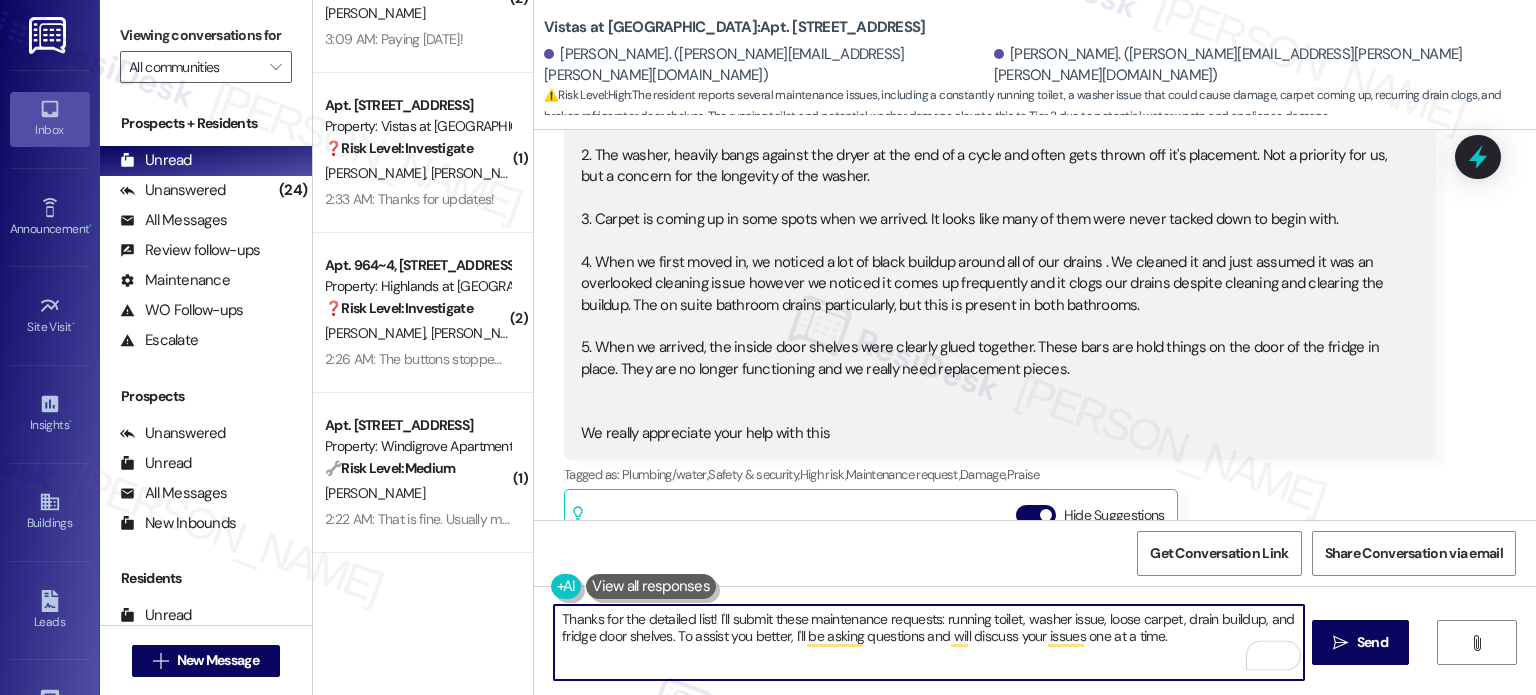 drag, startPoint x: 1399, startPoint y: 635, endPoint x: 1415, endPoint y: 655, distance: 25.612497 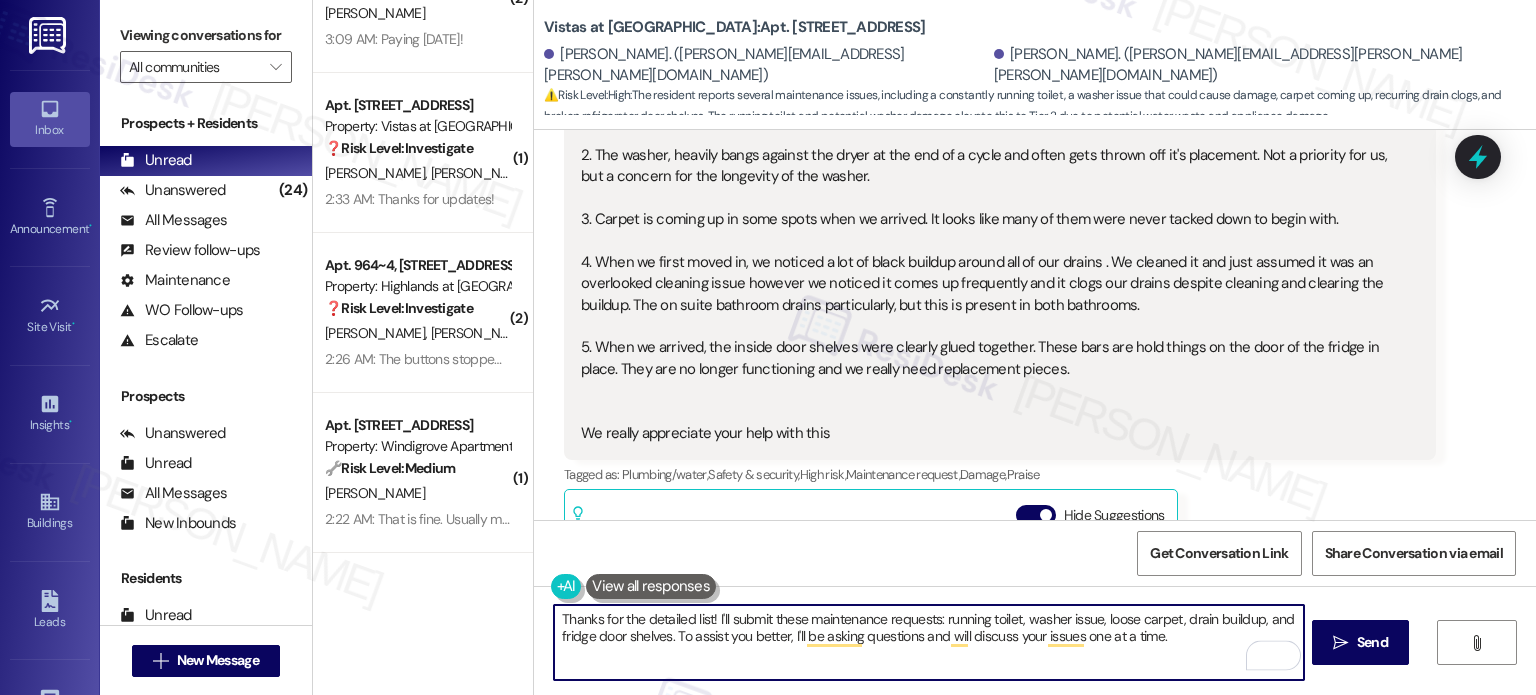 click on " Send" at bounding box center (1360, 642) 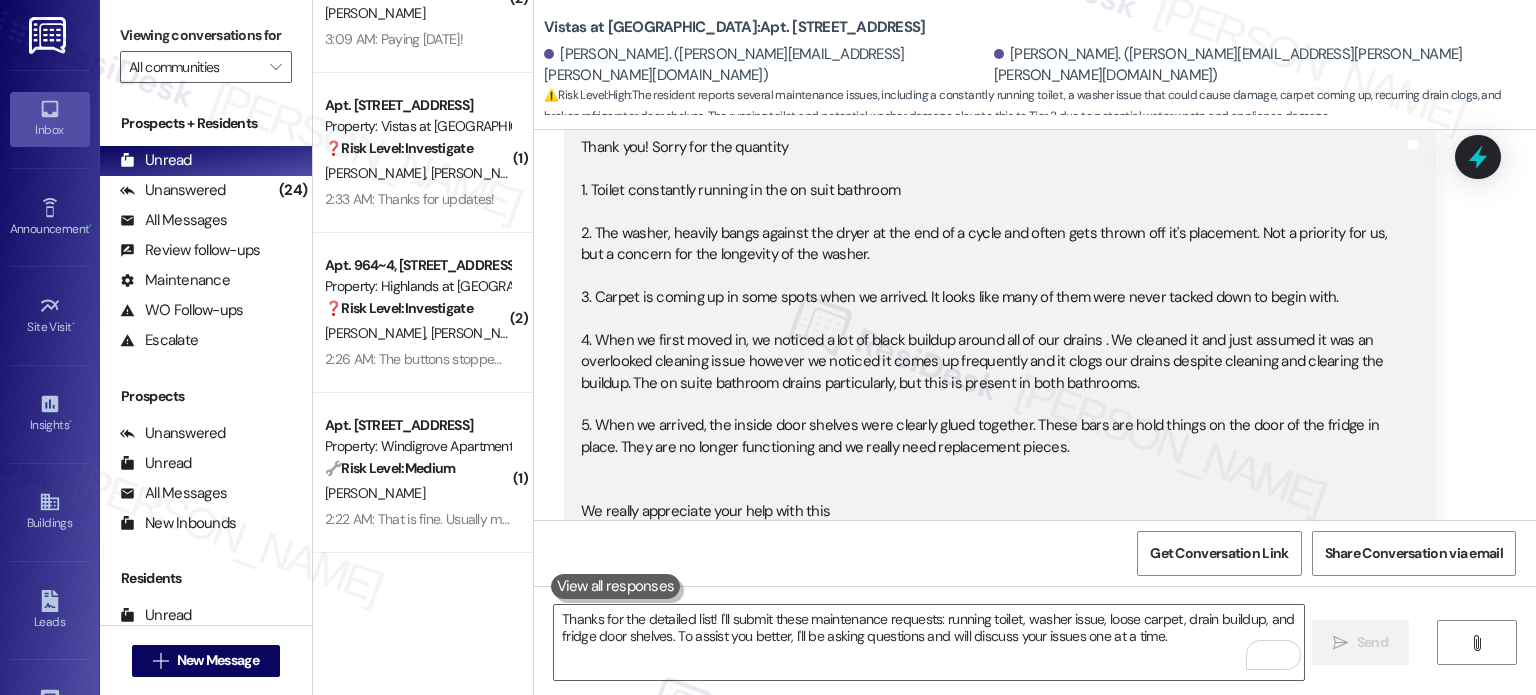scroll, scrollTop: 2153, scrollLeft: 0, axis: vertical 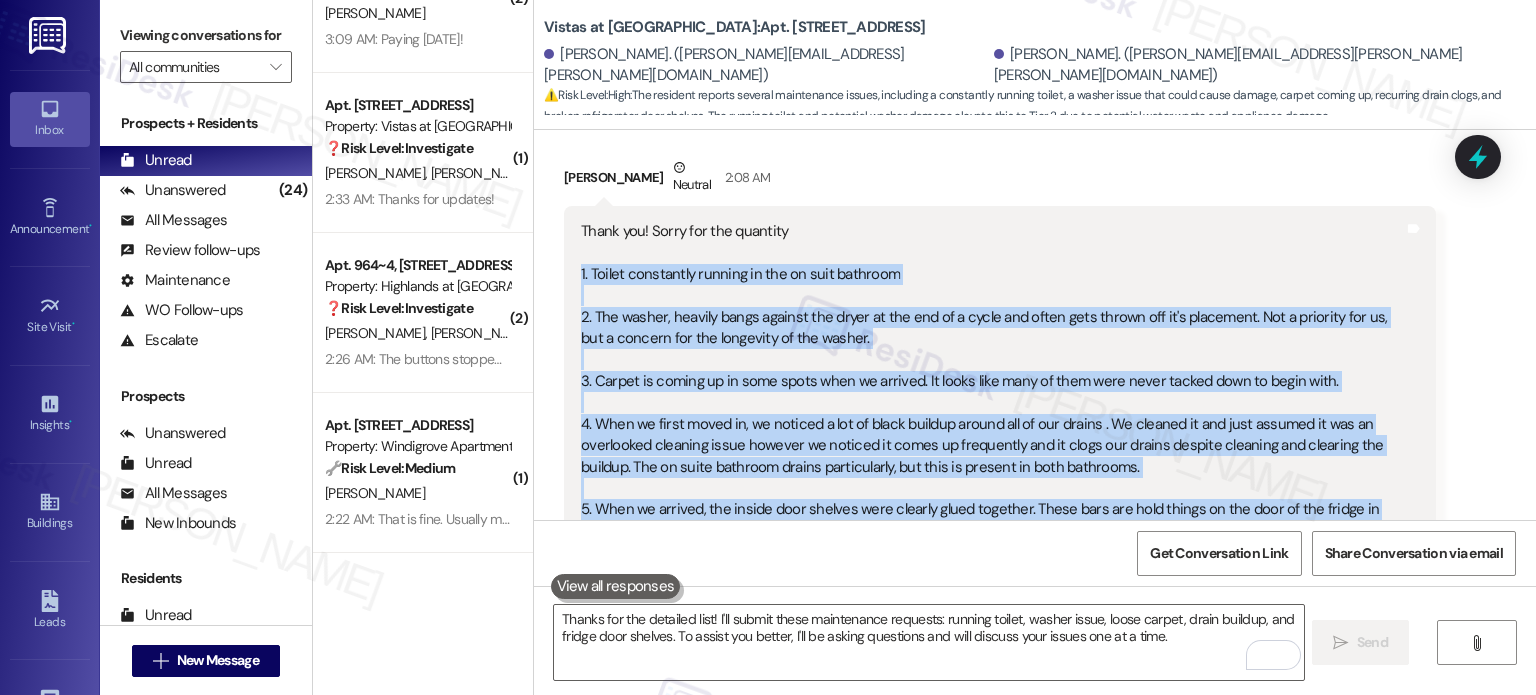 drag, startPoint x: 1078, startPoint y: 452, endPoint x: 568, endPoint y: 253, distance: 547.4495 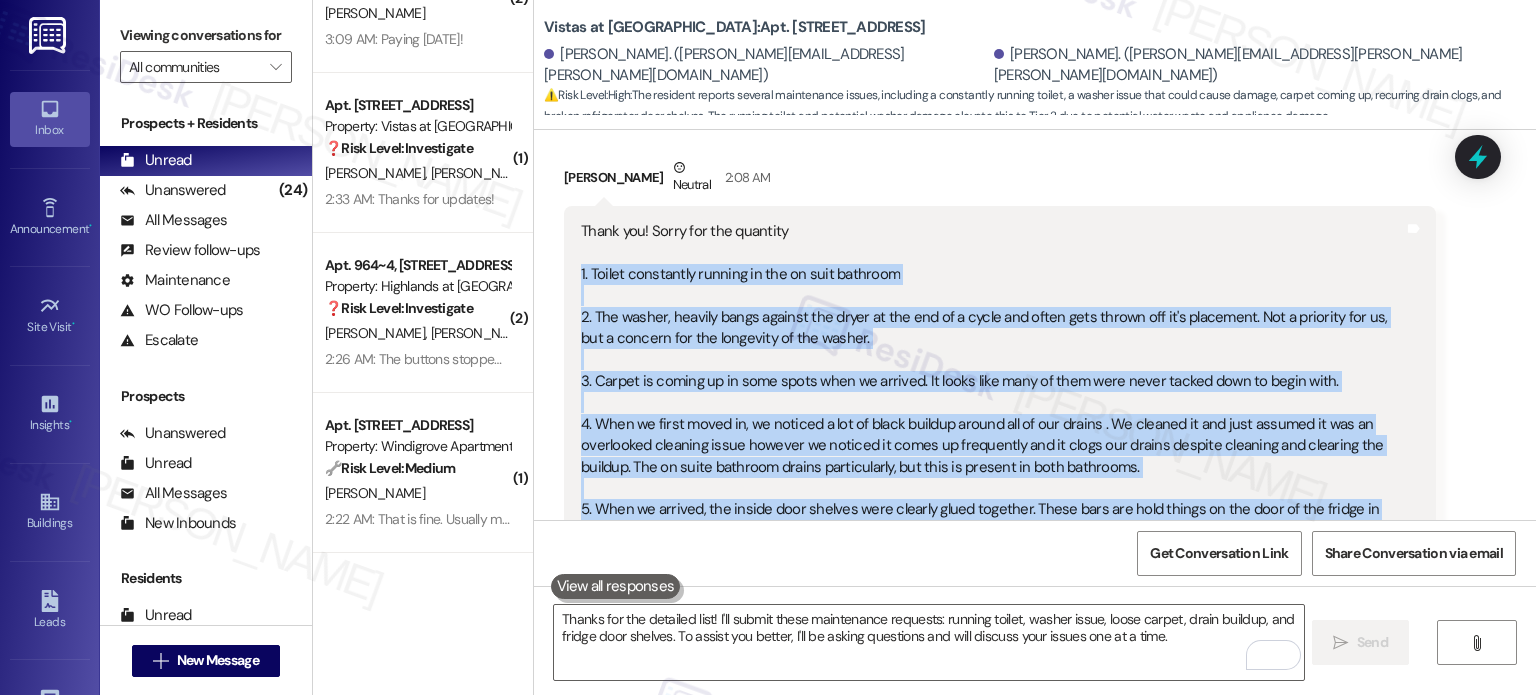 click on "Thank you! Sorry for the quantity
1. Toilet constantly running in the on suit bathroom
2. The washer, heavily bangs against the dryer at the end of a cycle and often gets thrown off it's placement. Not a priority for us, but a concern for the longevity of the washer.
3. Carpet is coming up in some spots when we arrived. It looks like many of them were never tacked down to begin with.
4. When we first moved in, we noticed a lot of black buildup around all of our drains . We cleaned it and just assumed it was an overlooked cleaning issue however we noticed it comes up frequently and it clogs our drains despite cleaning and clearing the buildup. The on suite bathroom drains particularly, but this is present in both bathrooms.
5. When we arrived, the inside door shelves were clearly glued together. These bars are hold things on the door of the fridge in place. They are no longer functioning and we really need replacement pieces.
We really appreciate your help with this" at bounding box center (992, 414) 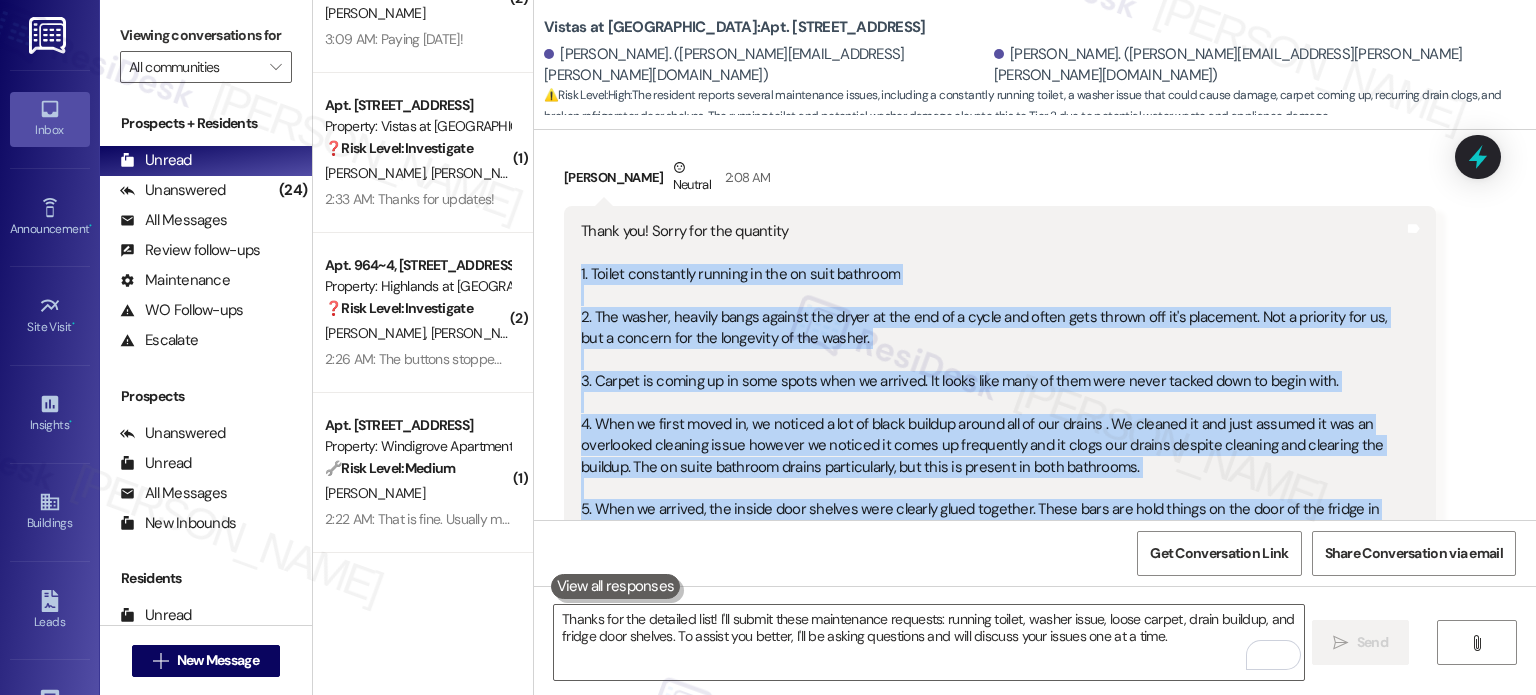copy on "1. Toilet constantly running in the on suit bathroom
2. The washer, heavily bangs against the dryer at the end of a cycle and often gets thrown off it's placement. Not a priority for us, but a concern for the longevity of the washer.
3. Carpet is coming up in some spots when we arrived. It looks like many of them were never tacked down to begin with.
4. When we first moved in, we noticed a lot of black buildup around all of our drains . We cleaned it and just assumed it was an overlooked cleaning issue however we noticed it comes up frequently and it clogs our drains despite cleaning and clearing the buildup. The on suite bathroom drains particularly, but this is present in both bathrooms.
5. When we arrived, the inside door shelves were clearly glued together. These bars are hold things on the door of the fridge in place. They are no longer functioning and we really need replacement pieces." 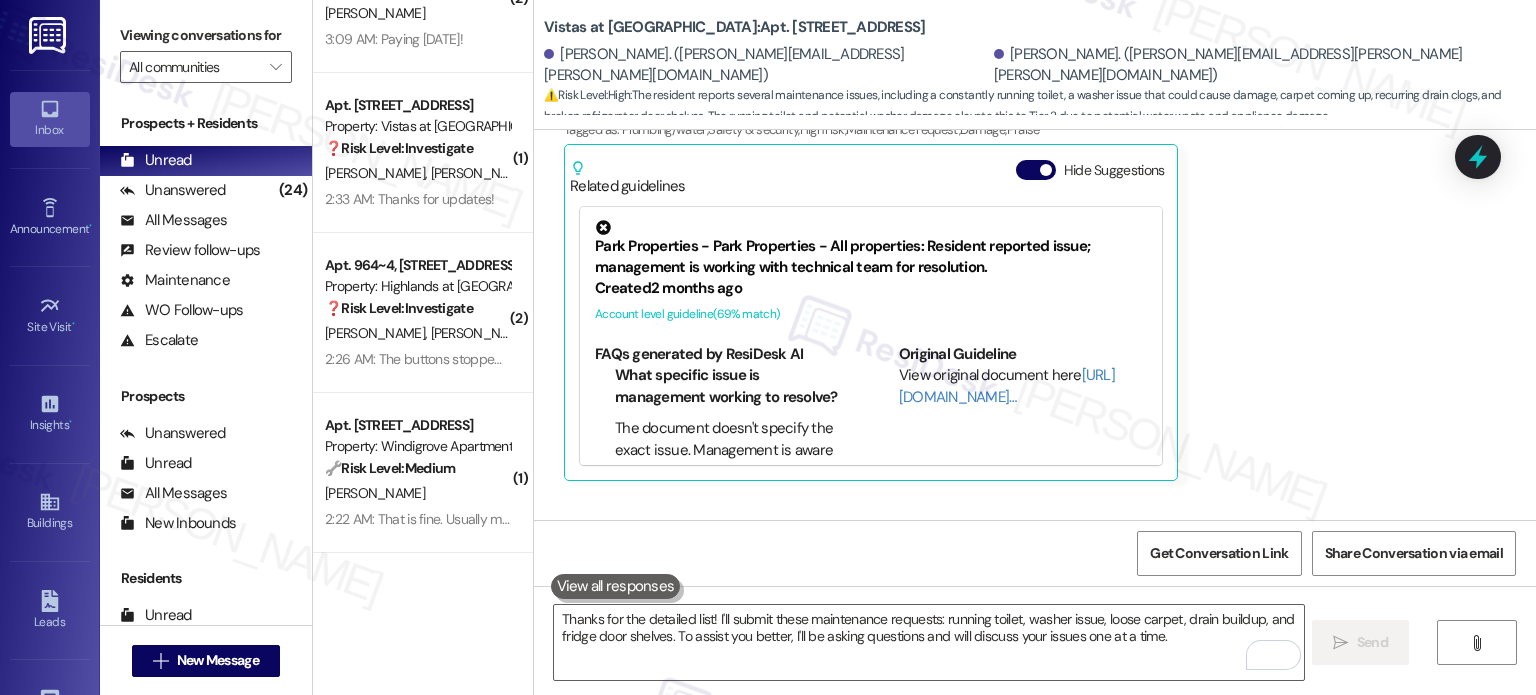scroll, scrollTop: 2714, scrollLeft: 0, axis: vertical 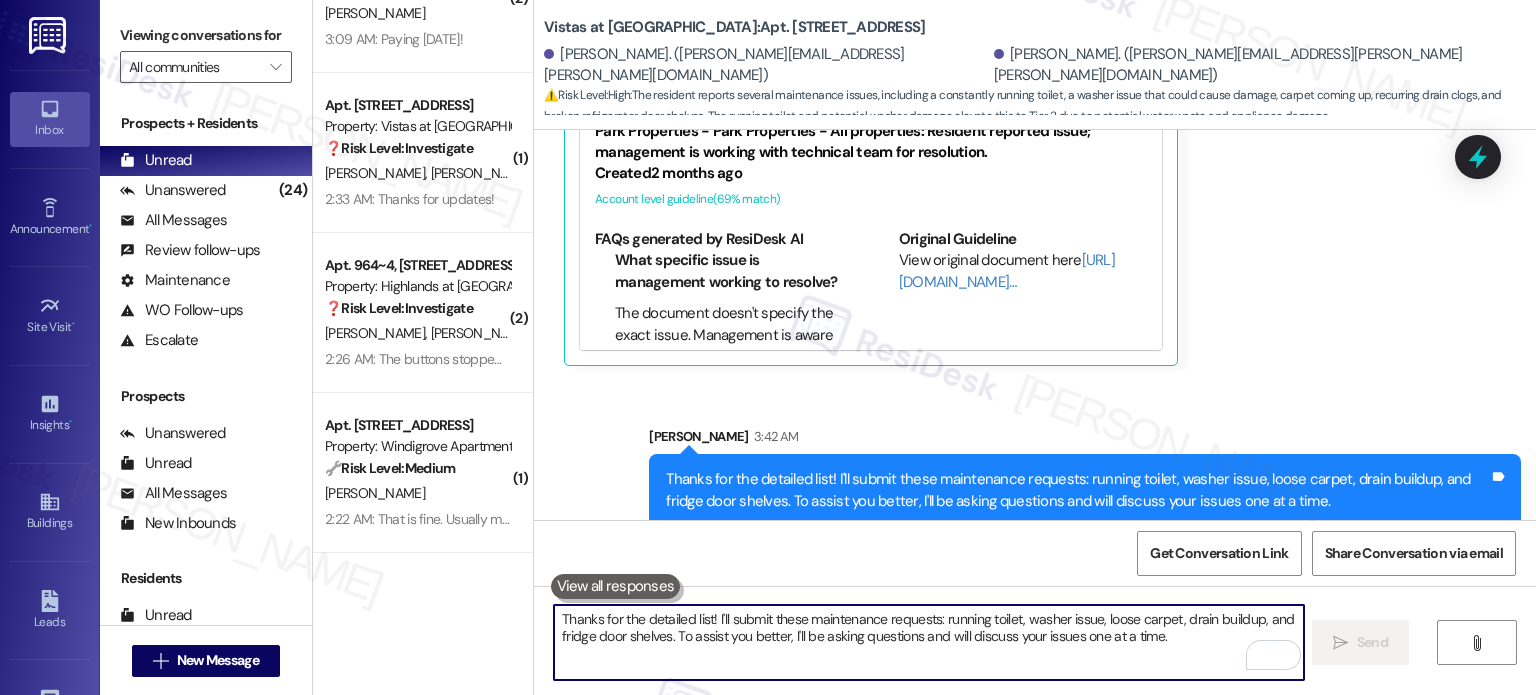 click on "Thanks for the detailed list! I'll submit these maintenance requests: running toilet, washer issue, loose carpet, drain buildup, and fridge door shelves. To assist you better, I'll be asking questions and will discuss your issues one at a time." at bounding box center [928, 642] 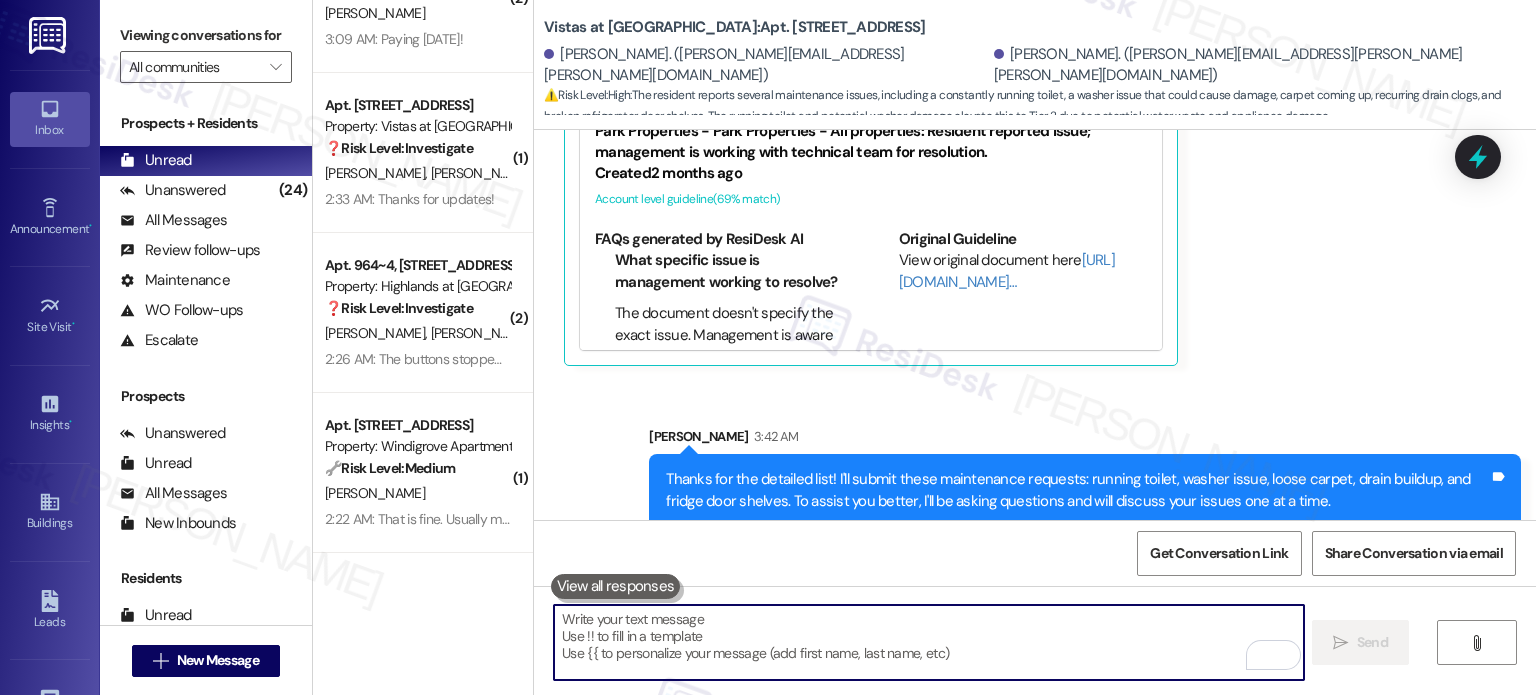 paste on "How long has the toilet been running continuously?" 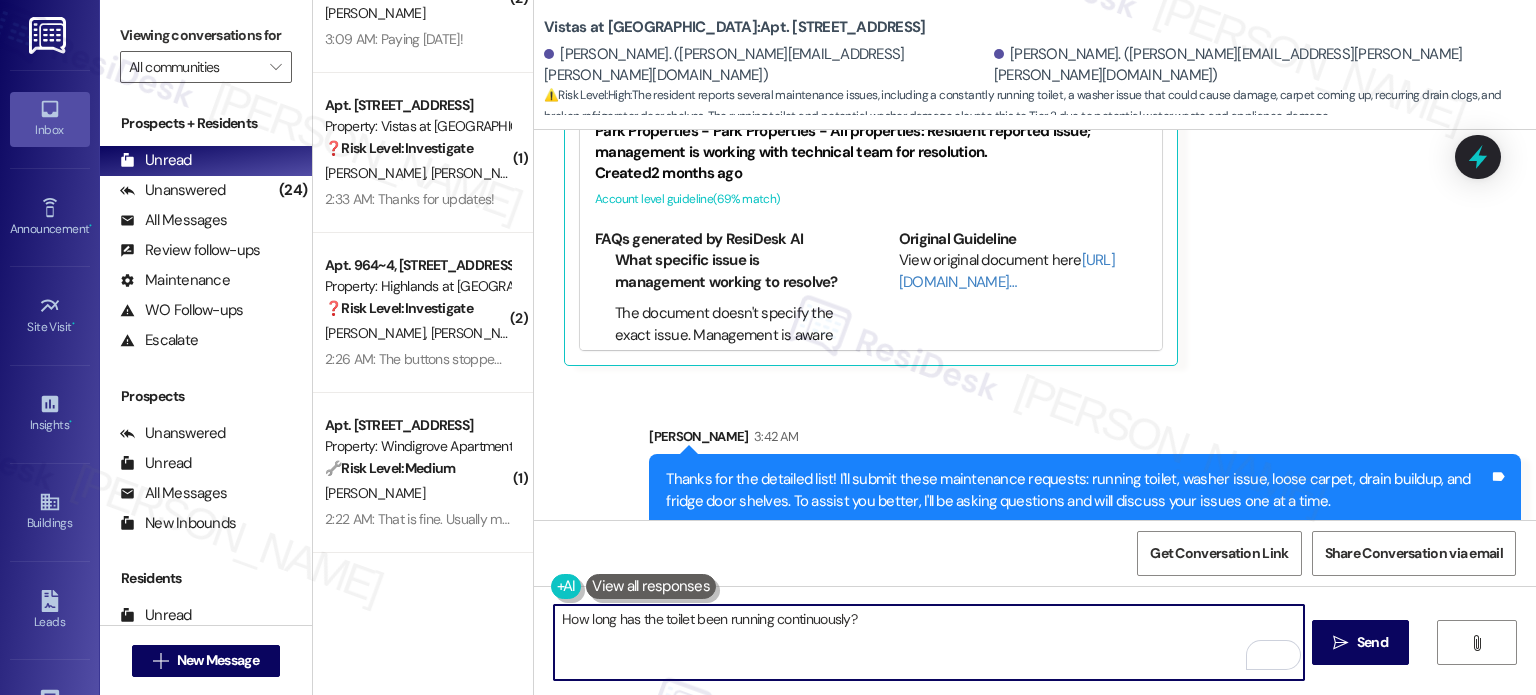 click on "How long has the toilet been running continuously?" at bounding box center (928, 642) 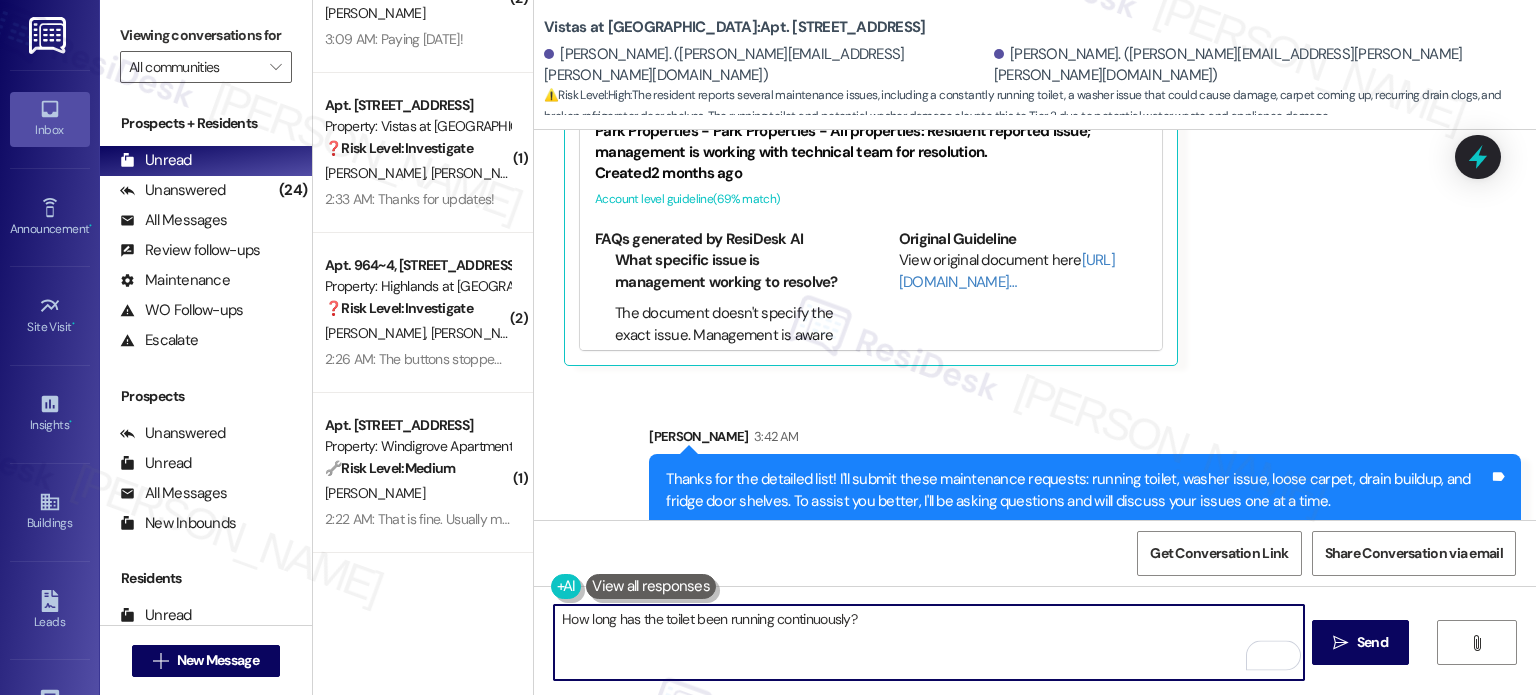 paste on "Does it eventually stop on its own or run nonstop?" 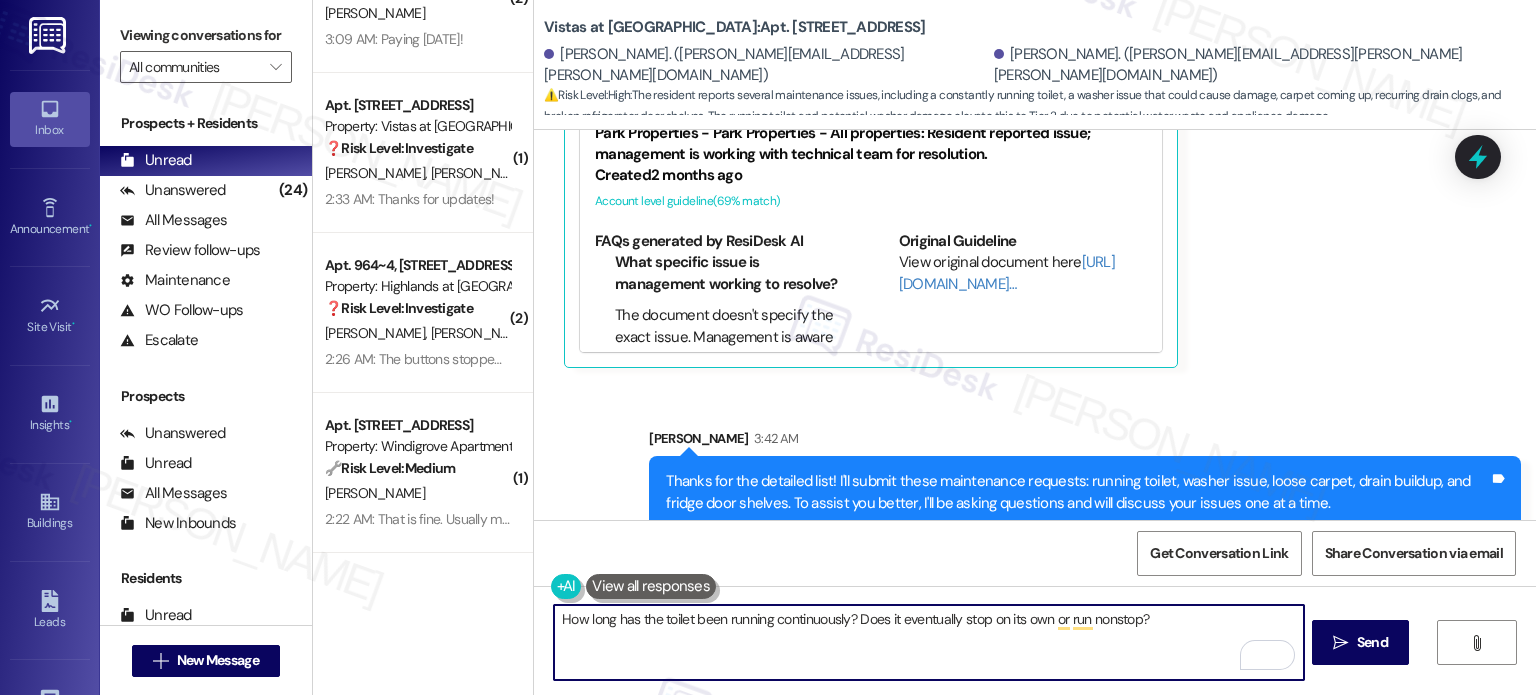 scroll, scrollTop: 2714, scrollLeft: 0, axis: vertical 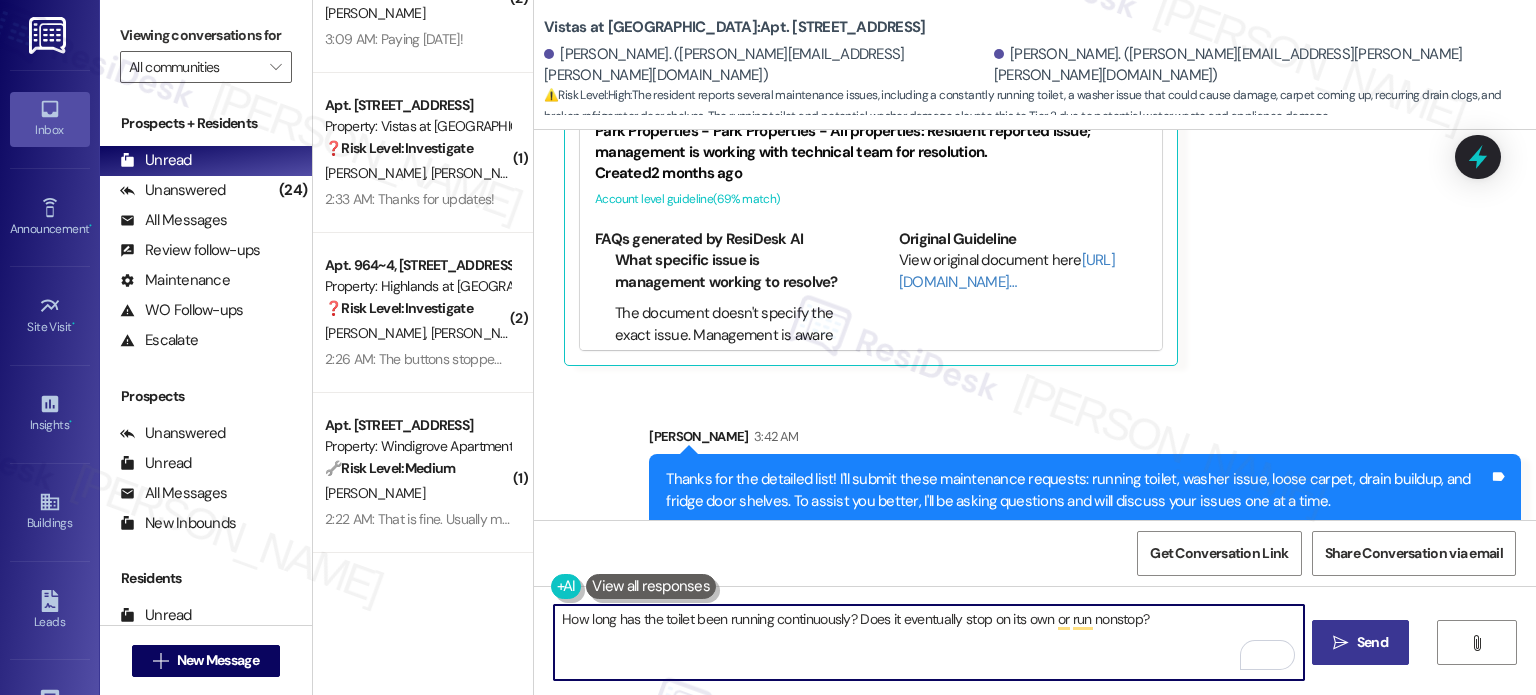 type on "How long has the toilet been running continuously? Does it eventually stop on its own or run nonstop?" 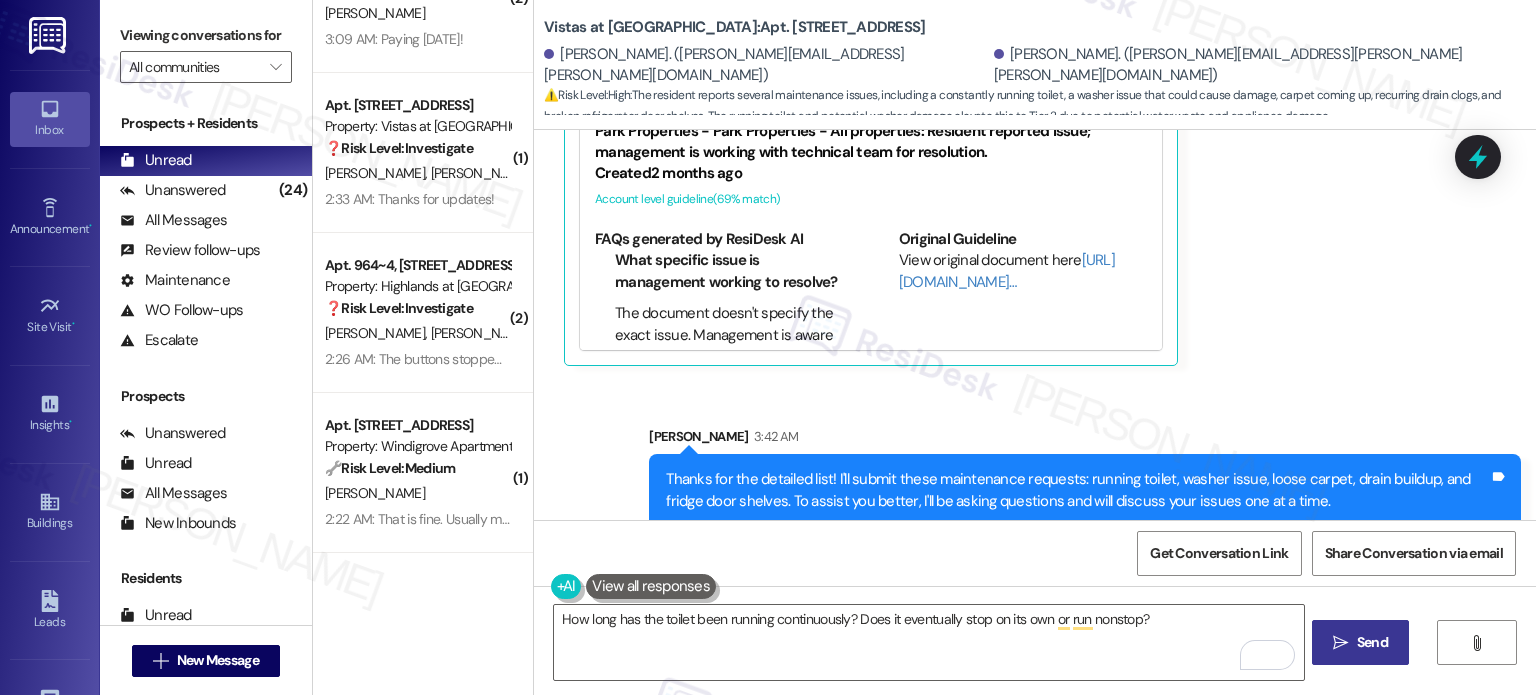 click on " Send" at bounding box center (1360, 642) 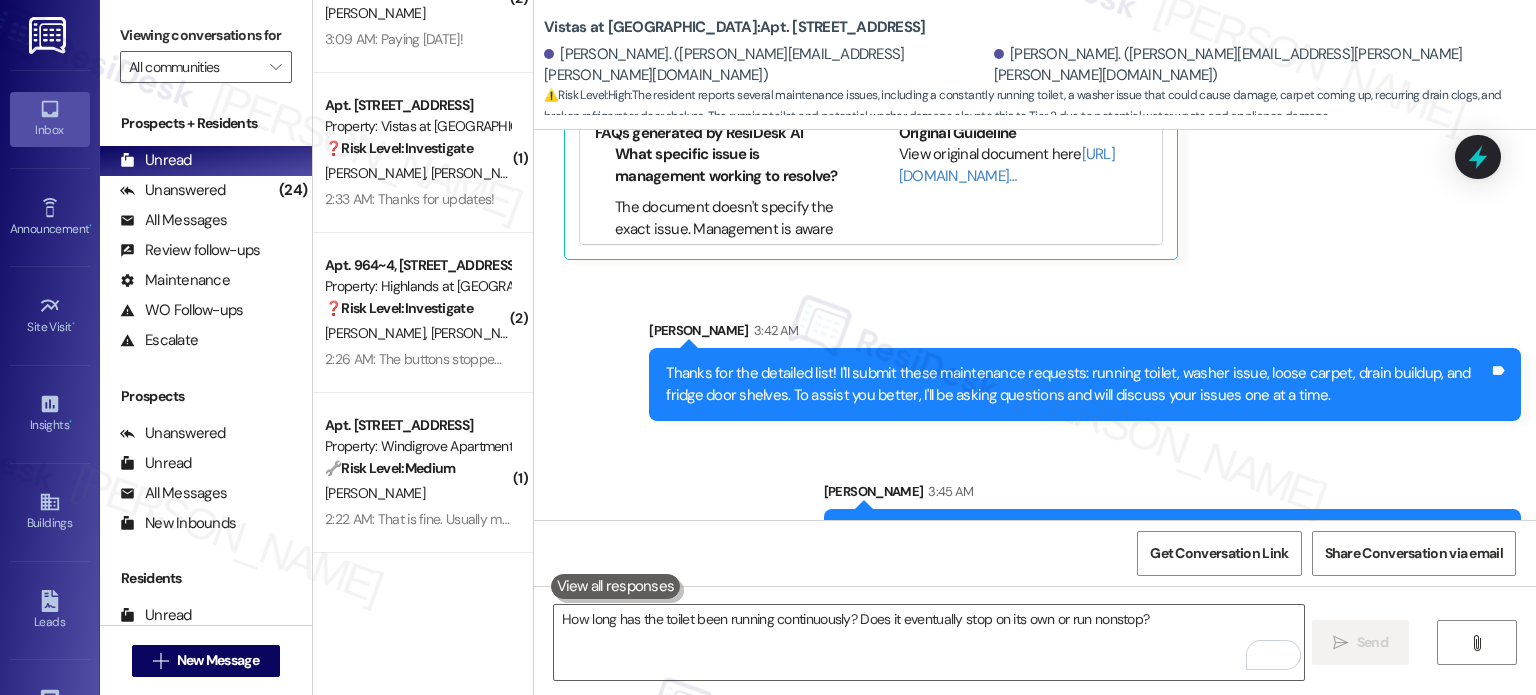 scroll, scrollTop: 2854, scrollLeft: 0, axis: vertical 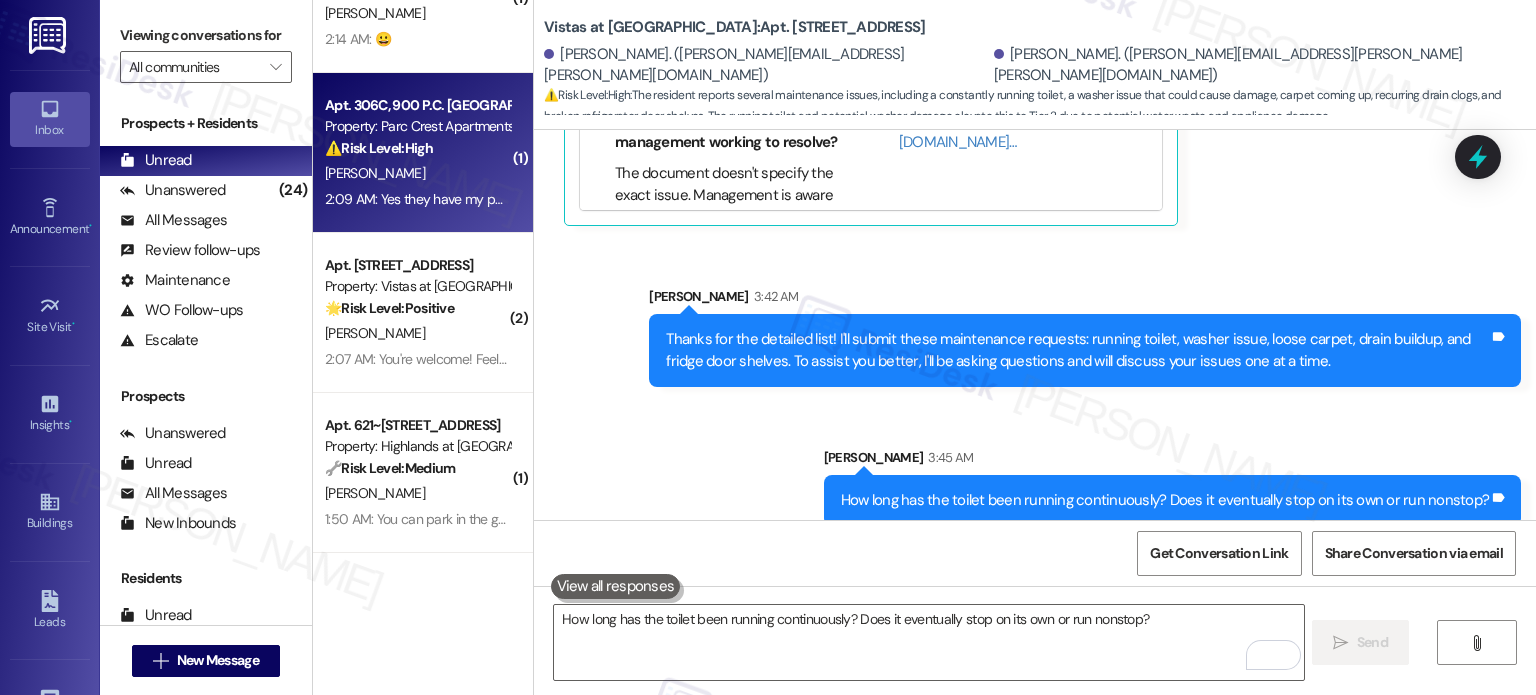 click on "2:09 AM: Yes they have my permission to enter during my absence. I don't have pets. 2:09 AM: Yes they have my permission to enter during my absence. I don't have pets." at bounding box center (417, 199) 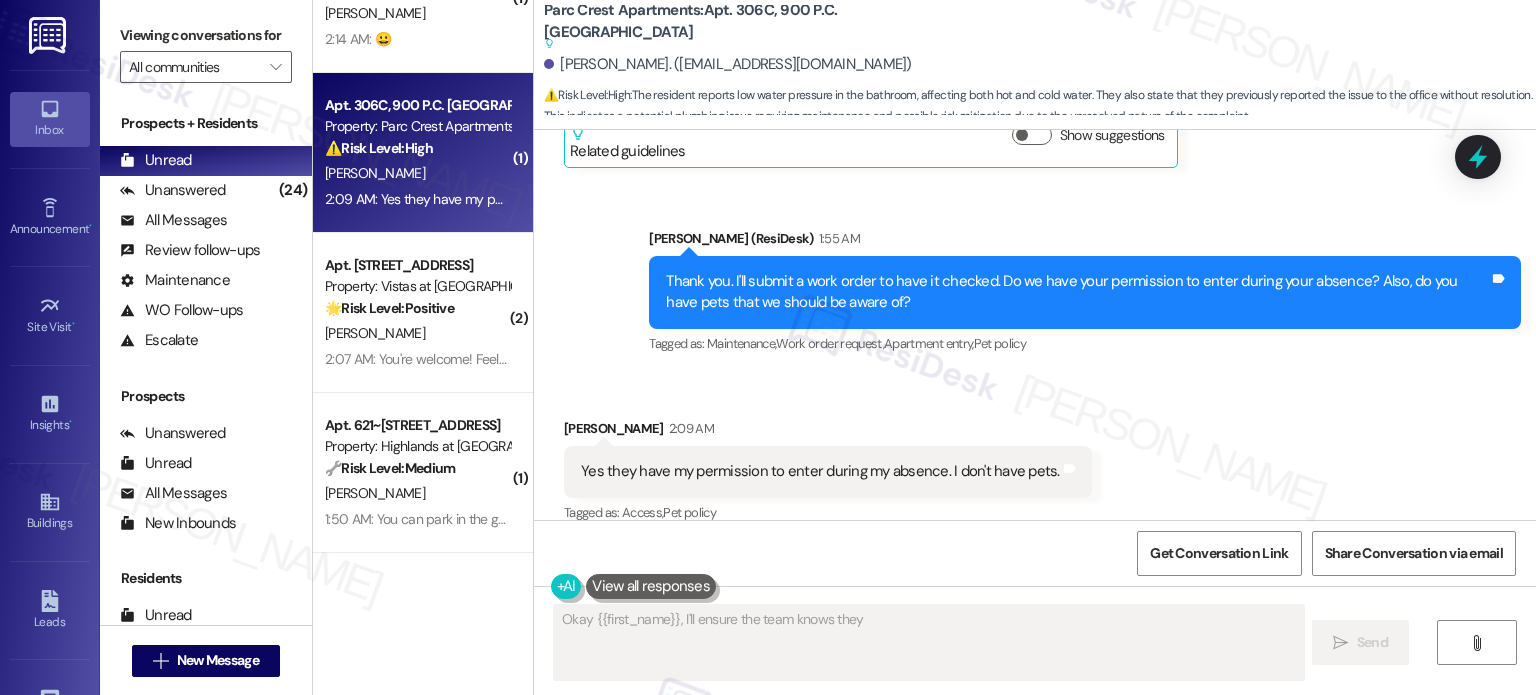 scroll, scrollTop: 1316, scrollLeft: 0, axis: vertical 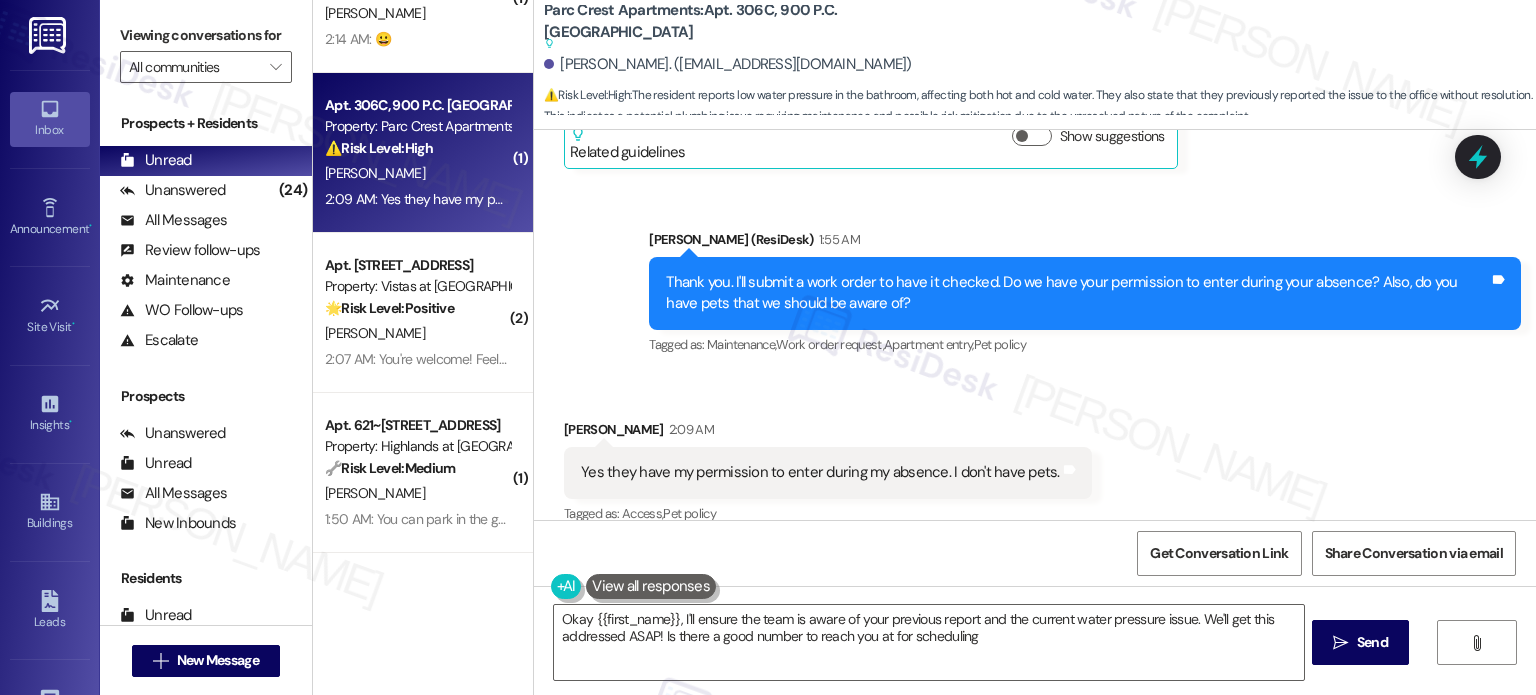 type on "Okay {{first_name}}, I'll ensure the team is aware of your previous report and the current water pressure issue. We'll get this addressed ASAP! Is there a good number to reach you at for scheduling?" 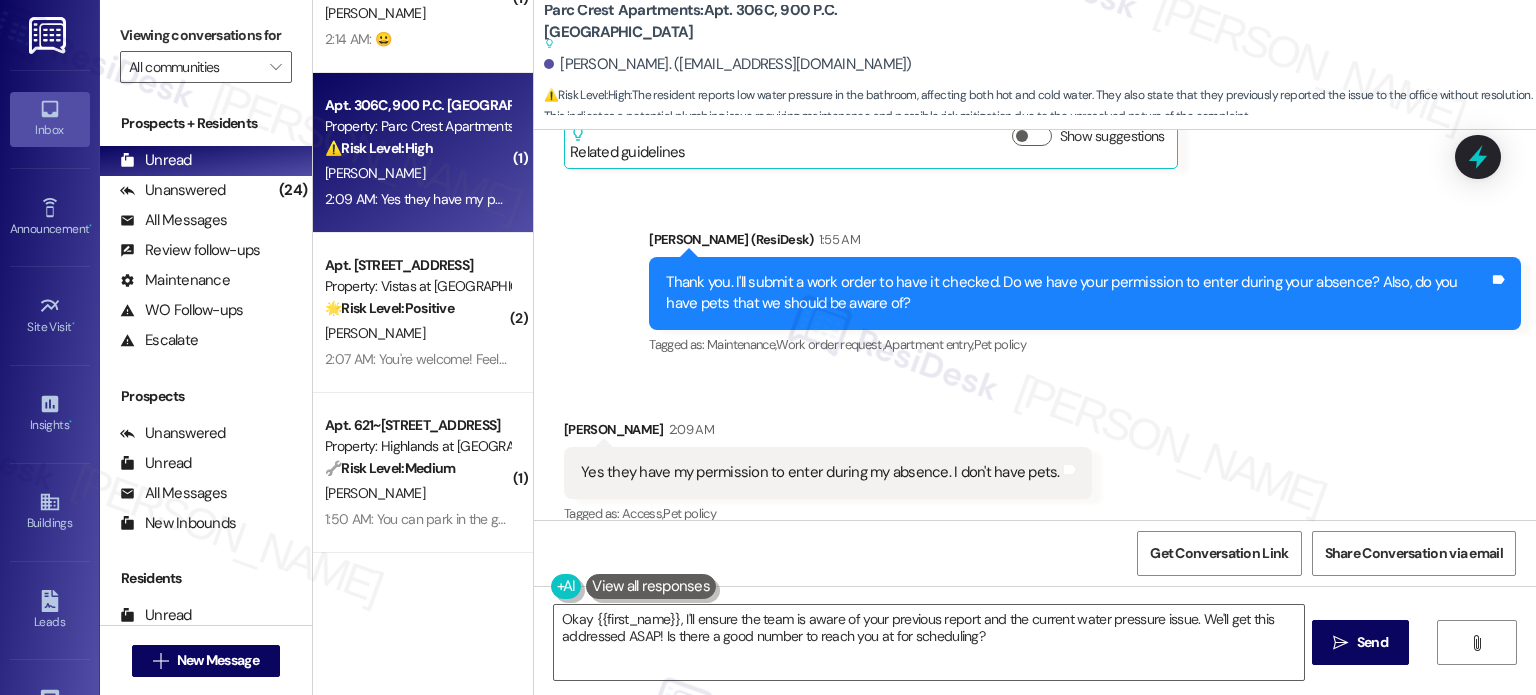 scroll, scrollTop: 887, scrollLeft: 0, axis: vertical 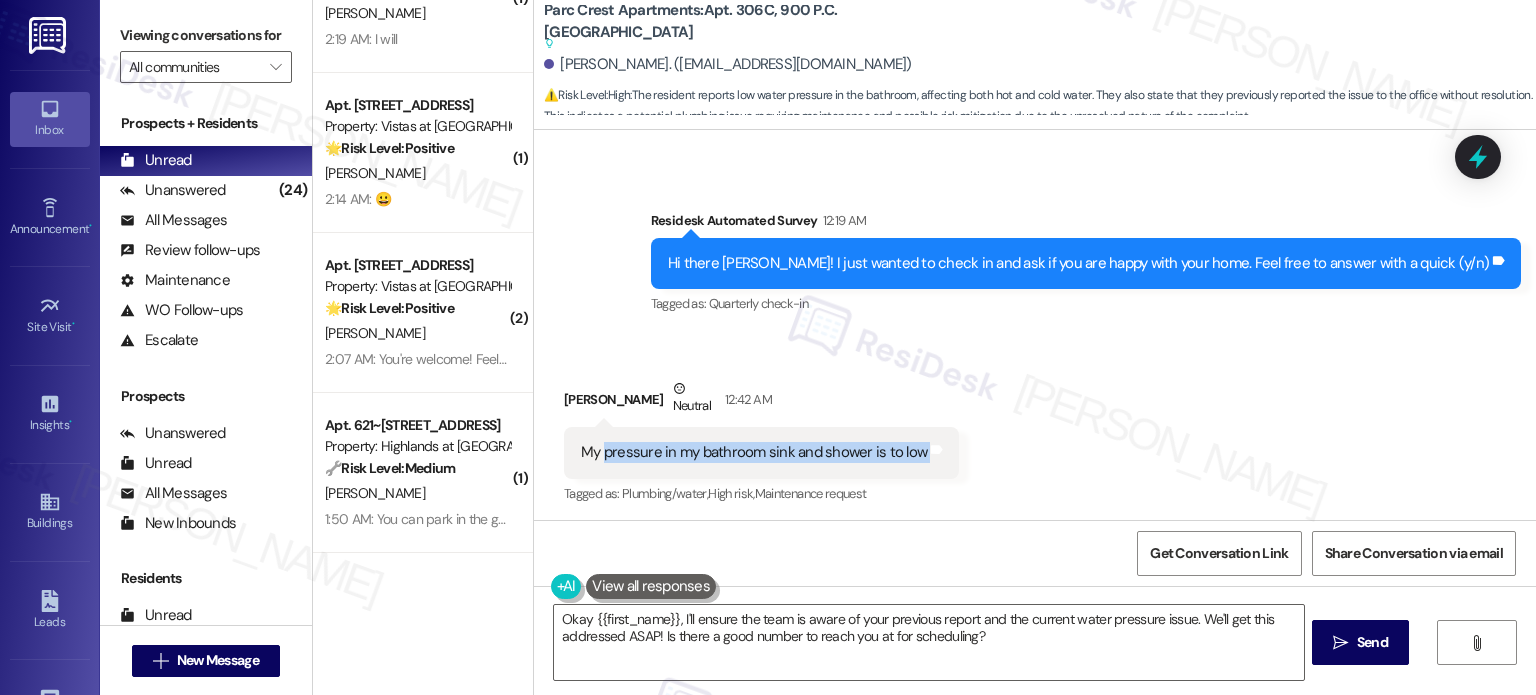 drag, startPoint x: 590, startPoint y: 431, endPoint x: 990, endPoint y: 428, distance: 400.01126 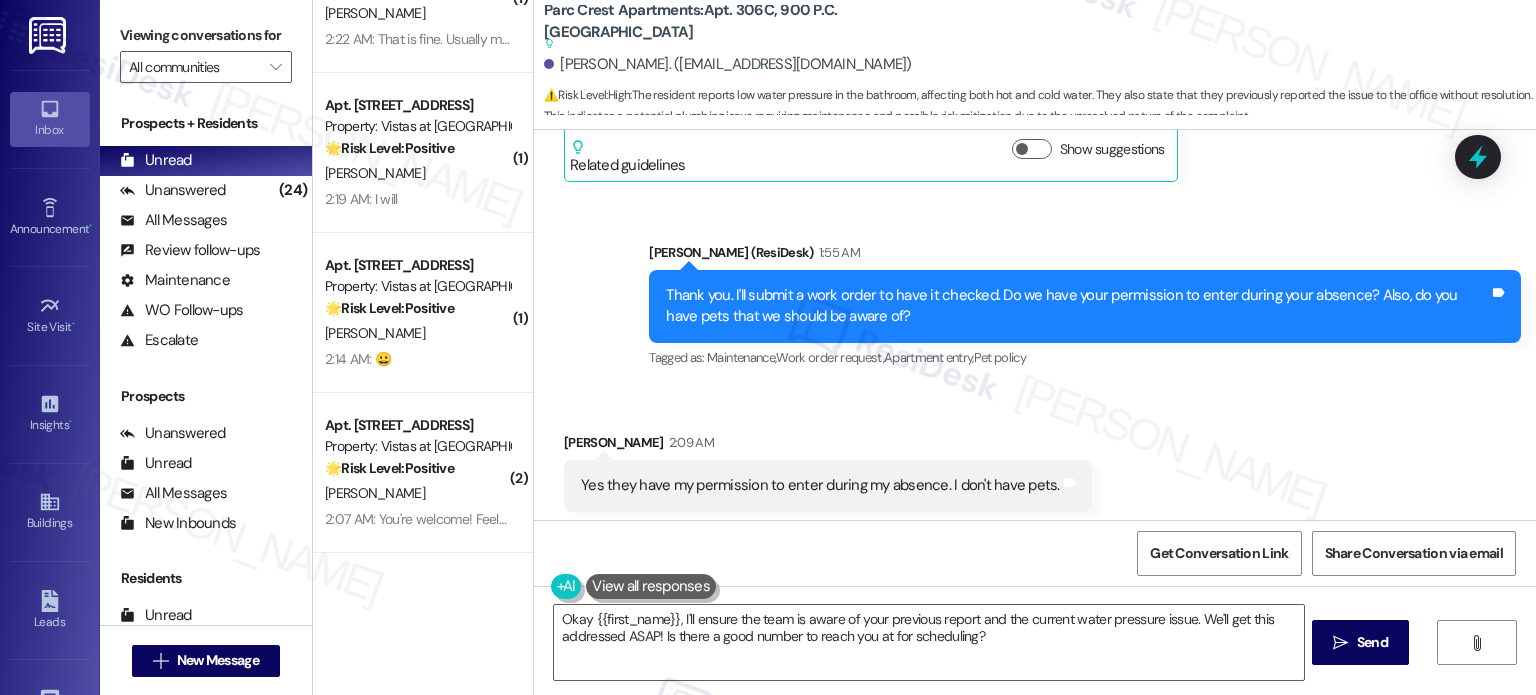 scroll, scrollTop: 1316, scrollLeft: 0, axis: vertical 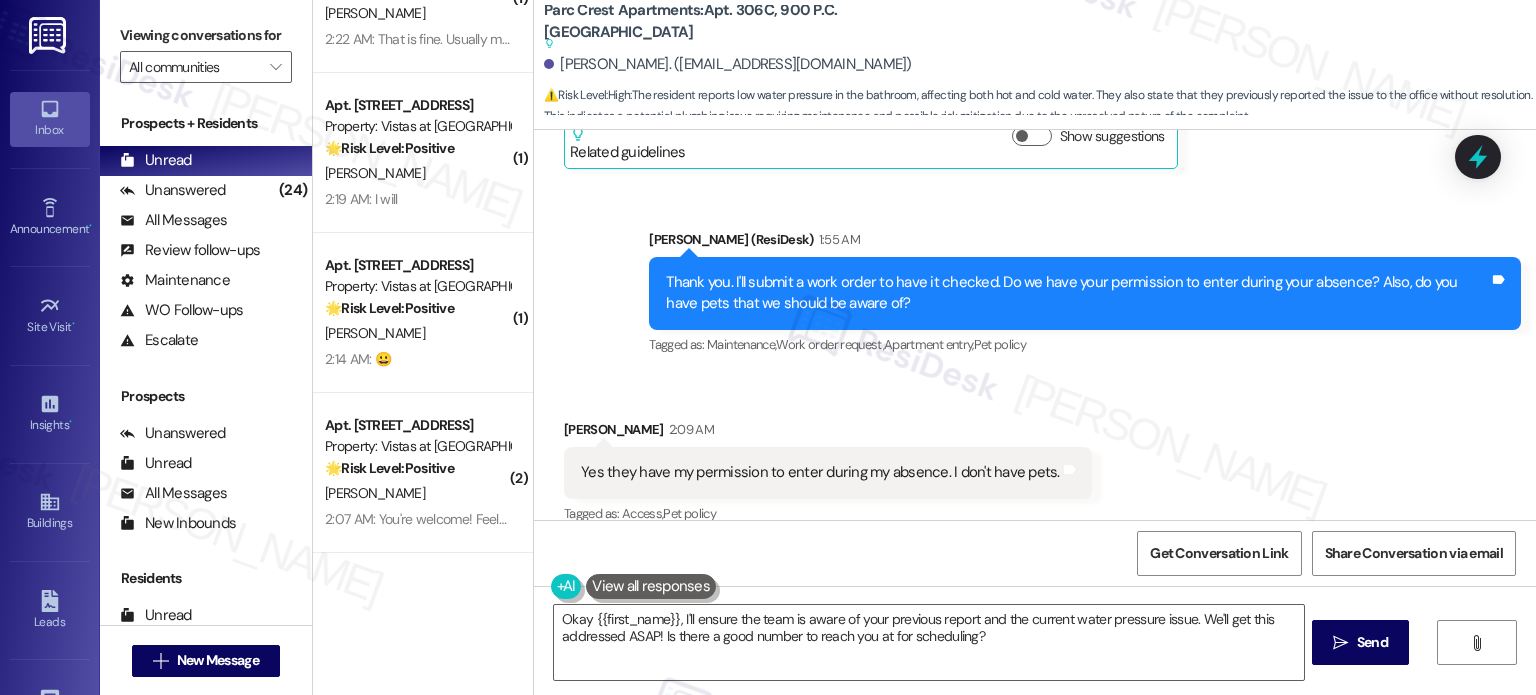 drag, startPoint x: 1485, startPoint y: 150, endPoint x: 1100, endPoint y: 329, distance: 424.57742 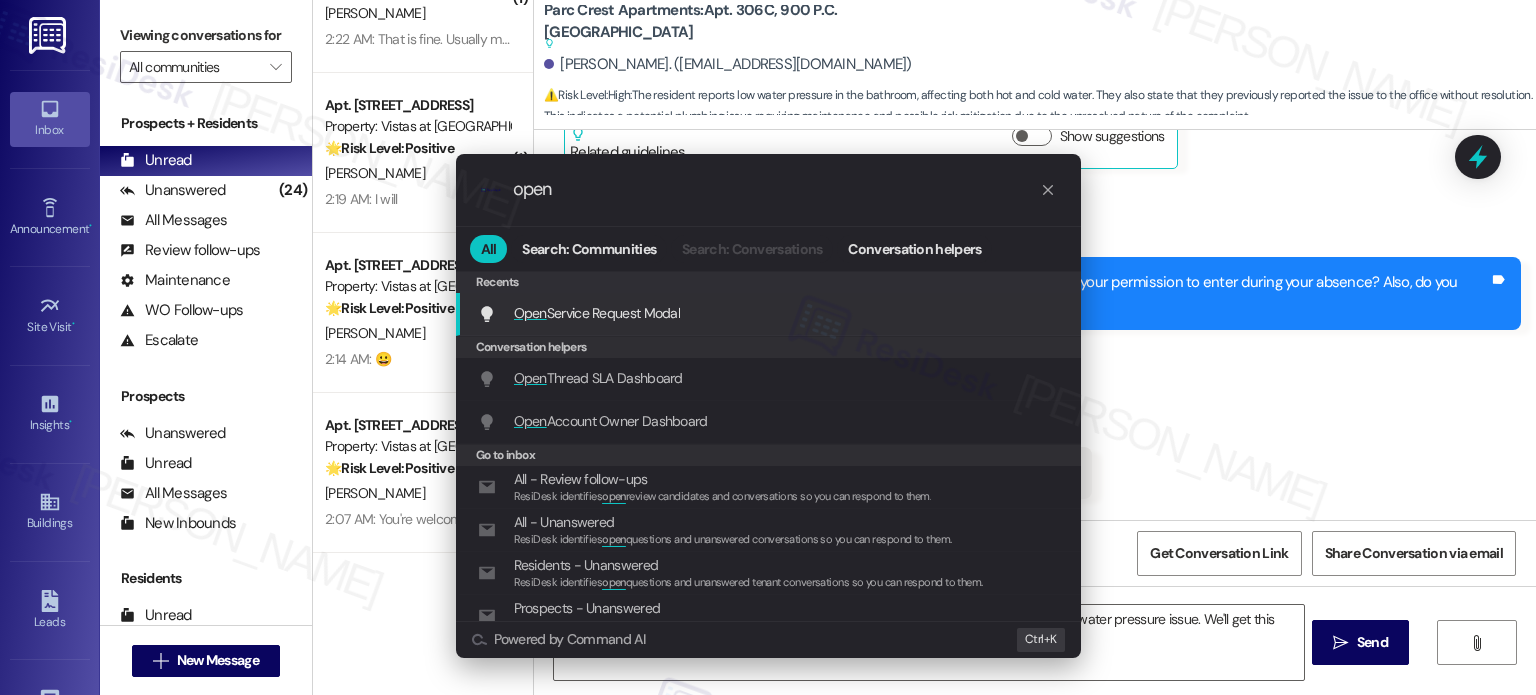 click on "Open  Service Request Modal" at bounding box center [597, 313] 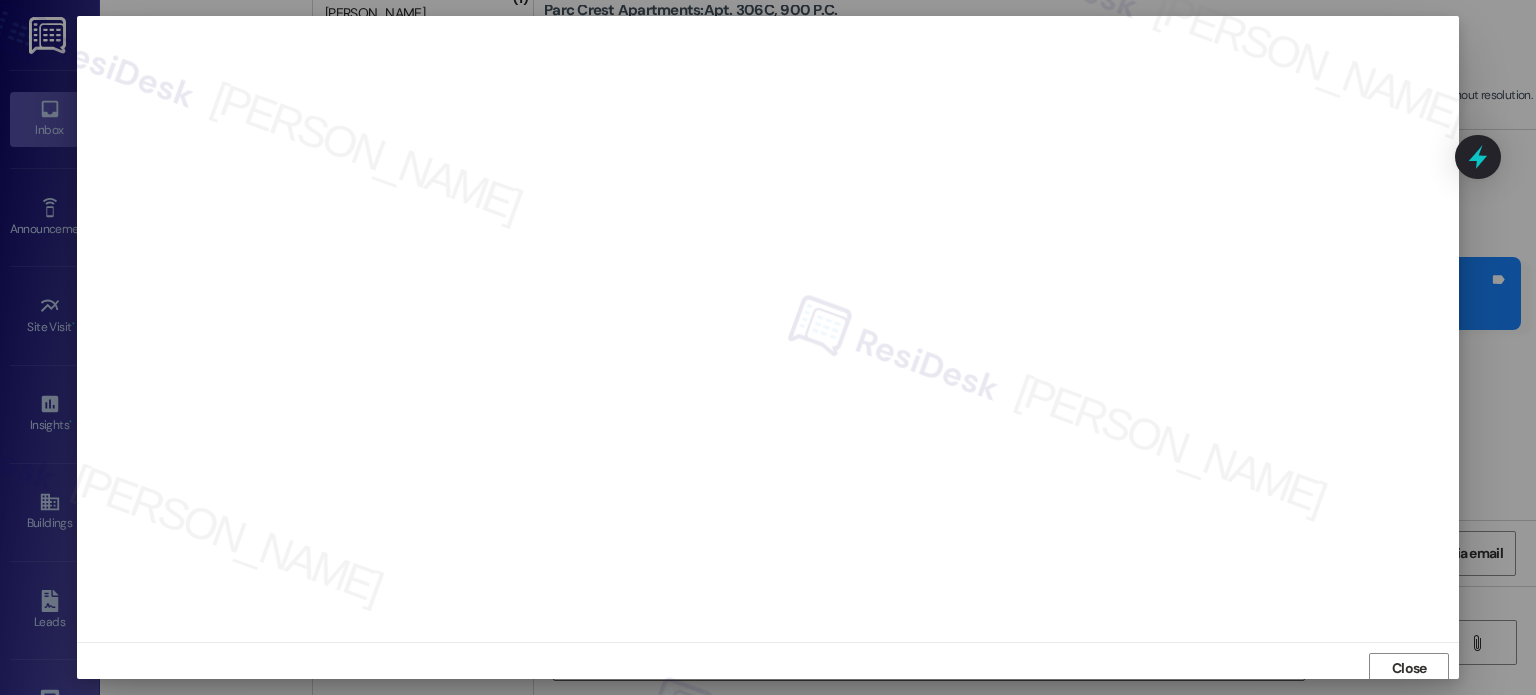 scroll, scrollTop: 5, scrollLeft: 0, axis: vertical 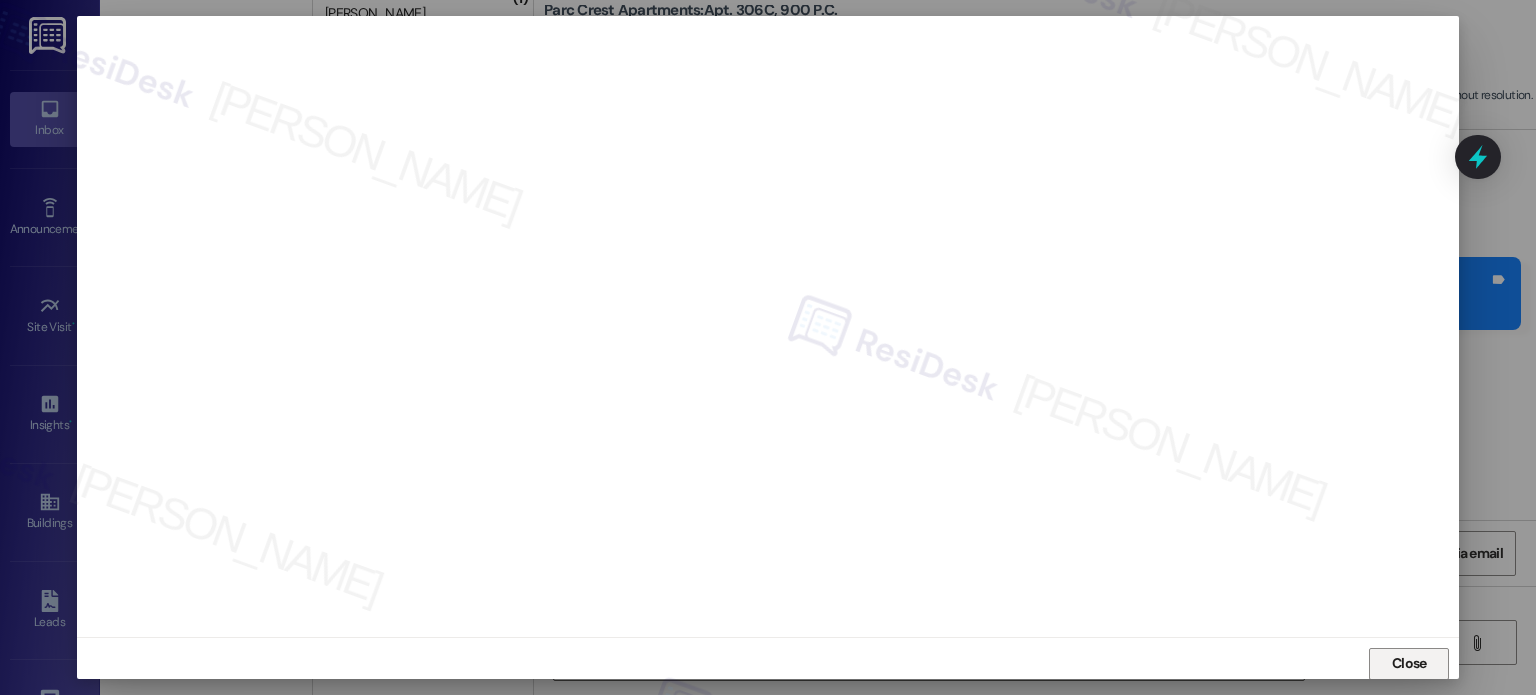 click on "Close" at bounding box center (1409, 664) 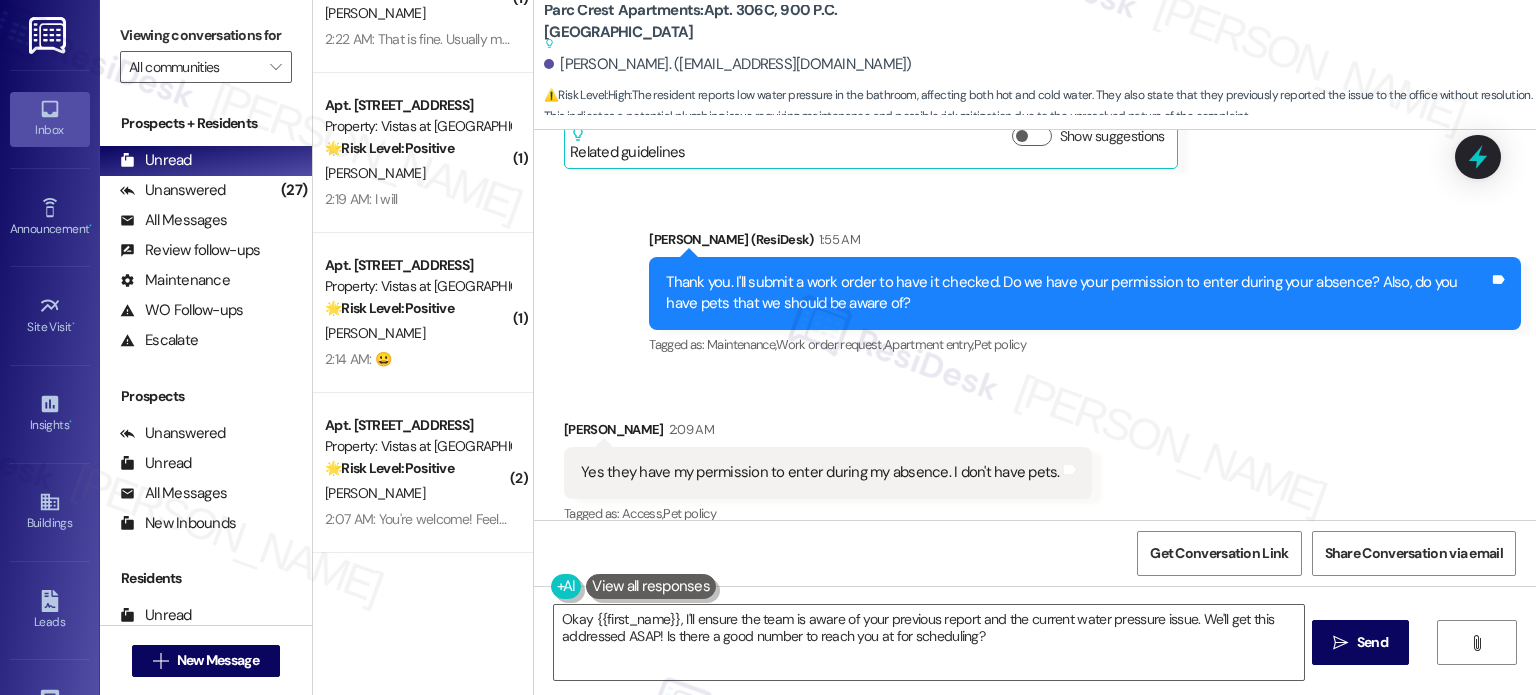 scroll, scrollTop: 1317, scrollLeft: 0, axis: vertical 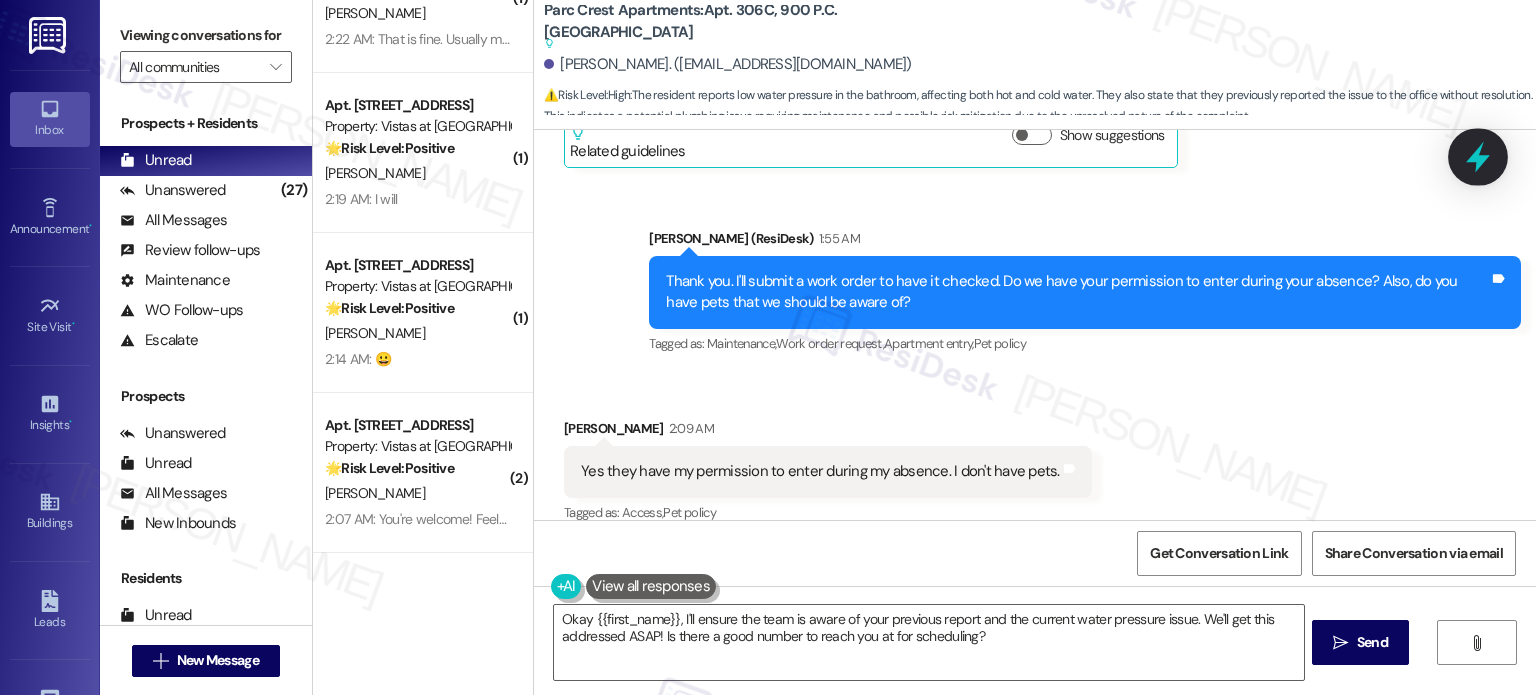 click 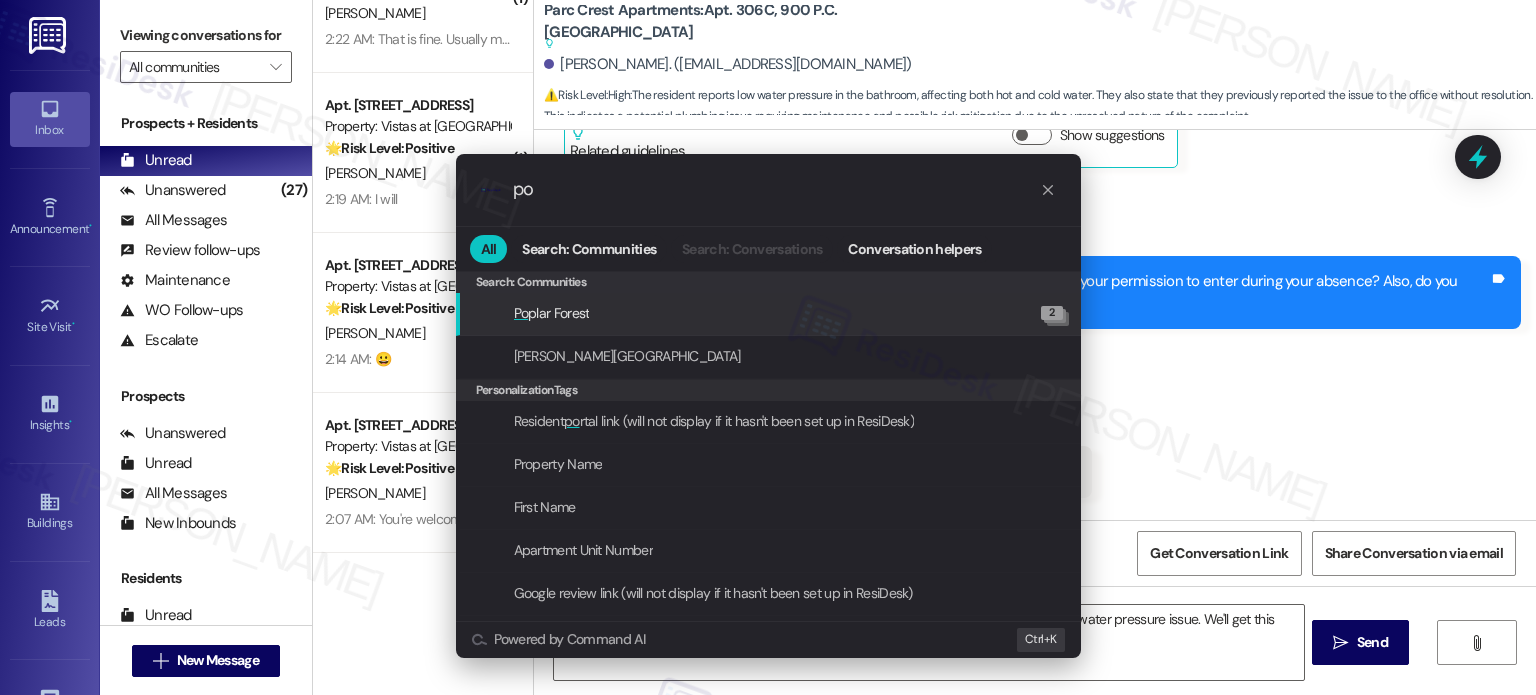 type on "p" 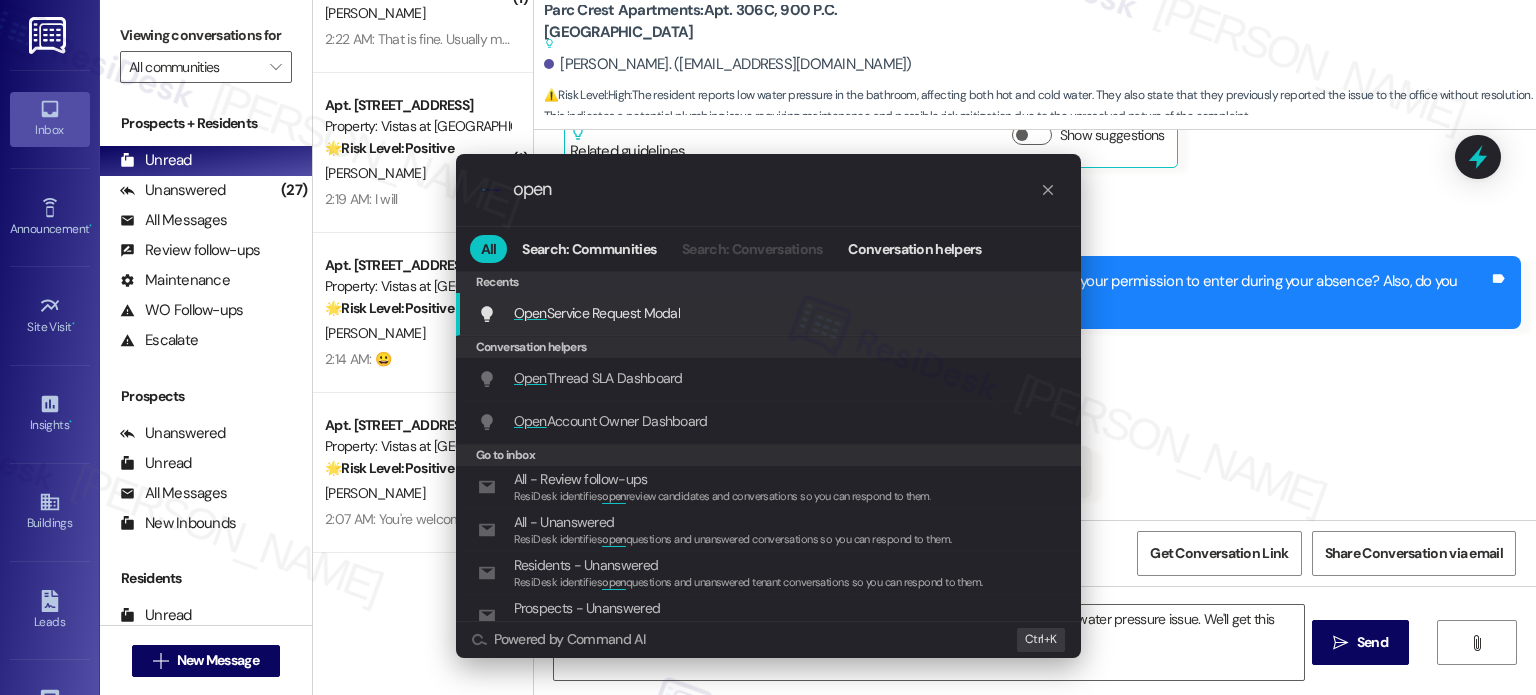 click on "Open  Service Request Modal" at bounding box center (597, 313) 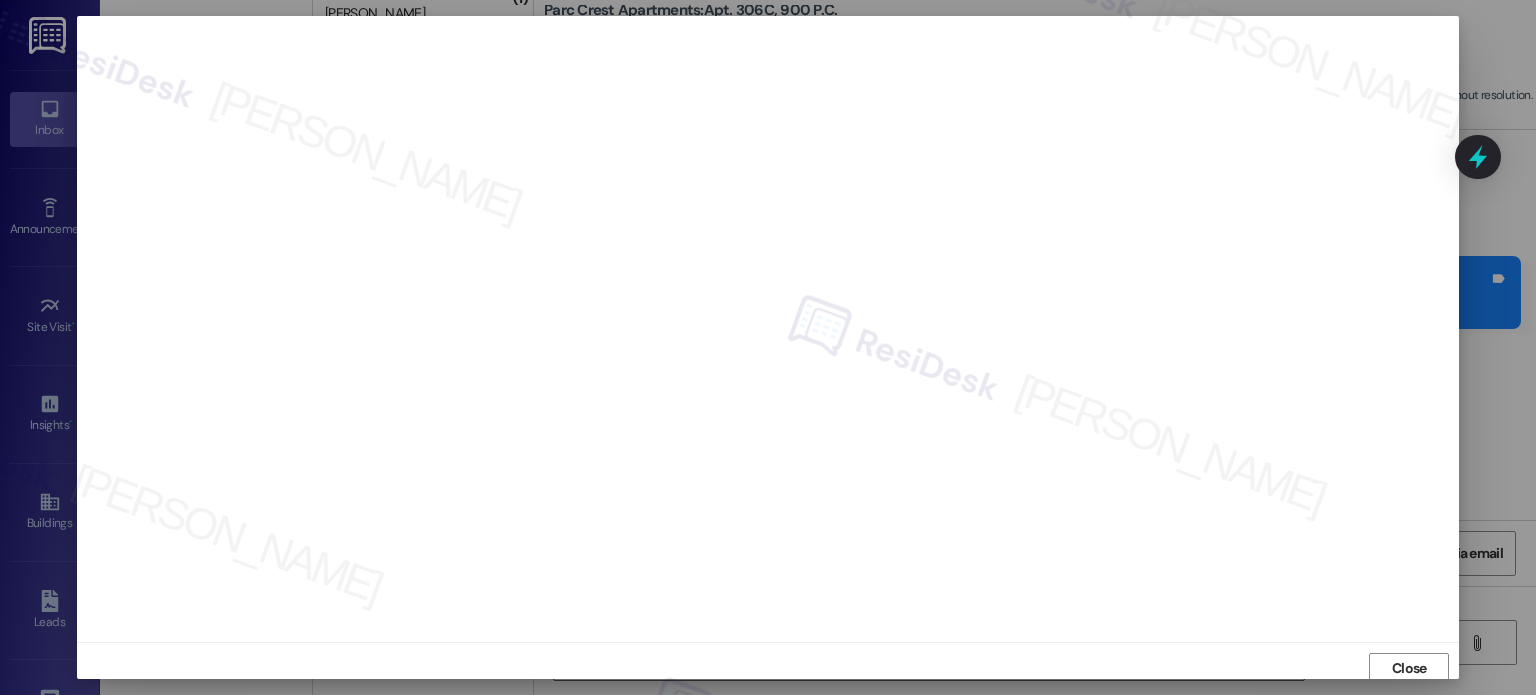 scroll, scrollTop: 5, scrollLeft: 0, axis: vertical 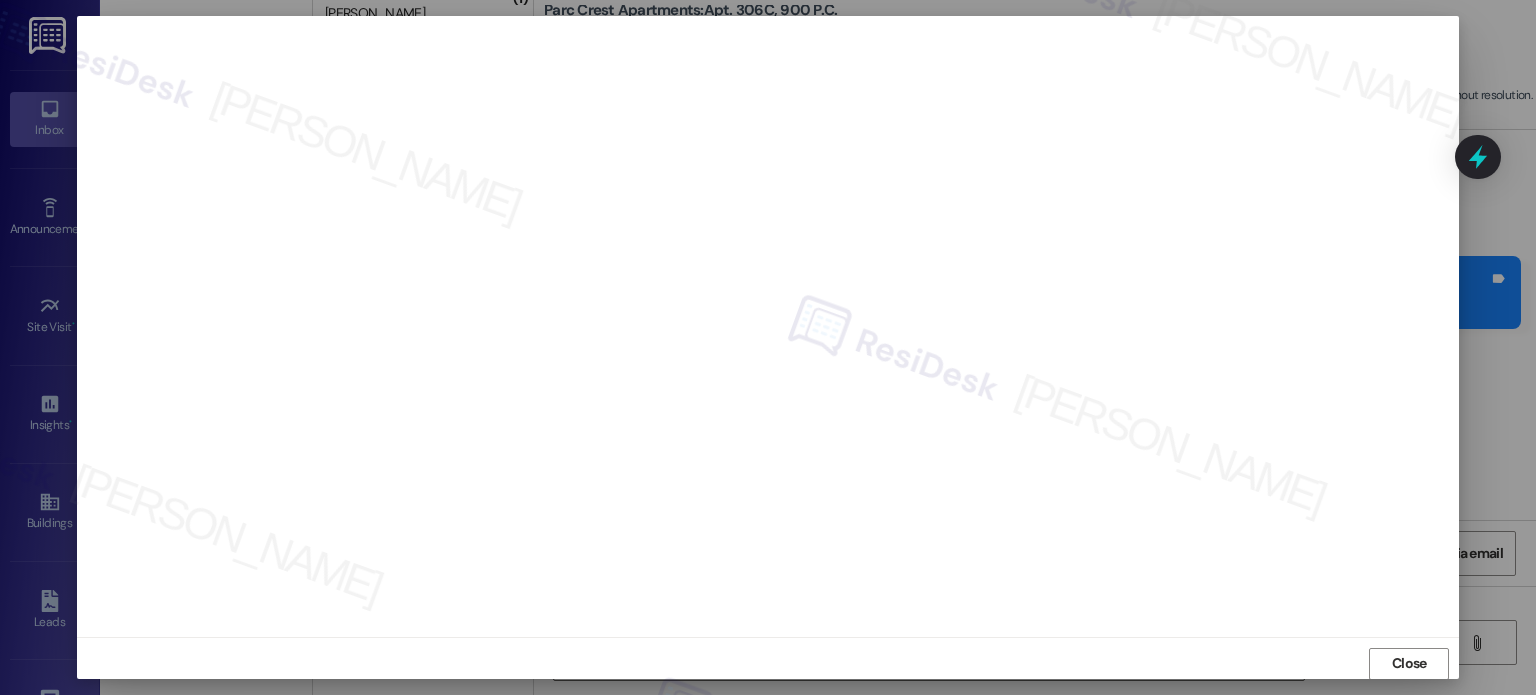 drag, startPoint x: 1411, startPoint y: 659, endPoint x: 1423, endPoint y: 631, distance: 30.463093 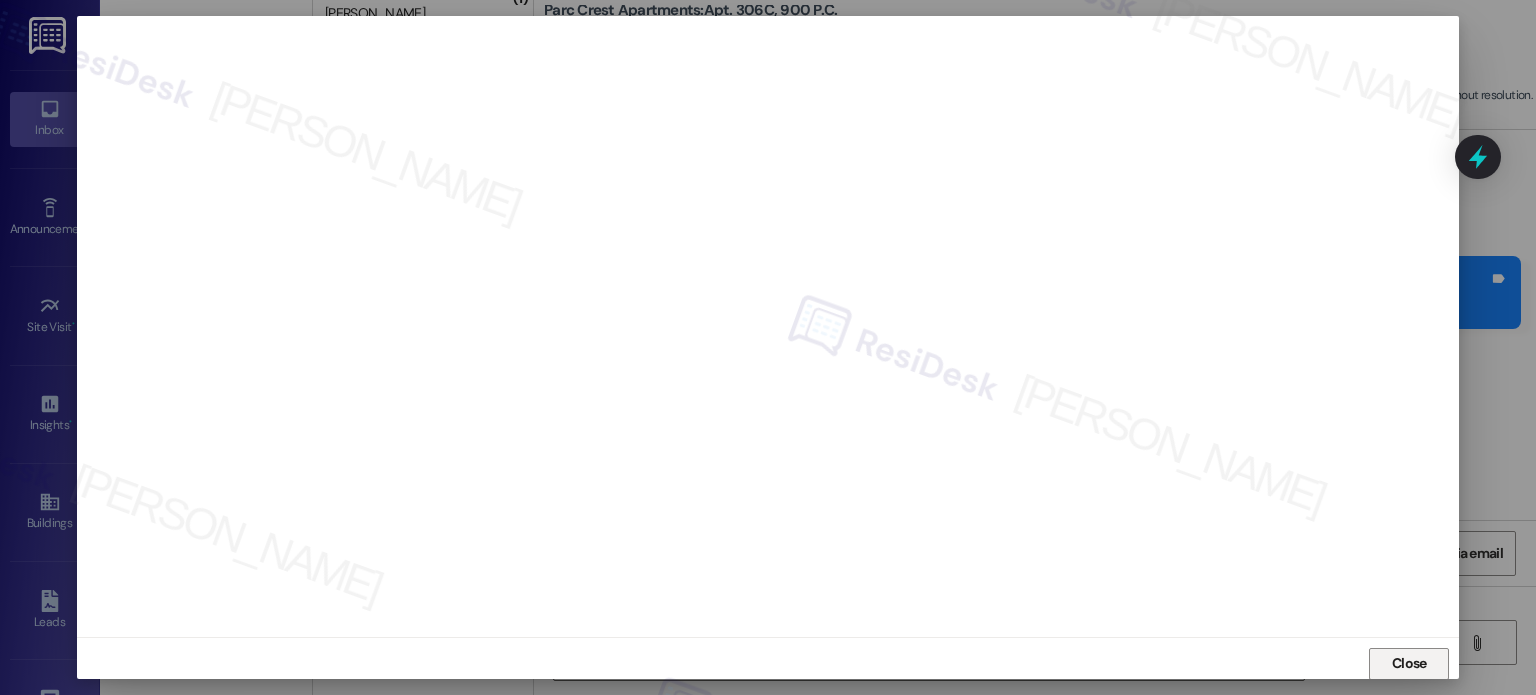 click on "Close" at bounding box center (1409, 663) 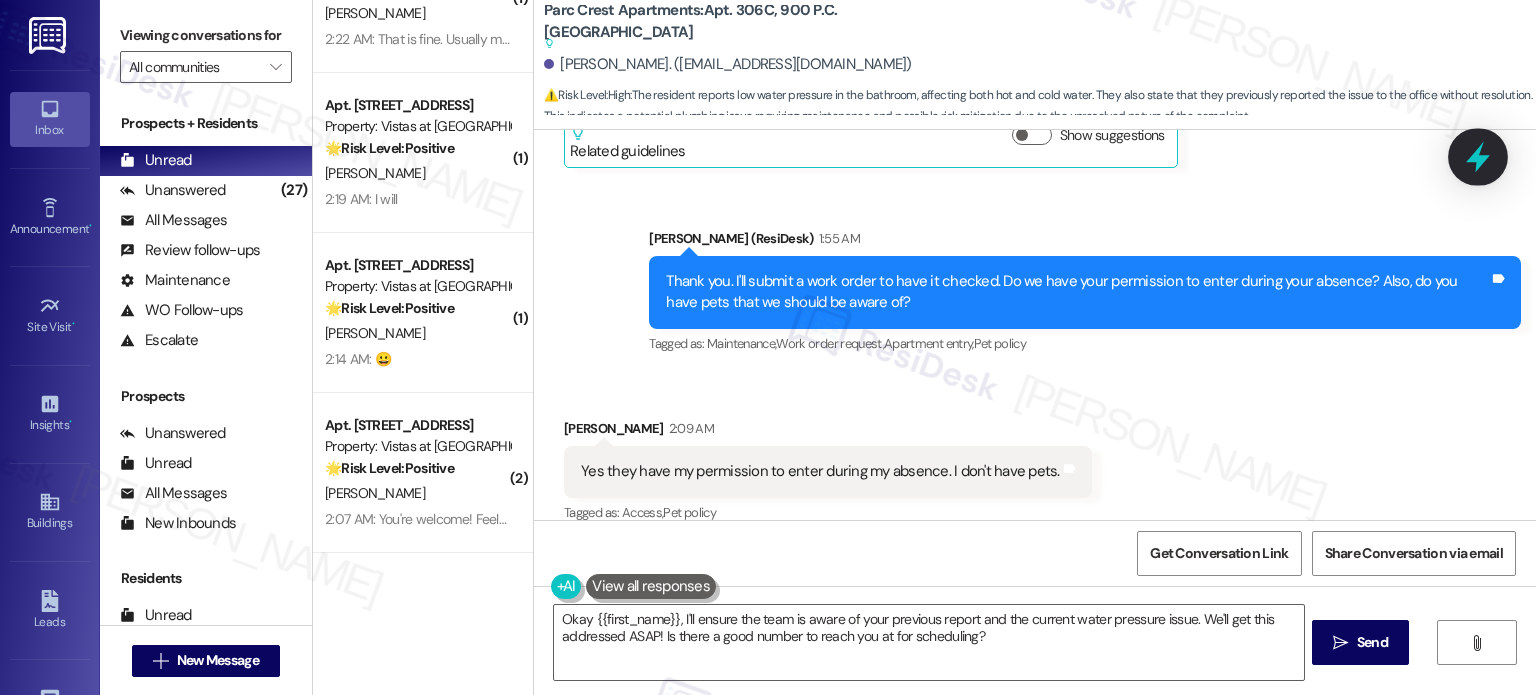 click at bounding box center (1478, 156) 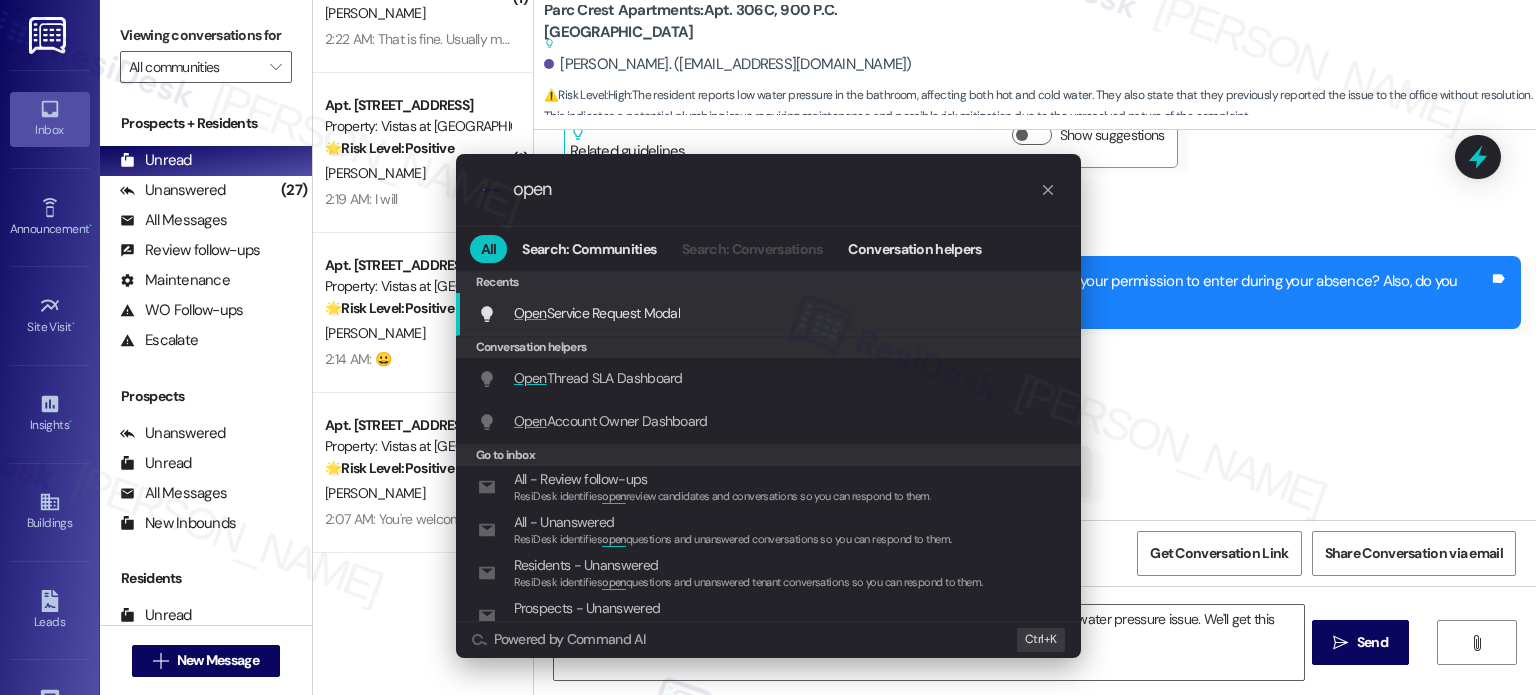 click on "Open  Service Request Modal" at bounding box center [597, 313] 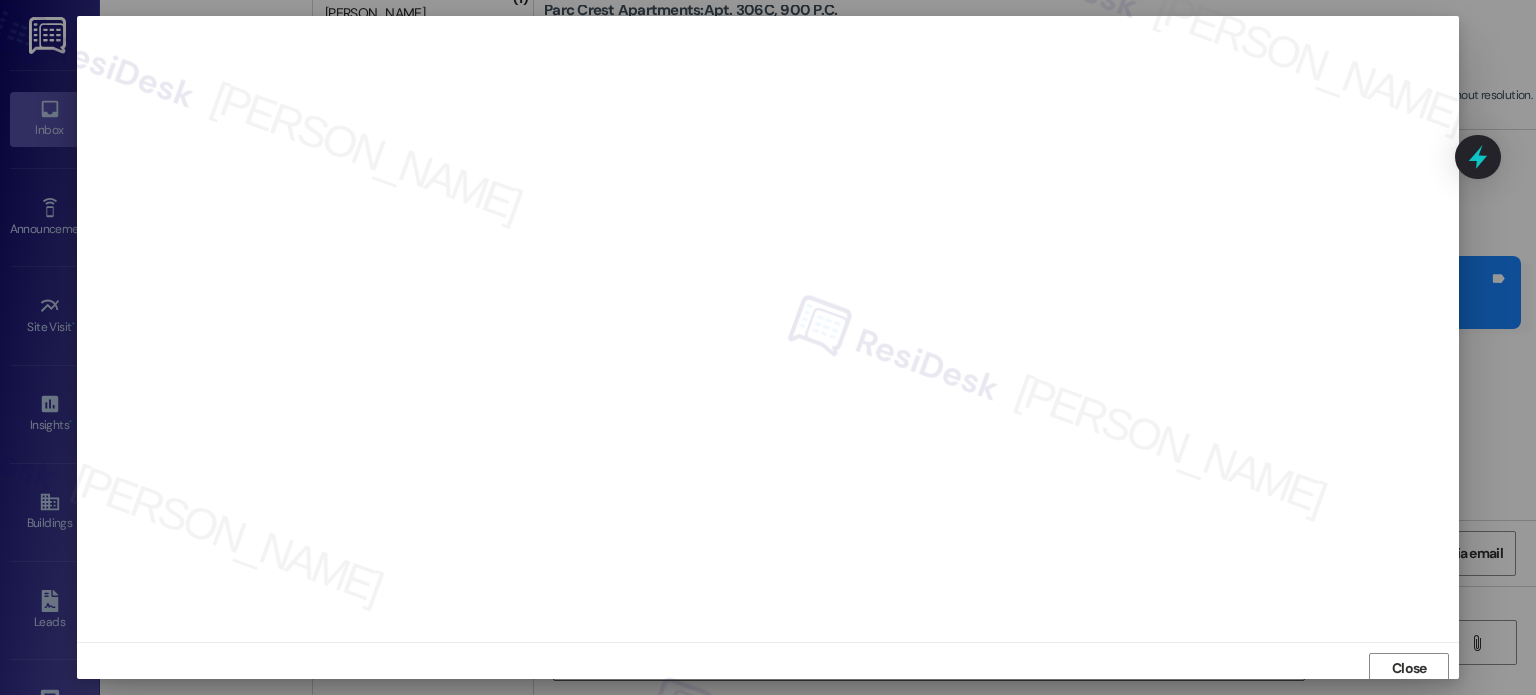 scroll, scrollTop: 5, scrollLeft: 0, axis: vertical 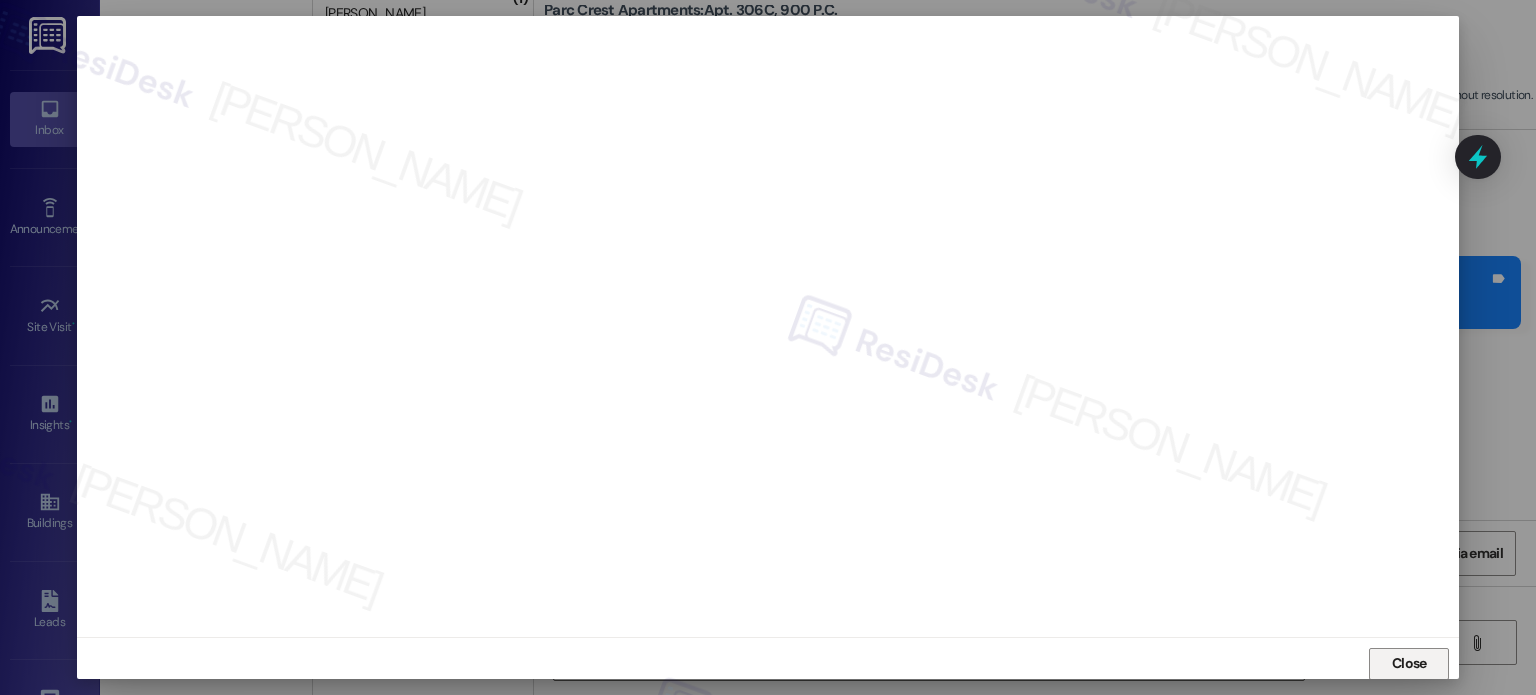 click on "Close" at bounding box center (1409, 664) 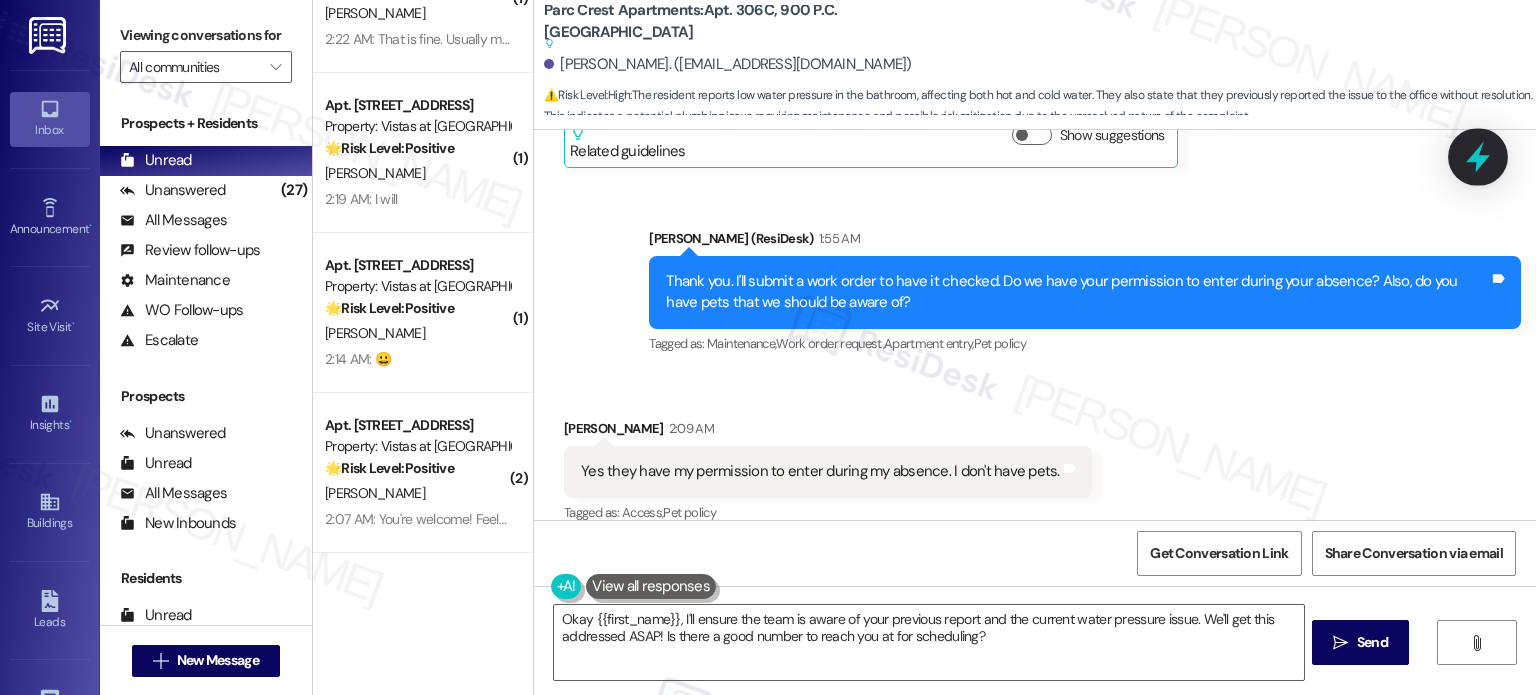 click 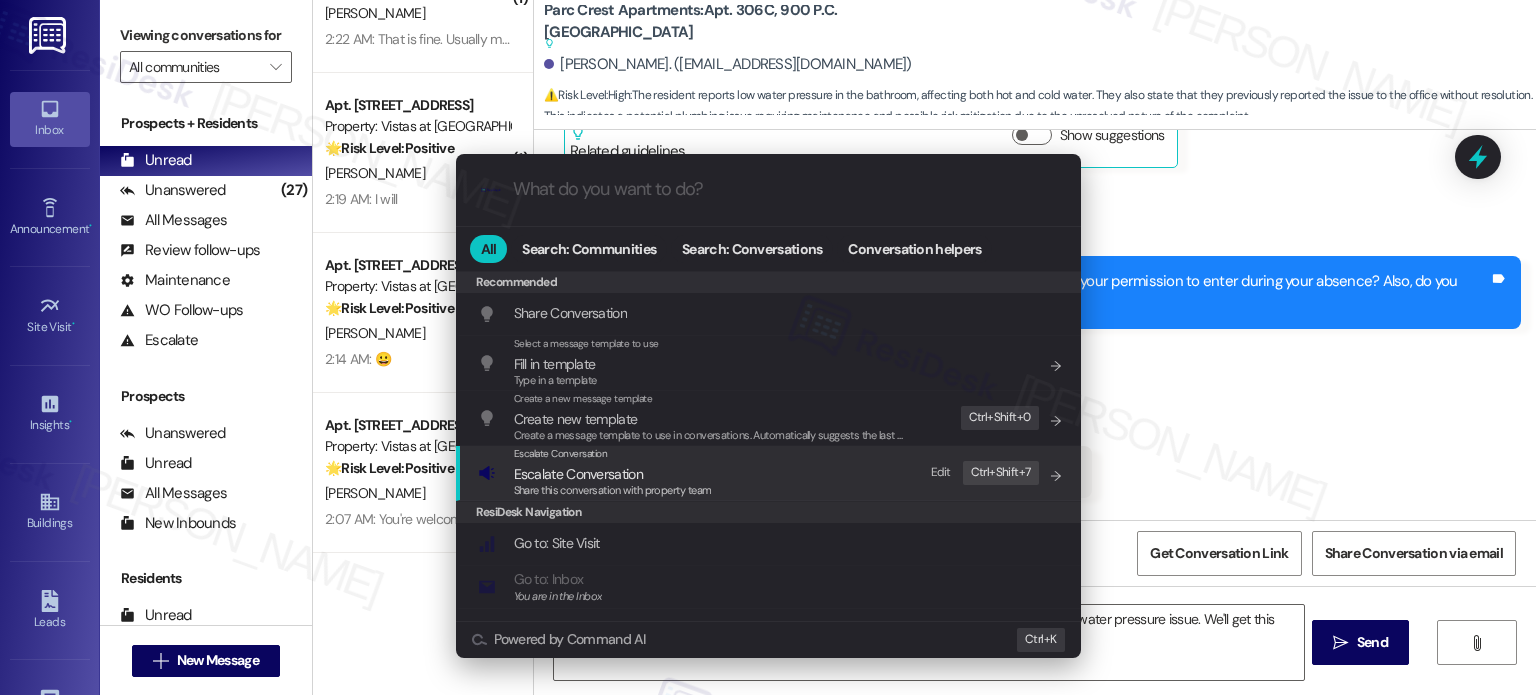 click on "Share this conversation with property team" at bounding box center (613, 490) 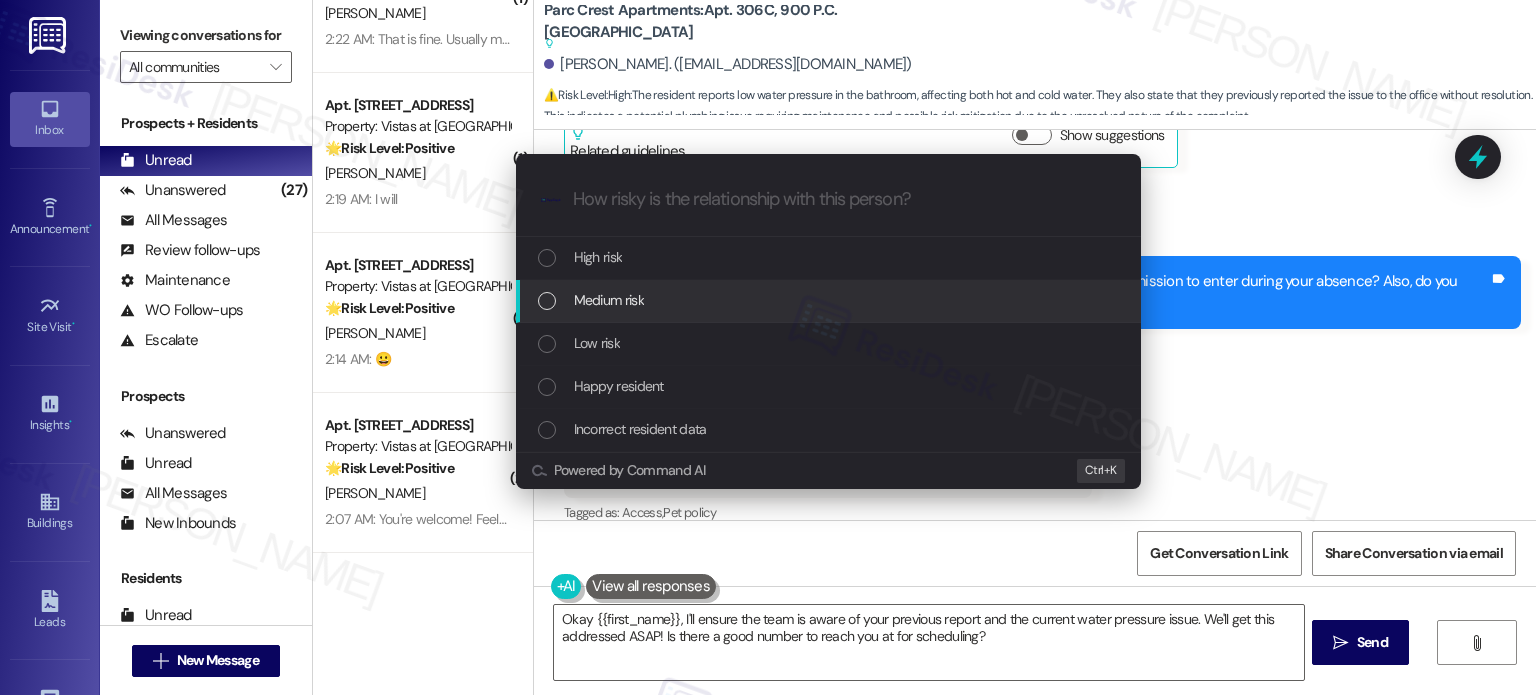 click on "Medium risk" at bounding box center (609, 300) 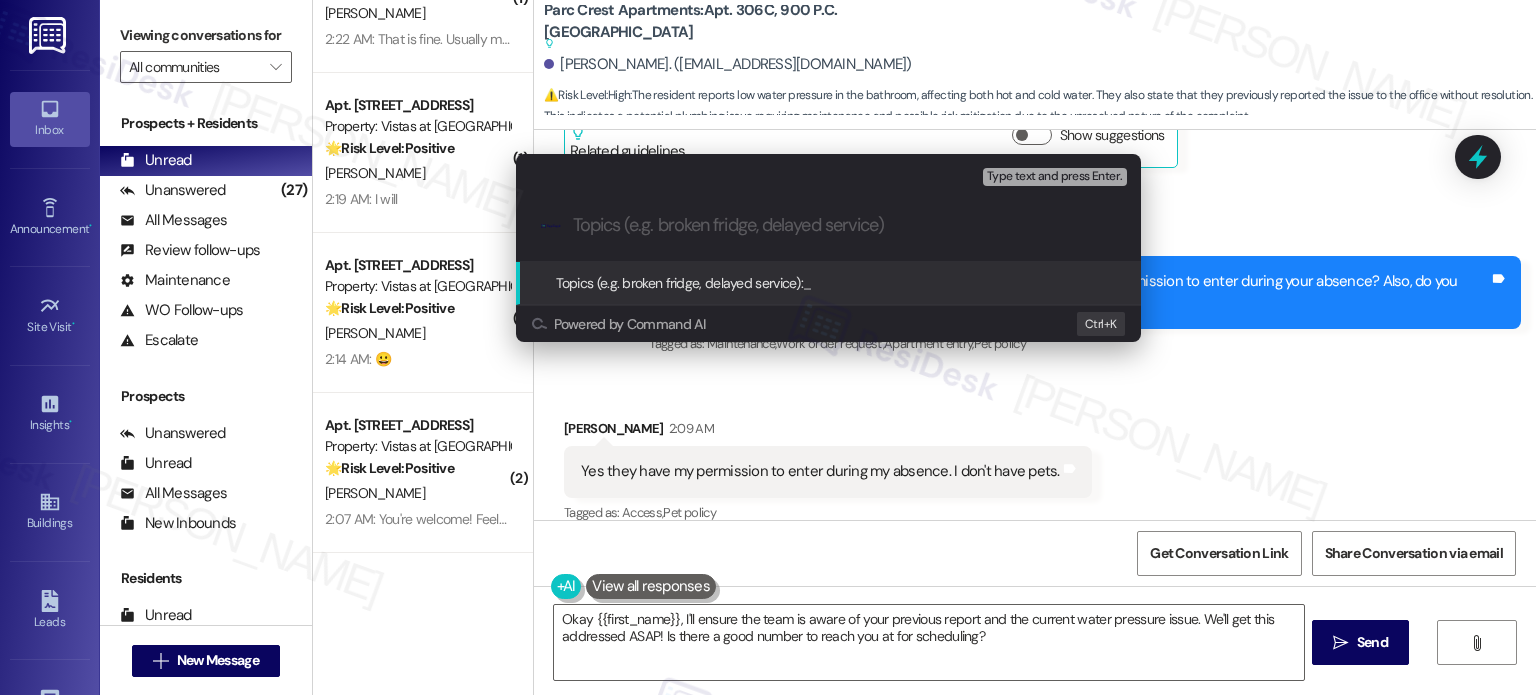 paste on "WO#373076 created by Residesk - water pressure issue" 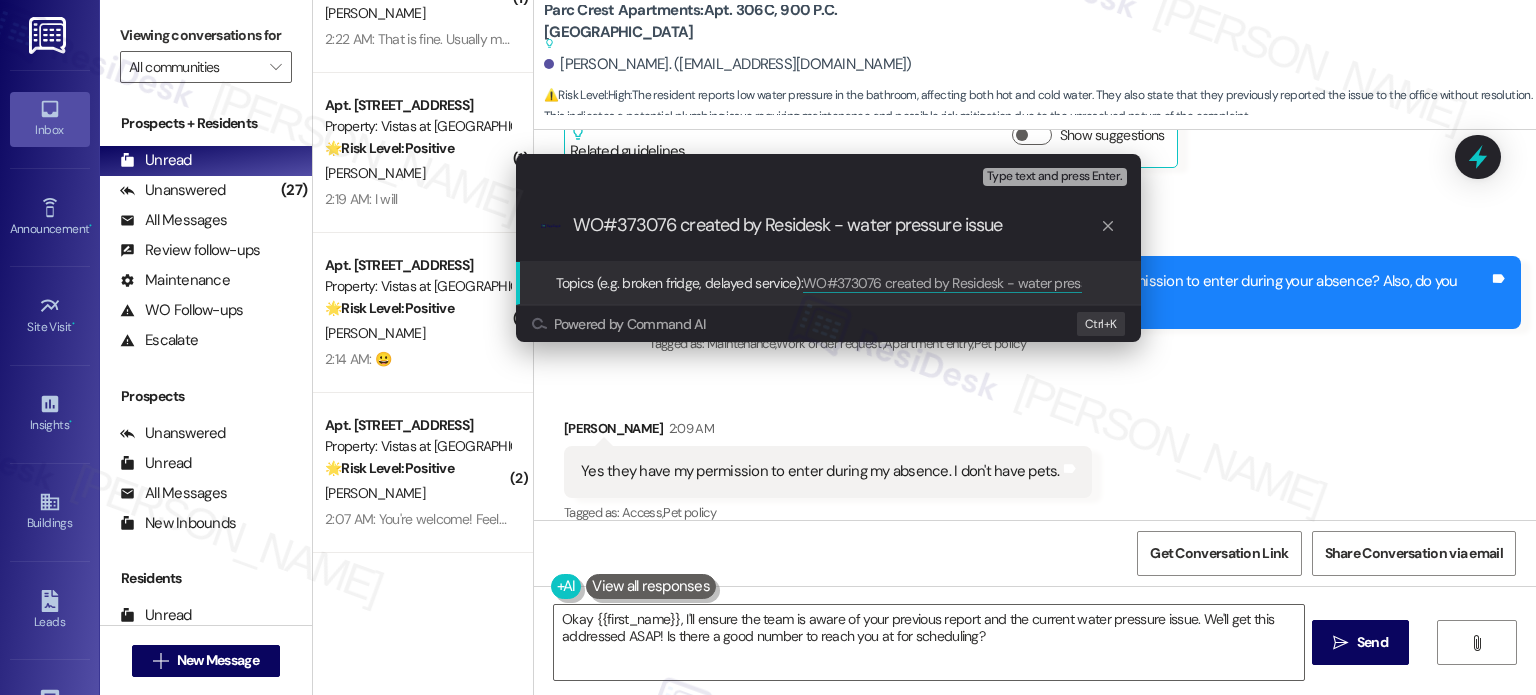 type 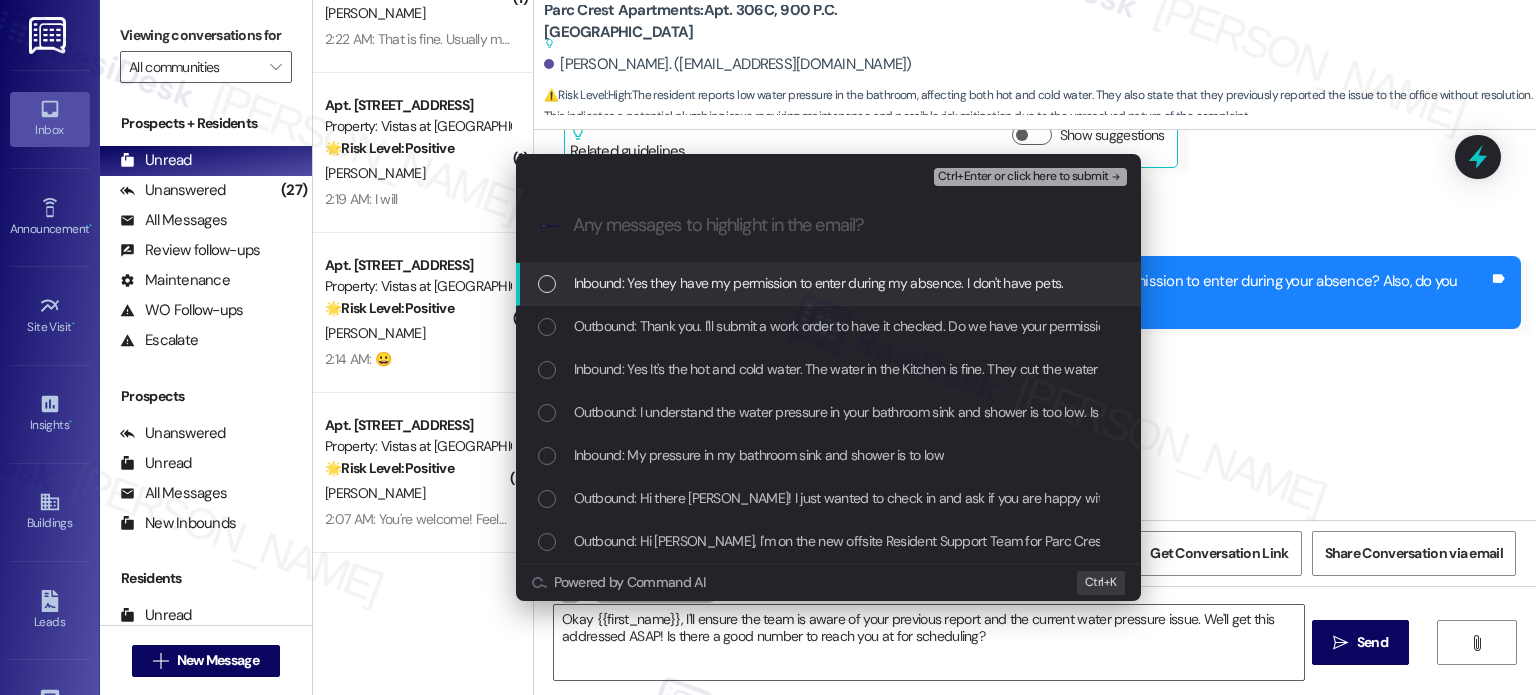 click on "Inbound: Yes they have my permission to enter during my absence. I don't have pets." at bounding box center [828, 284] 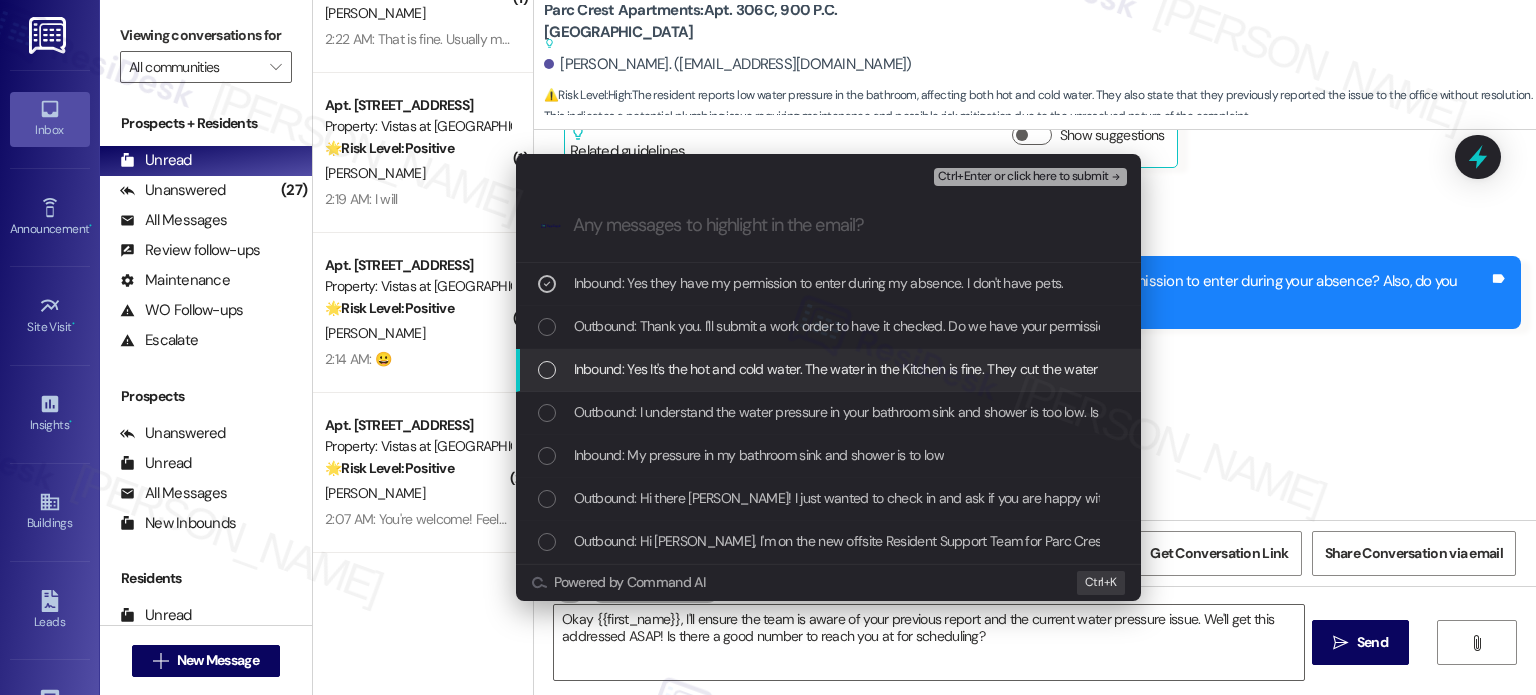 click on "Inbound: Yes It's the hot and cold water. The water in the Kitchen is fine. They cut the water down a few years ago to save water but mine is to to low. I told the office but nothing was done about it." at bounding box center (1139, 369) 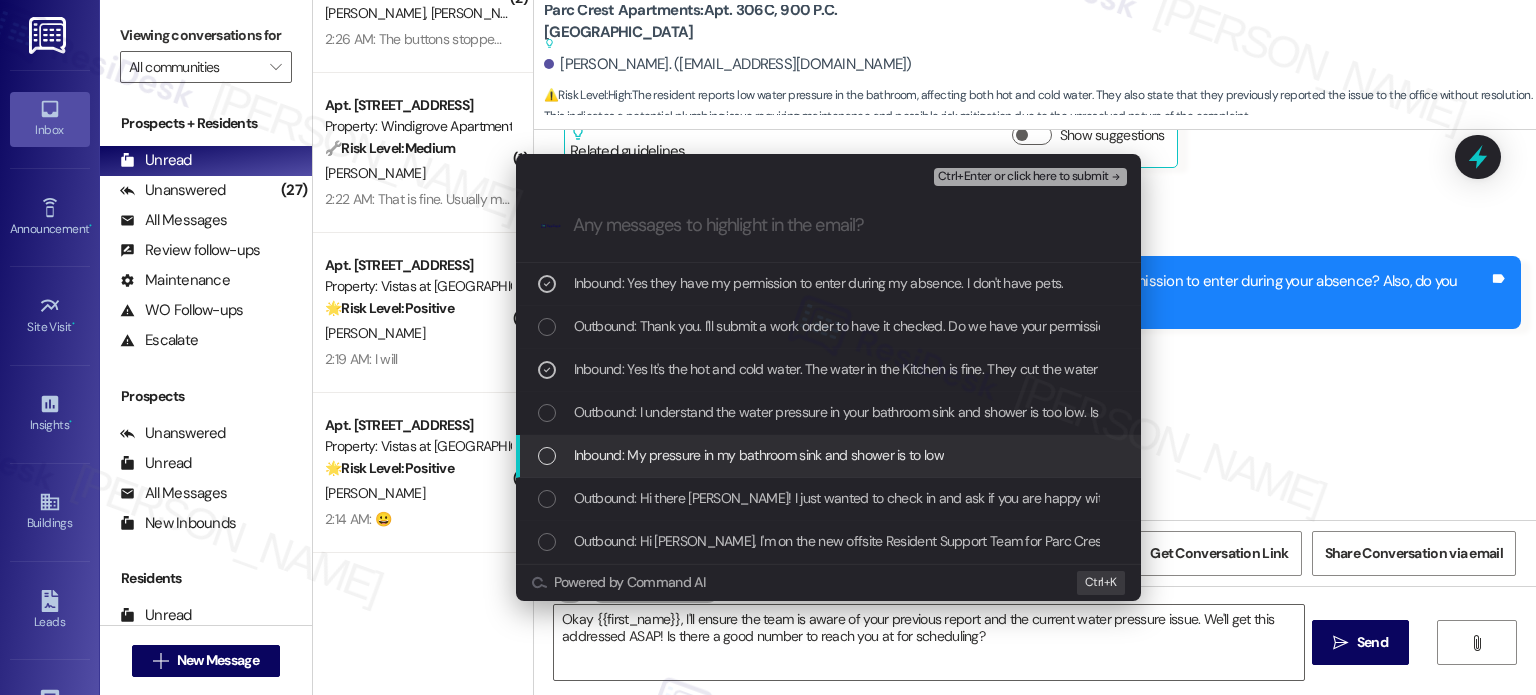 click on "Inbound: My pressure in my bathroom sink and shower is to low" at bounding box center [759, 455] 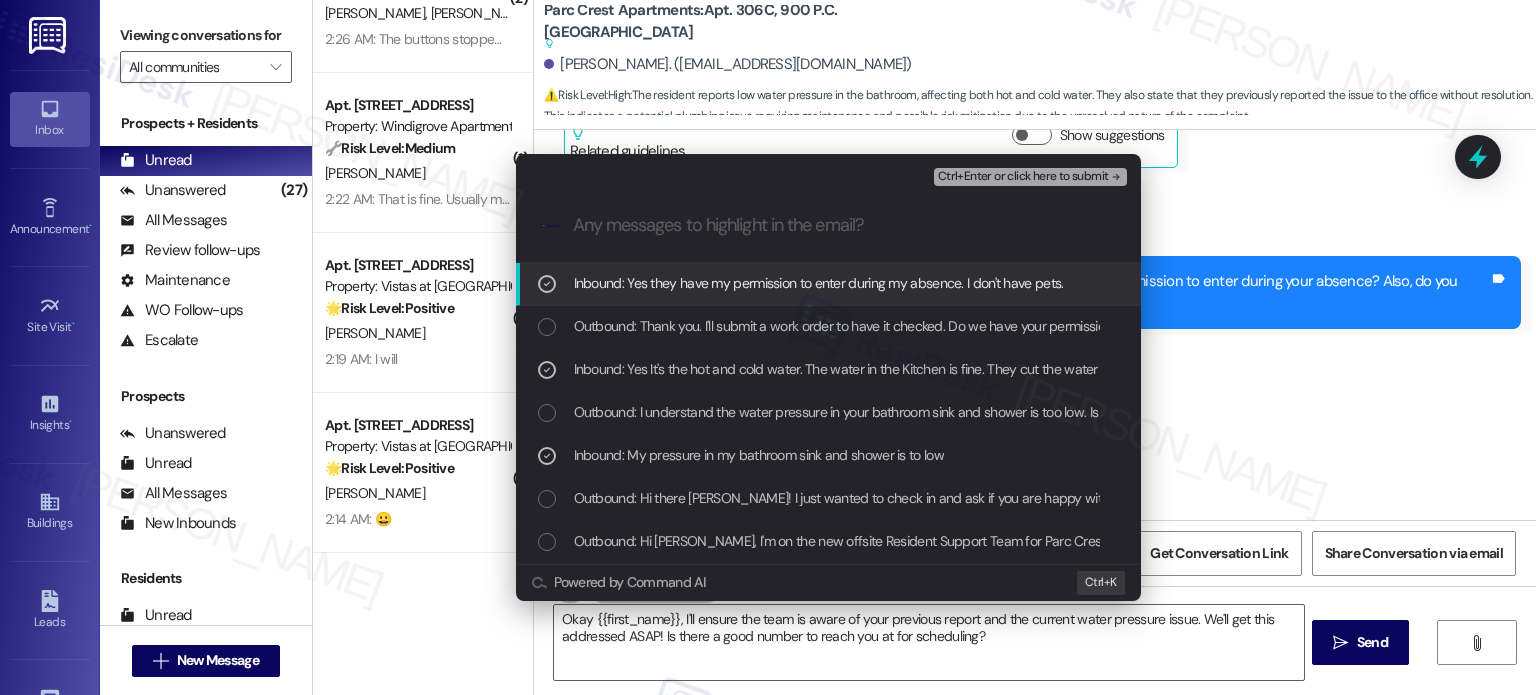click on "Ctrl+Enter or click here to submit" at bounding box center [1023, 177] 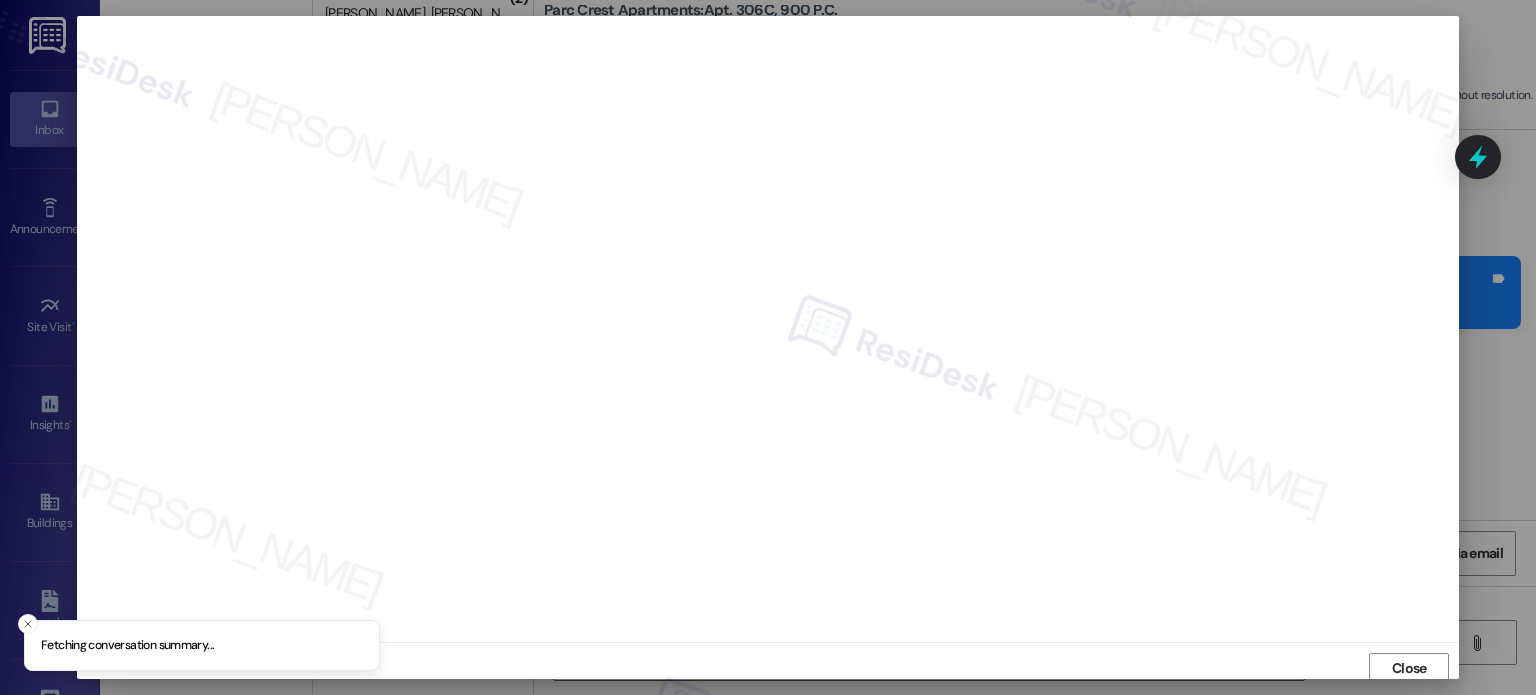 scroll, scrollTop: 5, scrollLeft: 0, axis: vertical 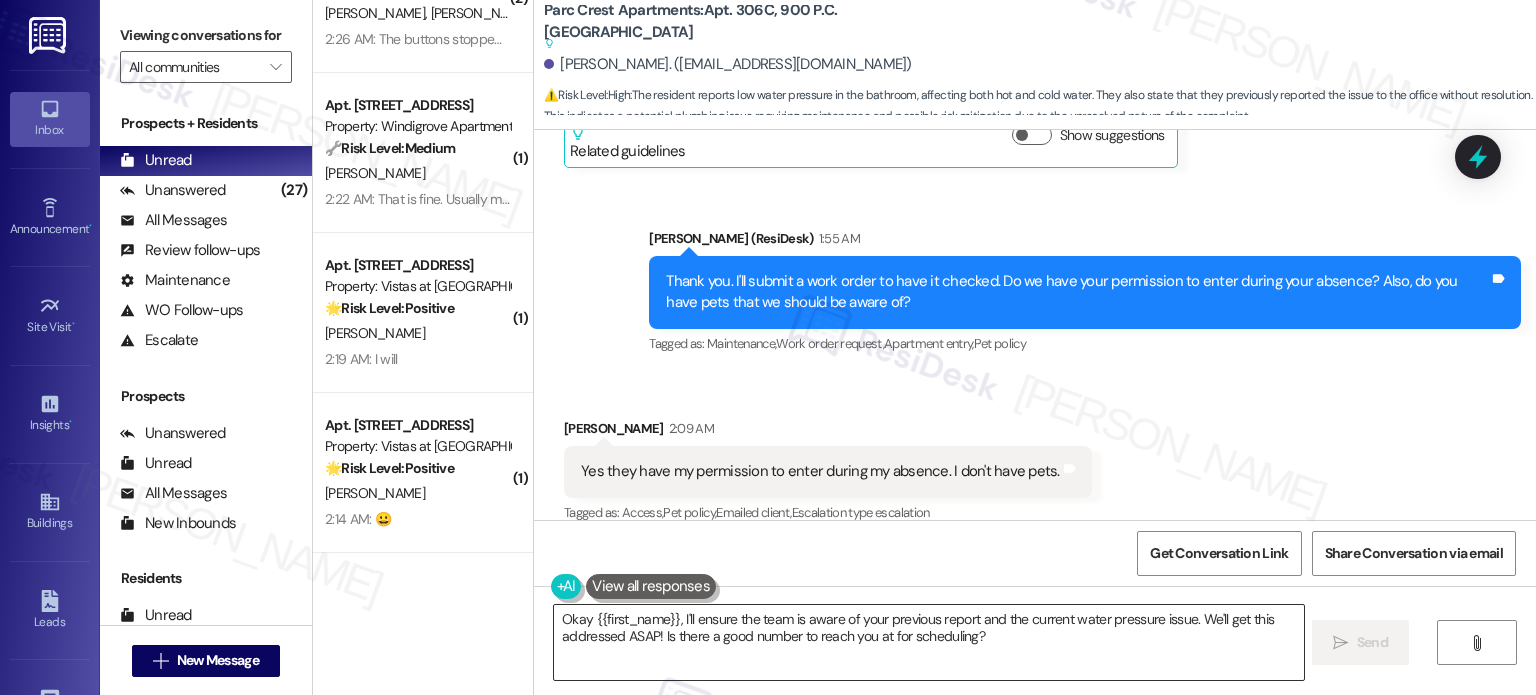 click on "Okay {{first_name}}, I'll ensure the team is aware of your previous report and the current water pressure issue. We'll get this addressed ASAP! Is there a good number to reach you at for scheduling?" at bounding box center [928, 642] 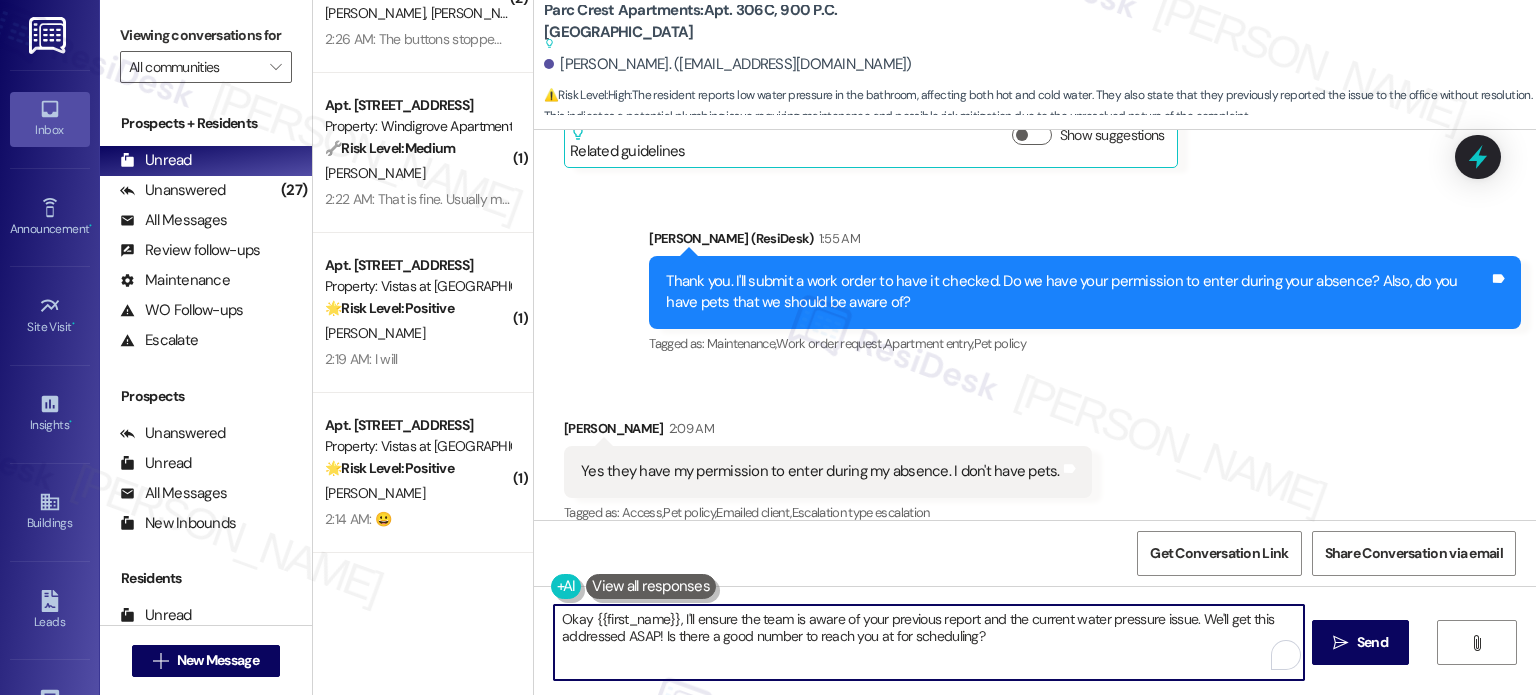 click on "Okay {{first_name}}, I'll ensure the team is aware of your previous report and the current water pressure issue. We'll get this addressed ASAP! Is there a good number to reach you at for scheduling?" at bounding box center [928, 642] 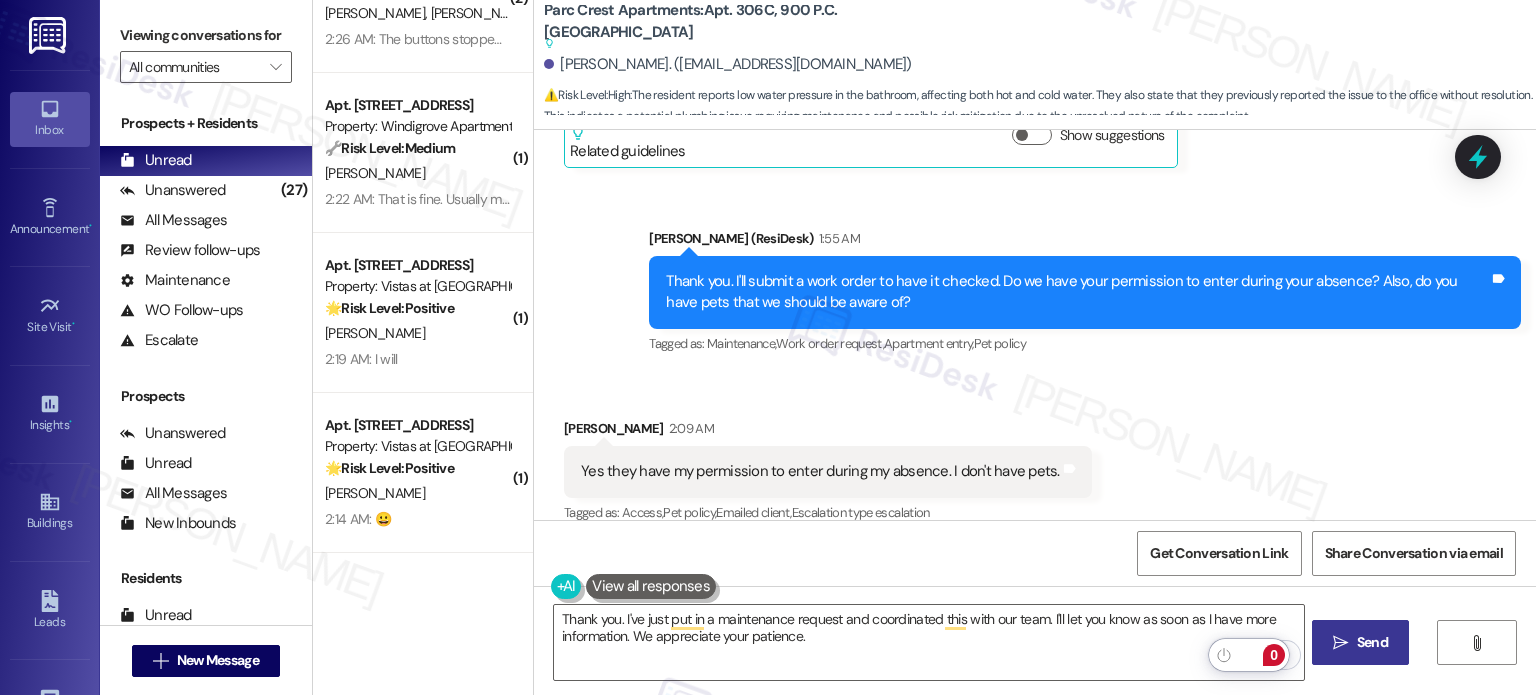 click on "Send" at bounding box center [1372, 642] 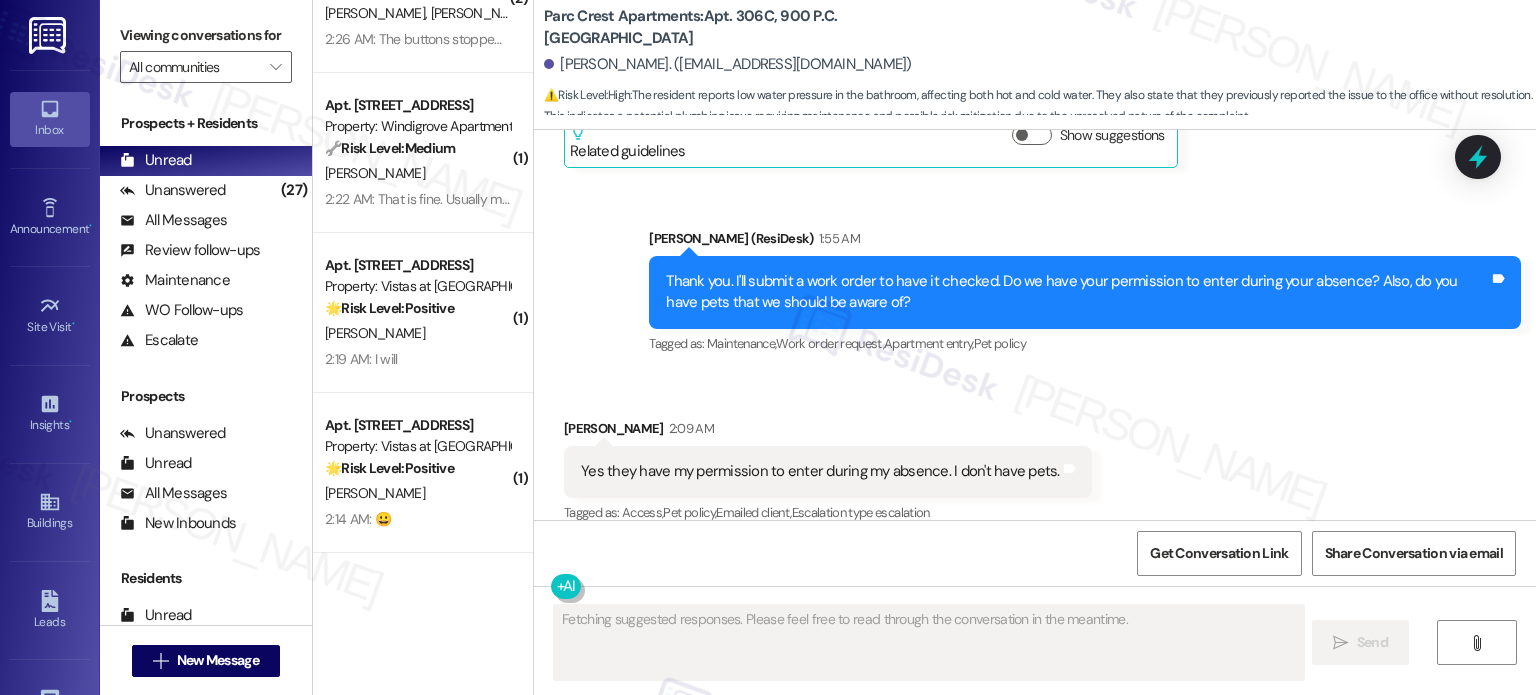 scroll, scrollTop: 1316, scrollLeft: 0, axis: vertical 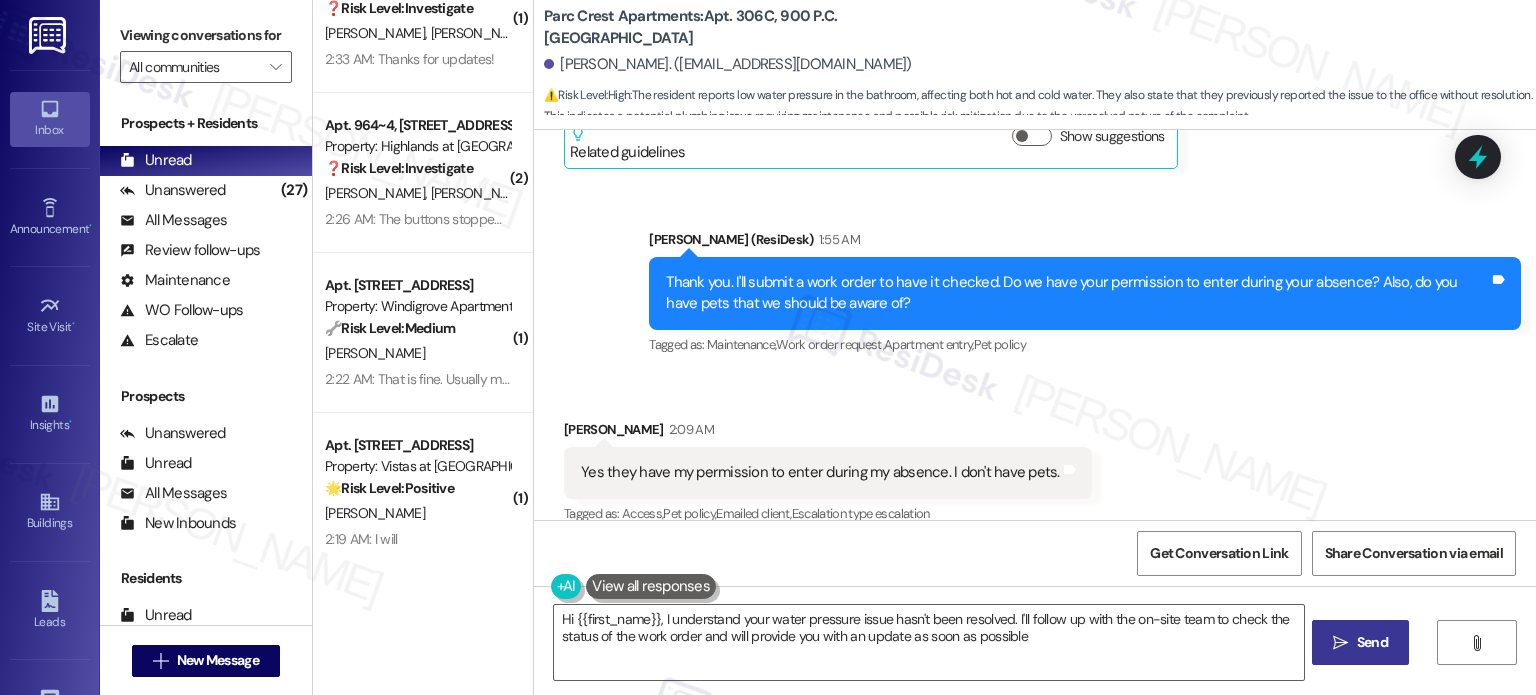 type on "Hi {{first_name}}, I understand your water pressure issue hasn't been resolved. I'll follow up with the on-site team to check the status of the work order and will provide you with an update as soon as possible." 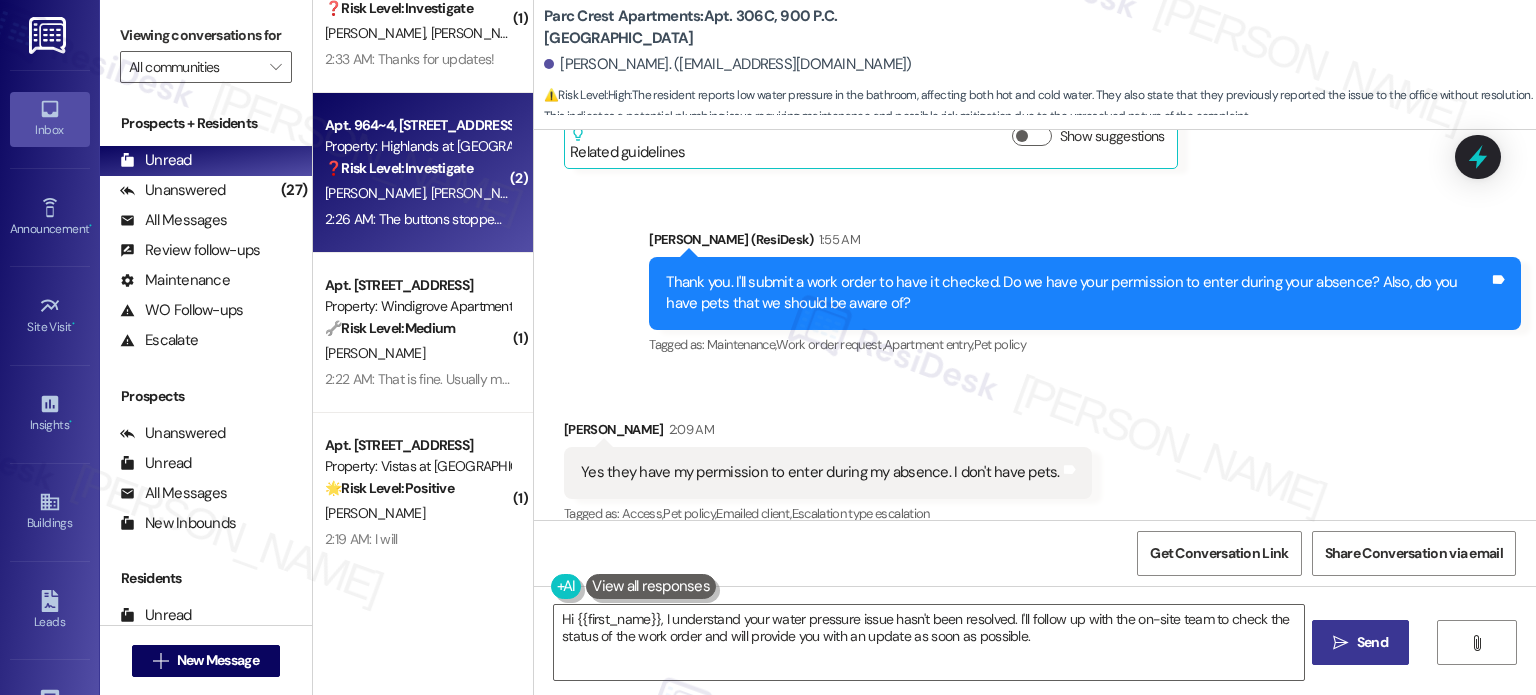 click on "[PERSON_NAME] [PERSON_NAME]" at bounding box center [417, 193] 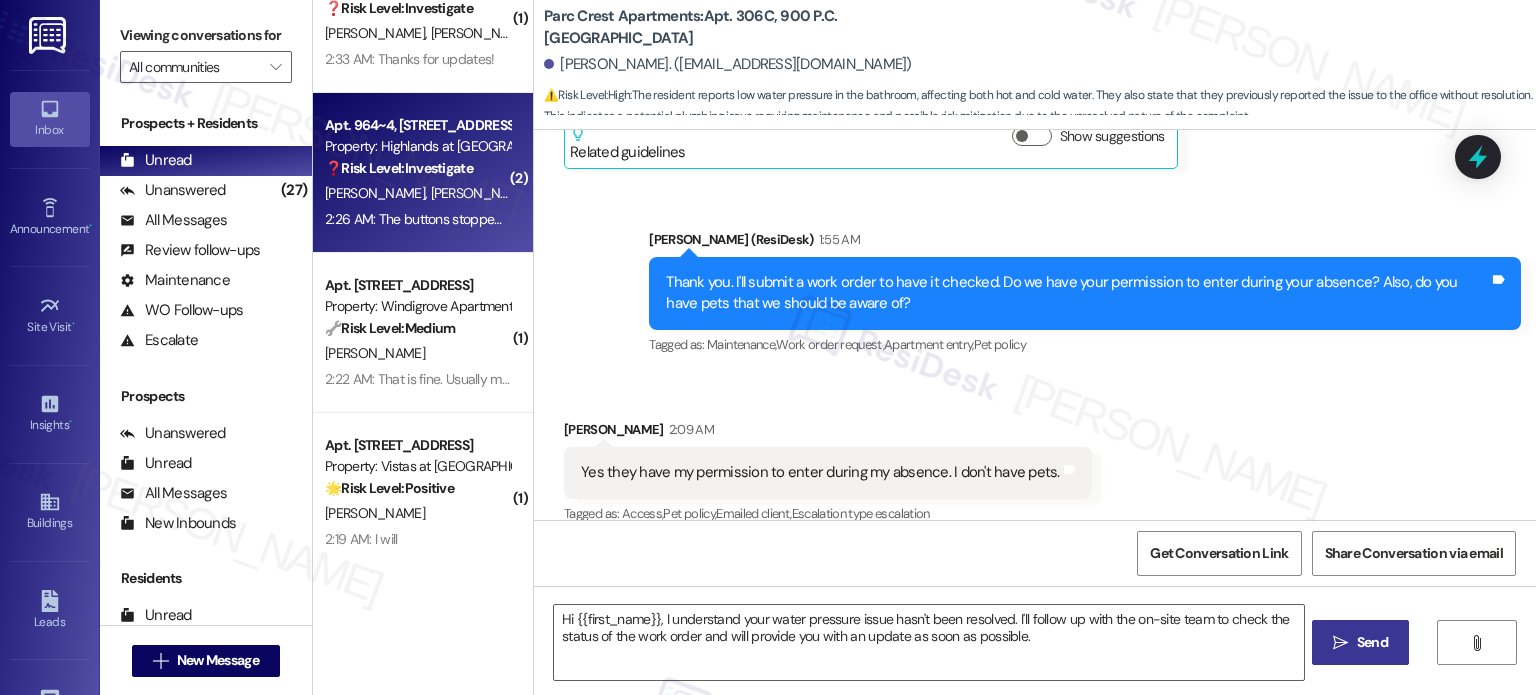 type on "Fetching suggested responses. Please feel free to read through the conversation in the meantime." 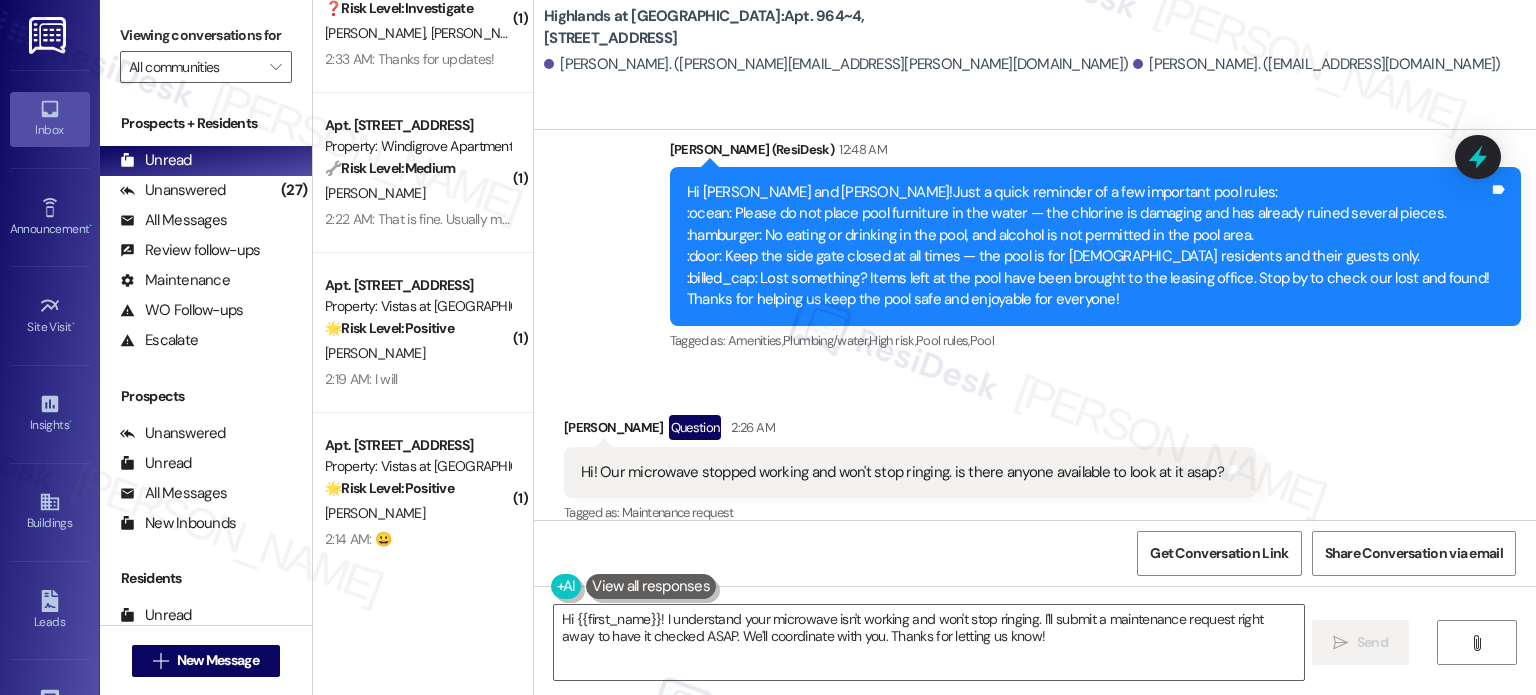 scroll, scrollTop: 15009, scrollLeft: 0, axis: vertical 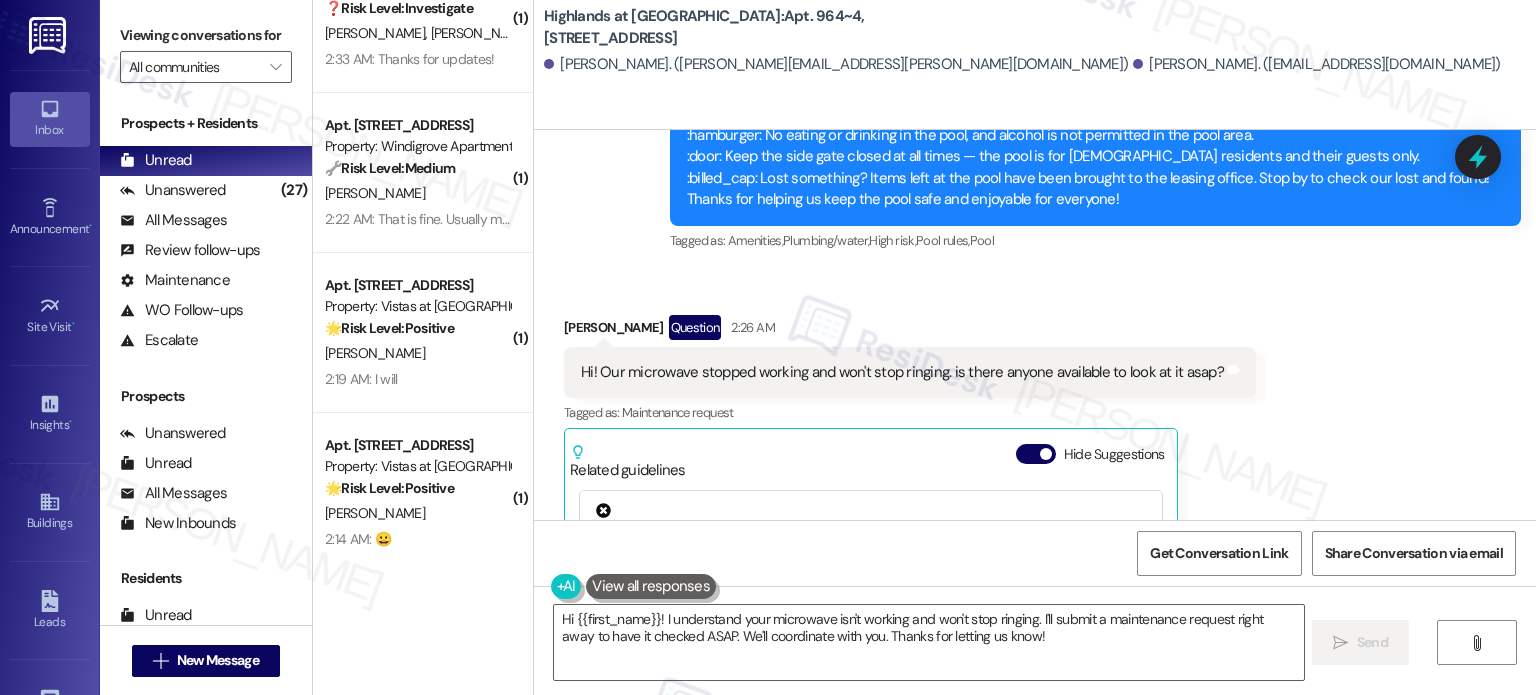 click on "Hi! Our microwave stopped working and won't stop ringing. is there anyone available to look at it asap?" at bounding box center (902, 372) 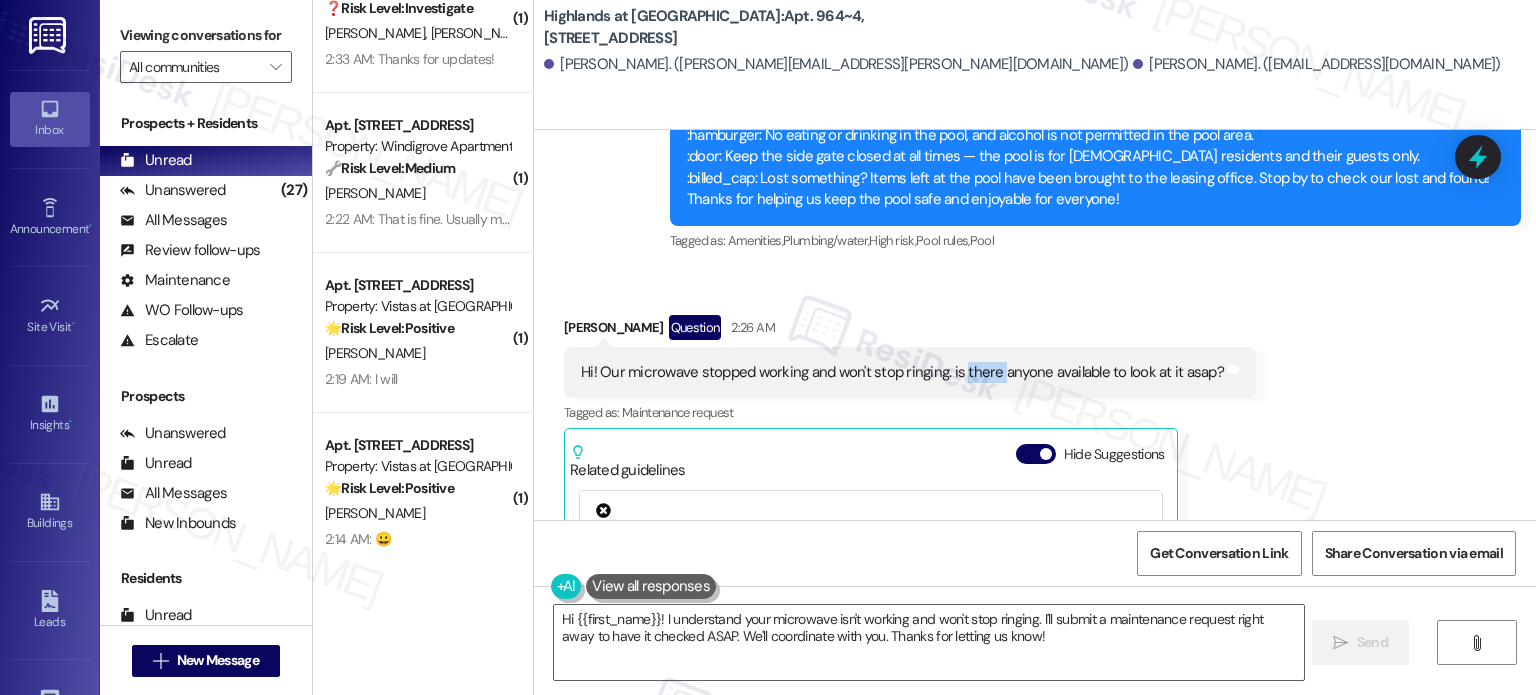 click on "Hi! Our microwave stopped working and won't stop ringing. is there anyone available to look at it asap?" at bounding box center [902, 372] 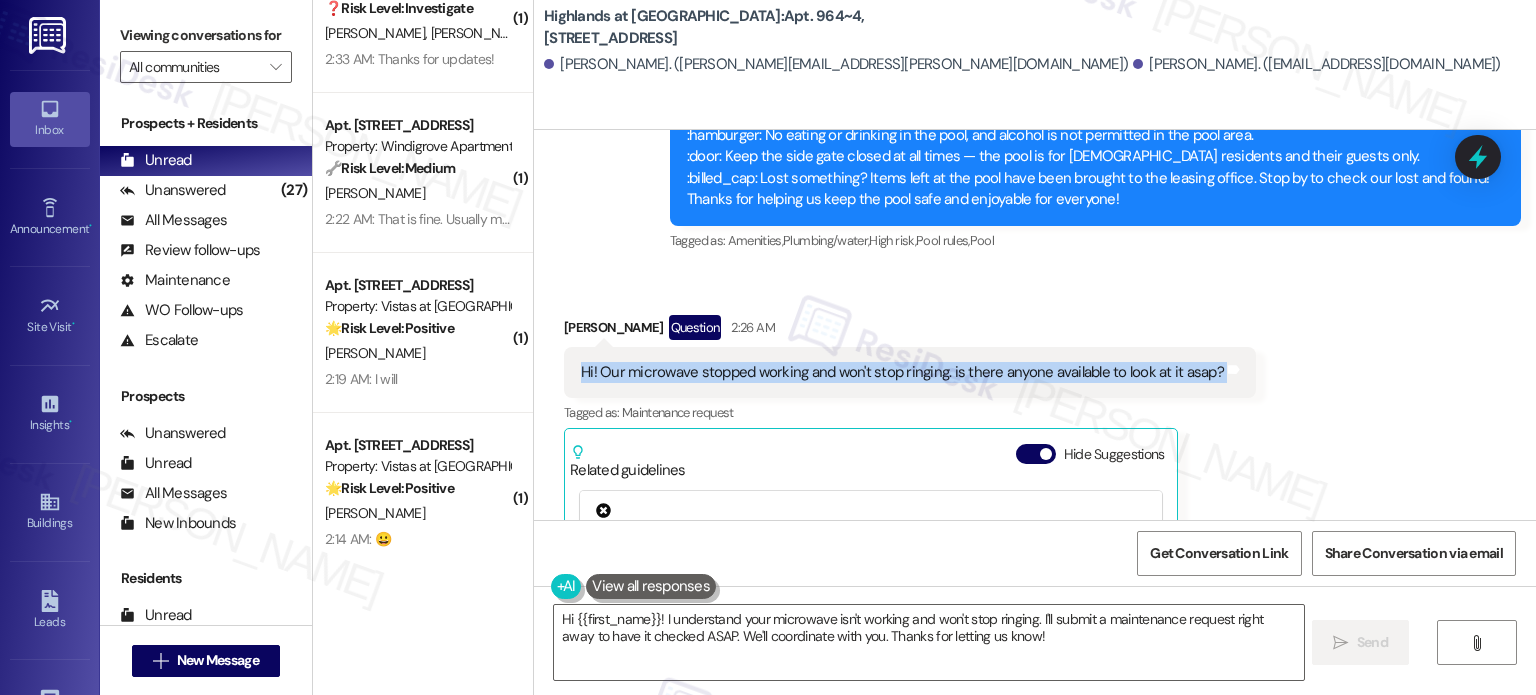 click on "Hi! Our microwave stopped working and won't stop ringing. is there anyone available to look at it asap?" at bounding box center [902, 372] 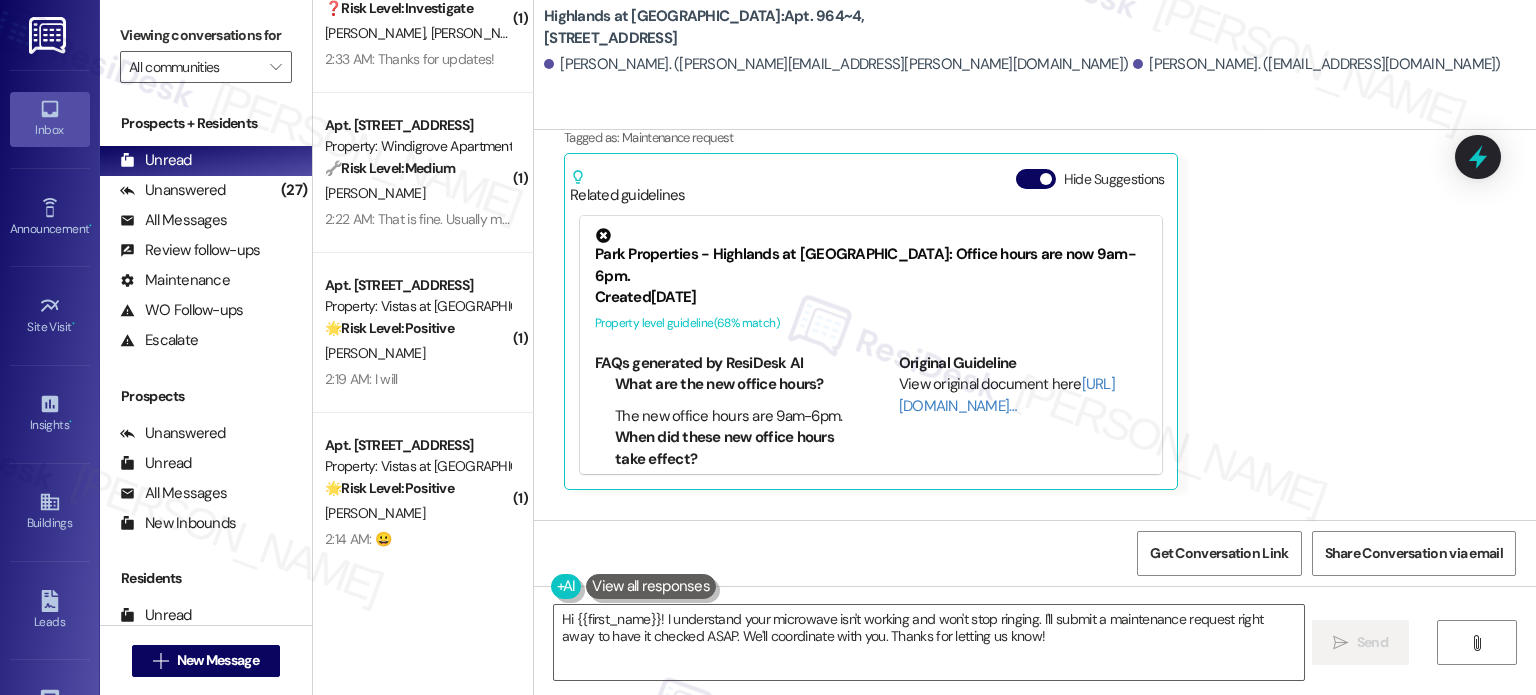 scroll, scrollTop: 15410, scrollLeft: 0, axis: vertical 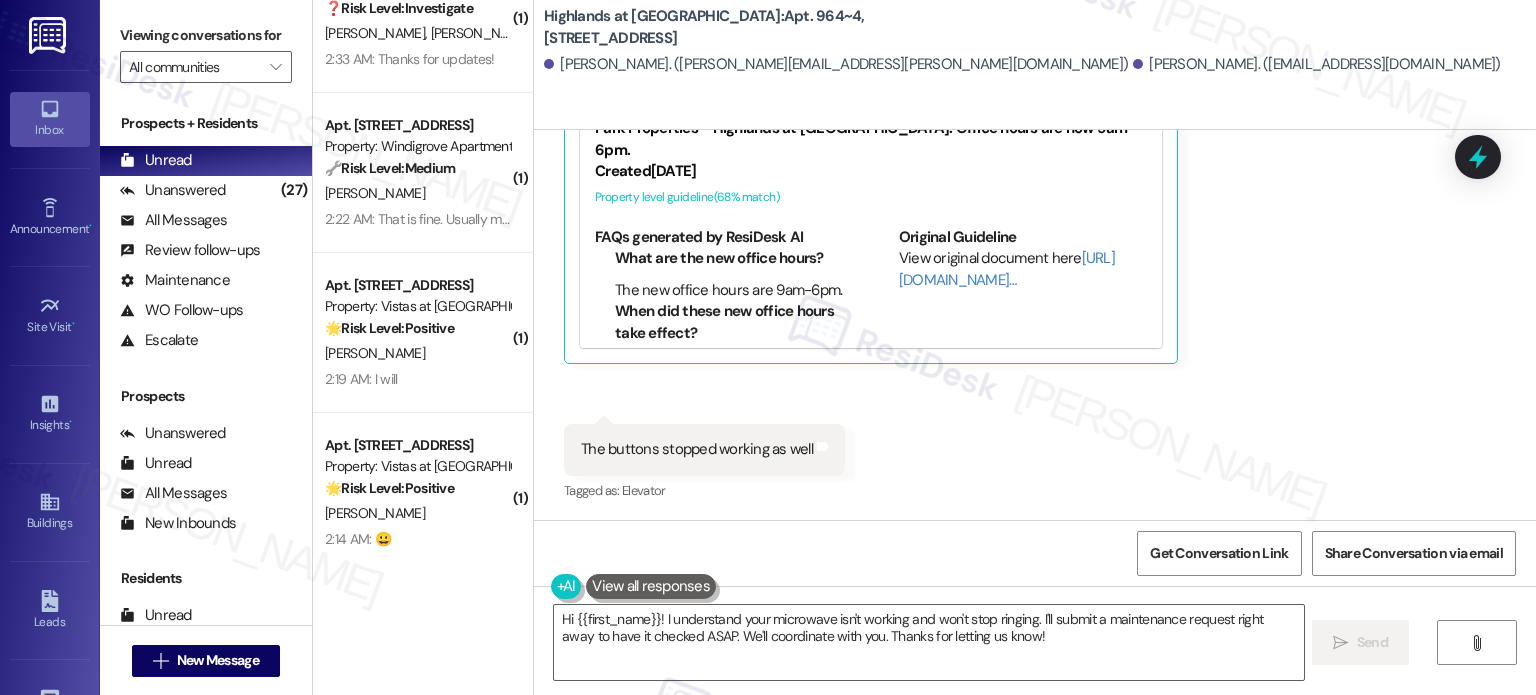 click on "The buttons stopped working as well" at bounding box center (697, 449) 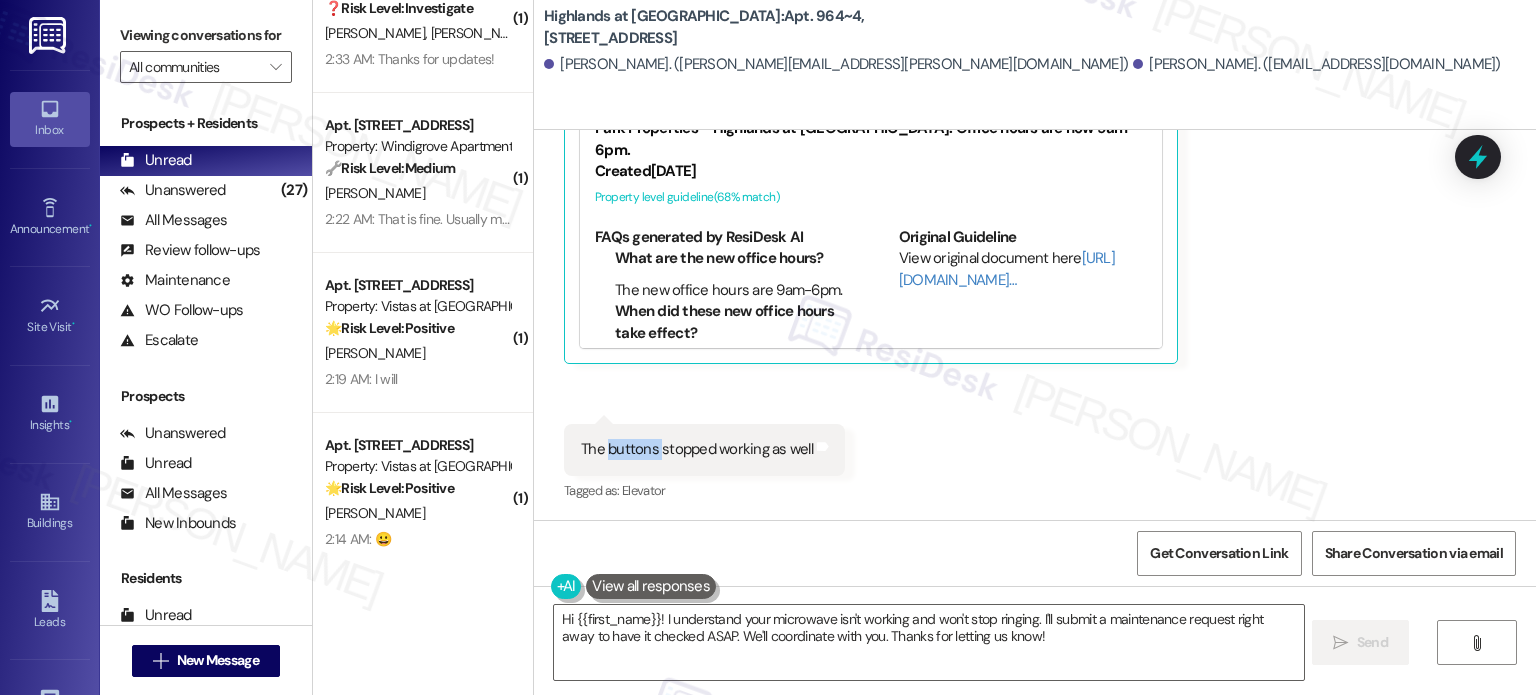 click on "The buttons stopped working as well" at bounding box center [697, 449] 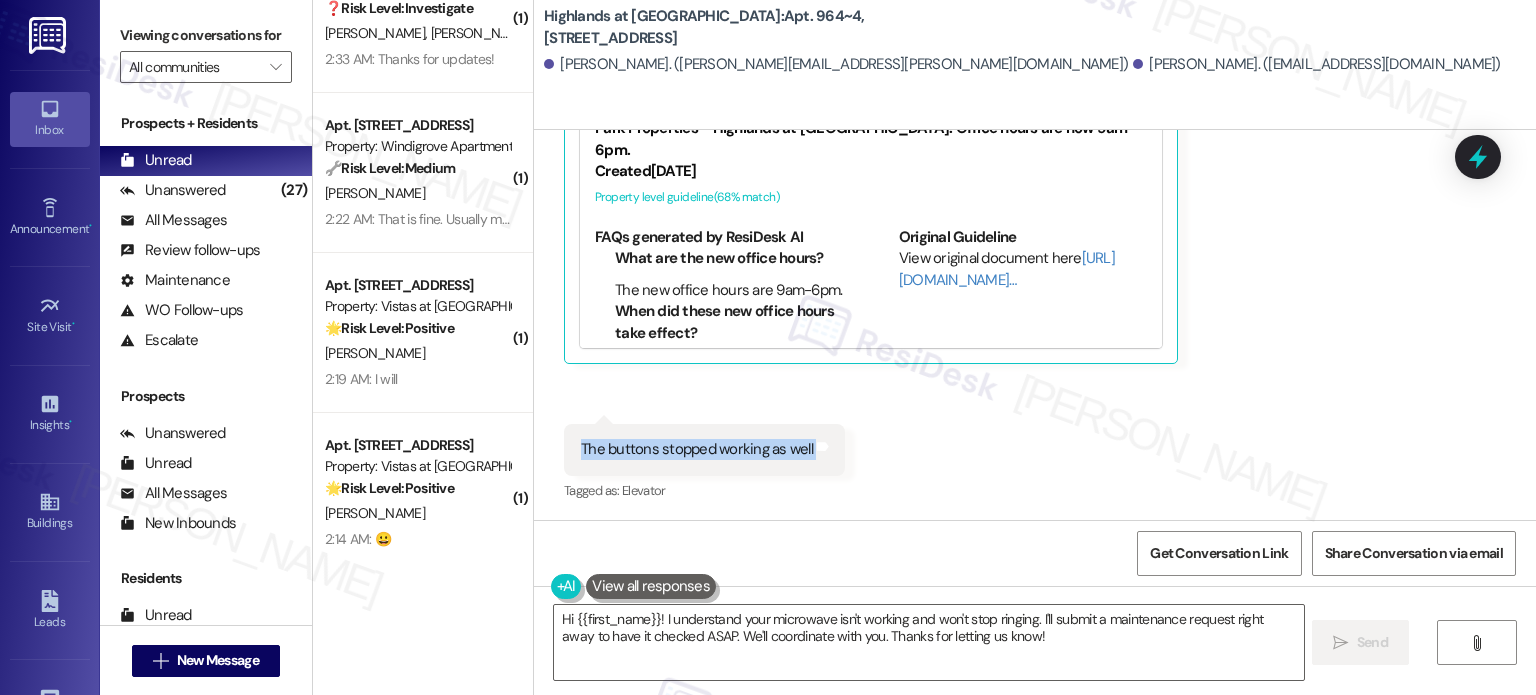 click on "The buttons stopped working as well" at bounding box center (697, 449) 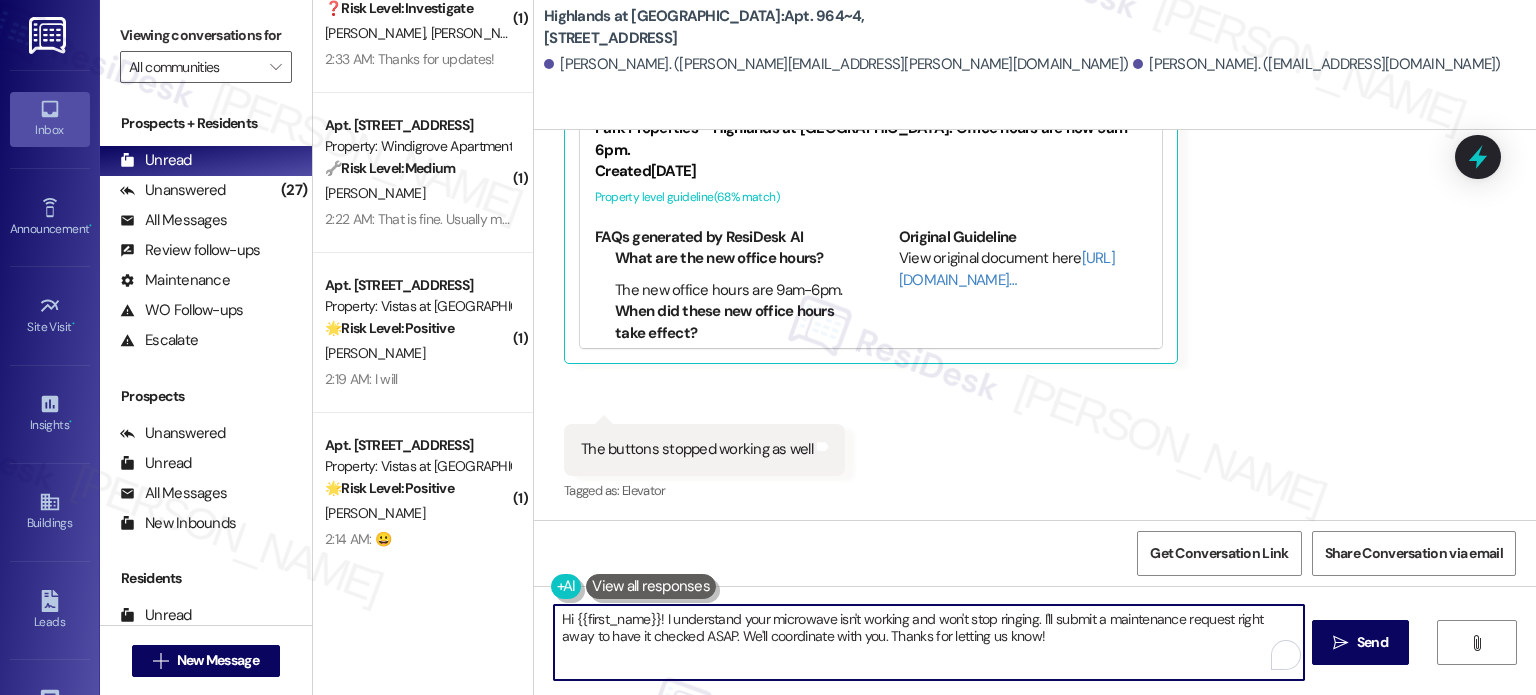 drag, startPoint x: 1032, startPoint y: 619, endPoint x: 1044, endPoint y: 656, distance: 38.8973 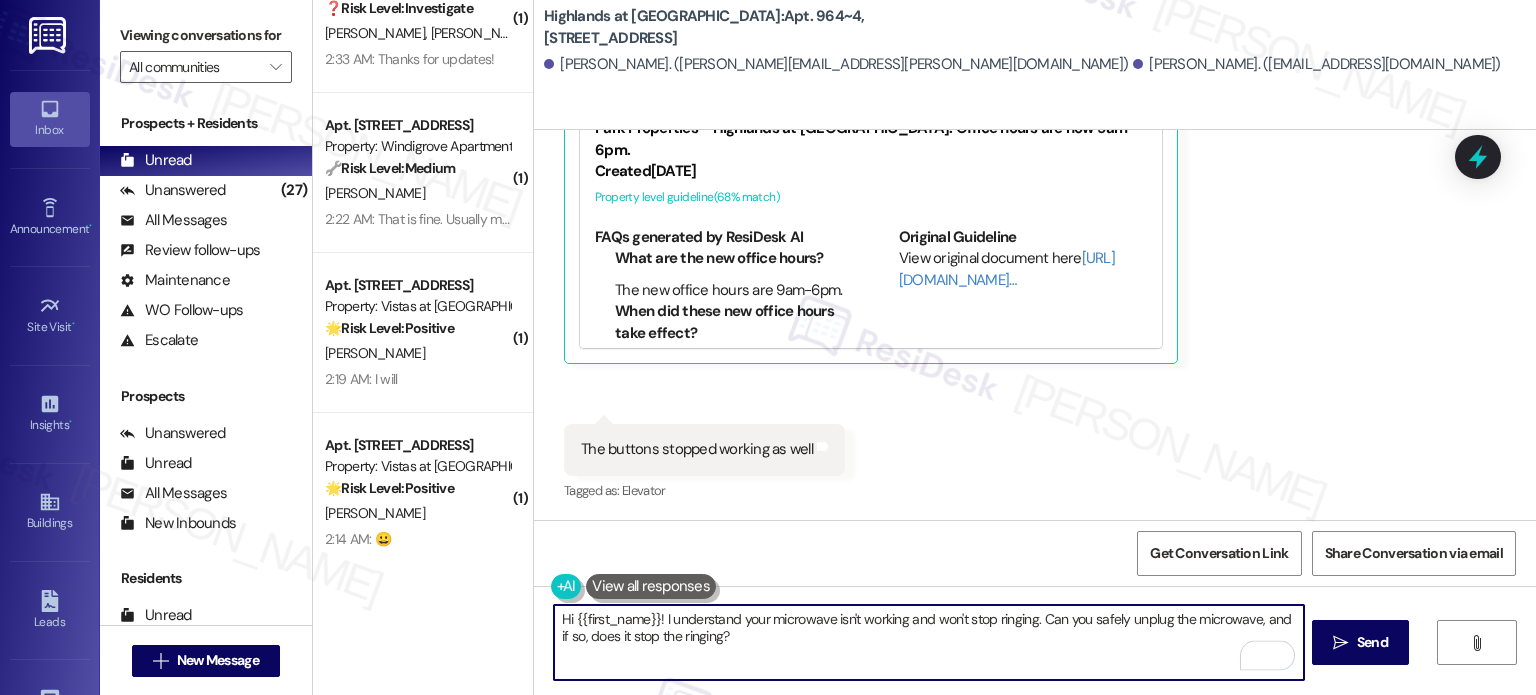scroll, scrollTop: 4, scrollLeft: 0, axis: vertical 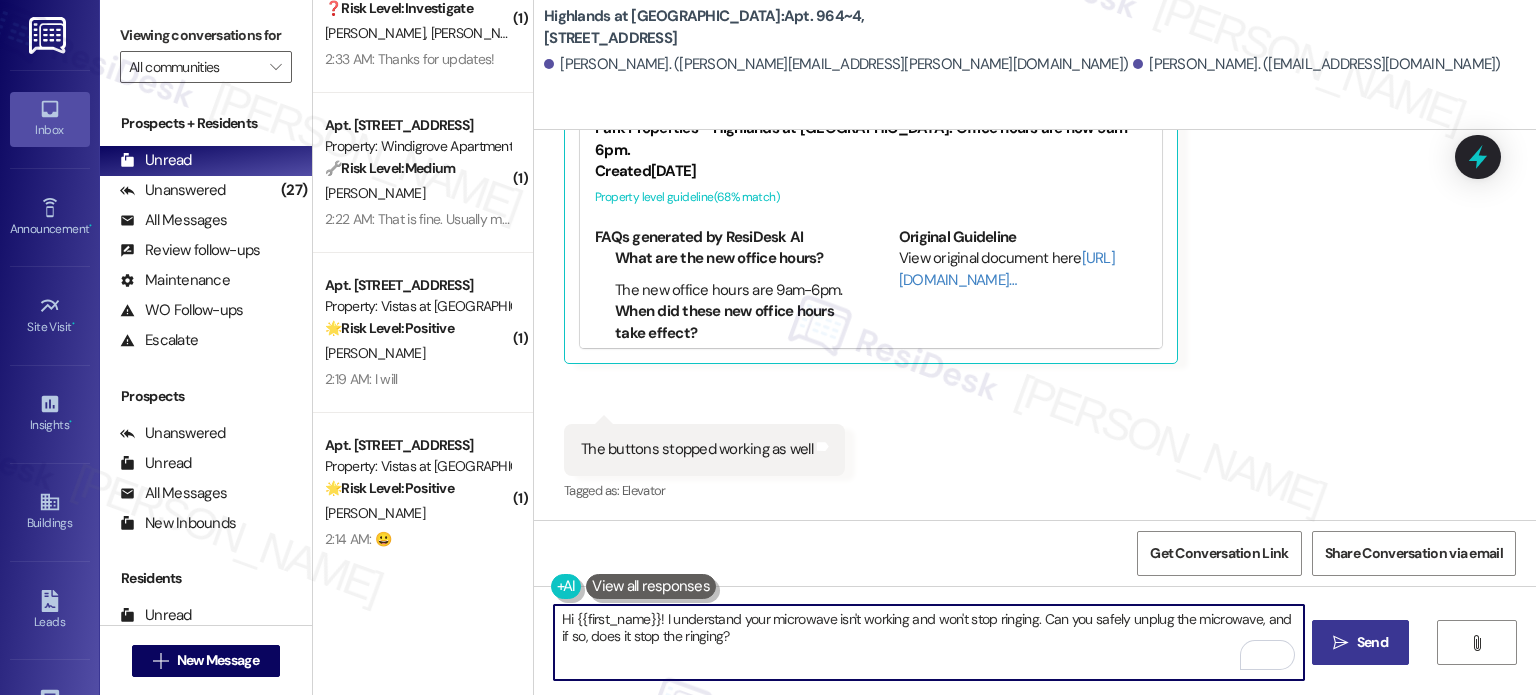 type on "Hi {{first_name}}! I understand your microwave isn't working and won't stop ringing. Can you safely unplug the microwave, and if so, does it stop the ringing?" 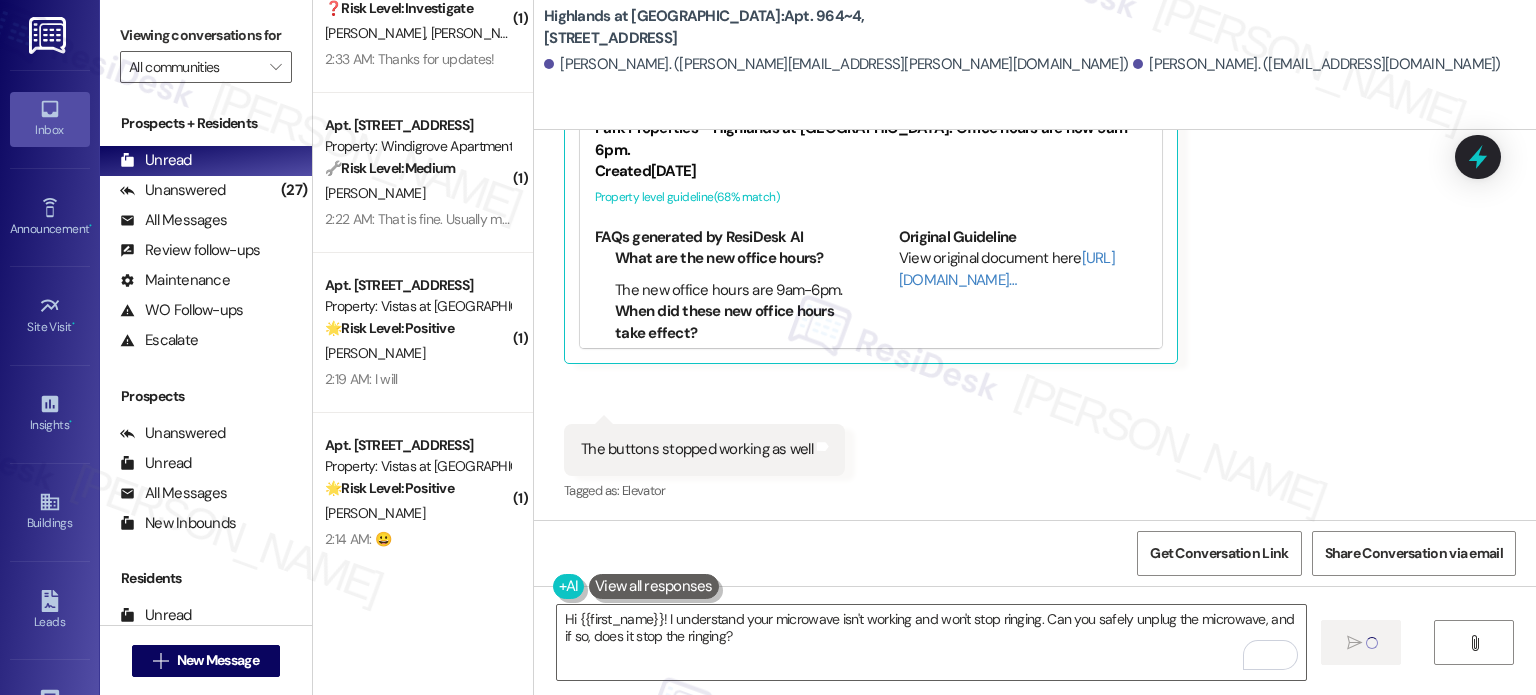type 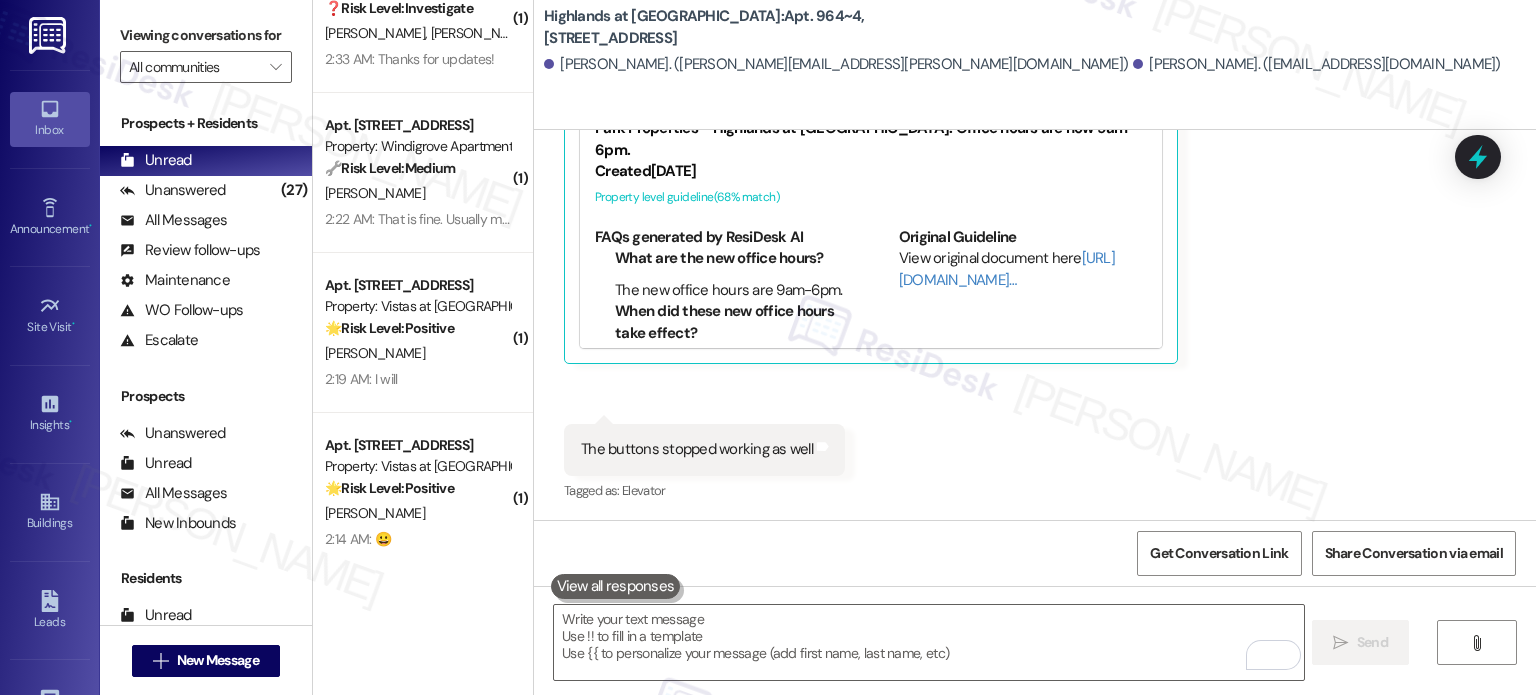 scroll, scrollTop: 0, scrollLeft: 0, axis: both 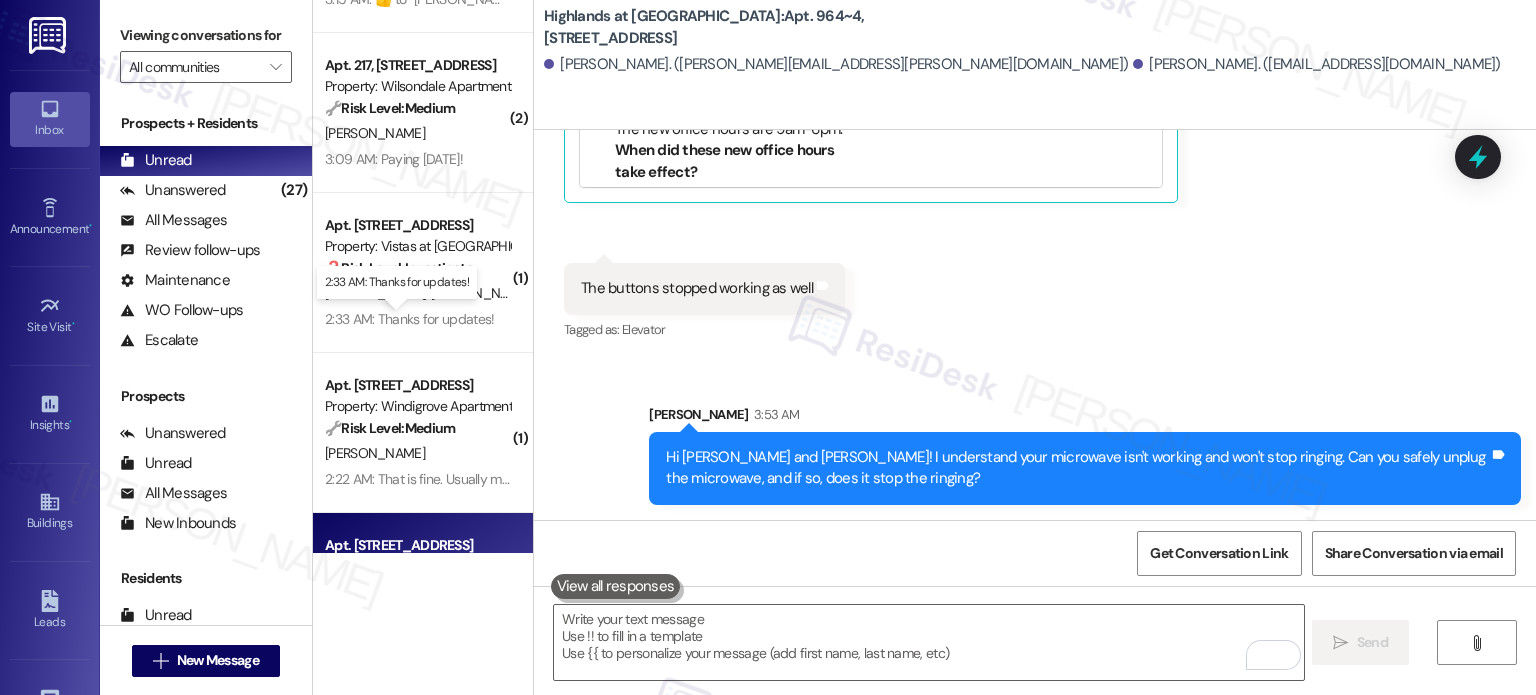 click on "2:33 AM: Thanks for updates! 2:33 AM: Thanks for updates!" at bounding box center (409, 319) 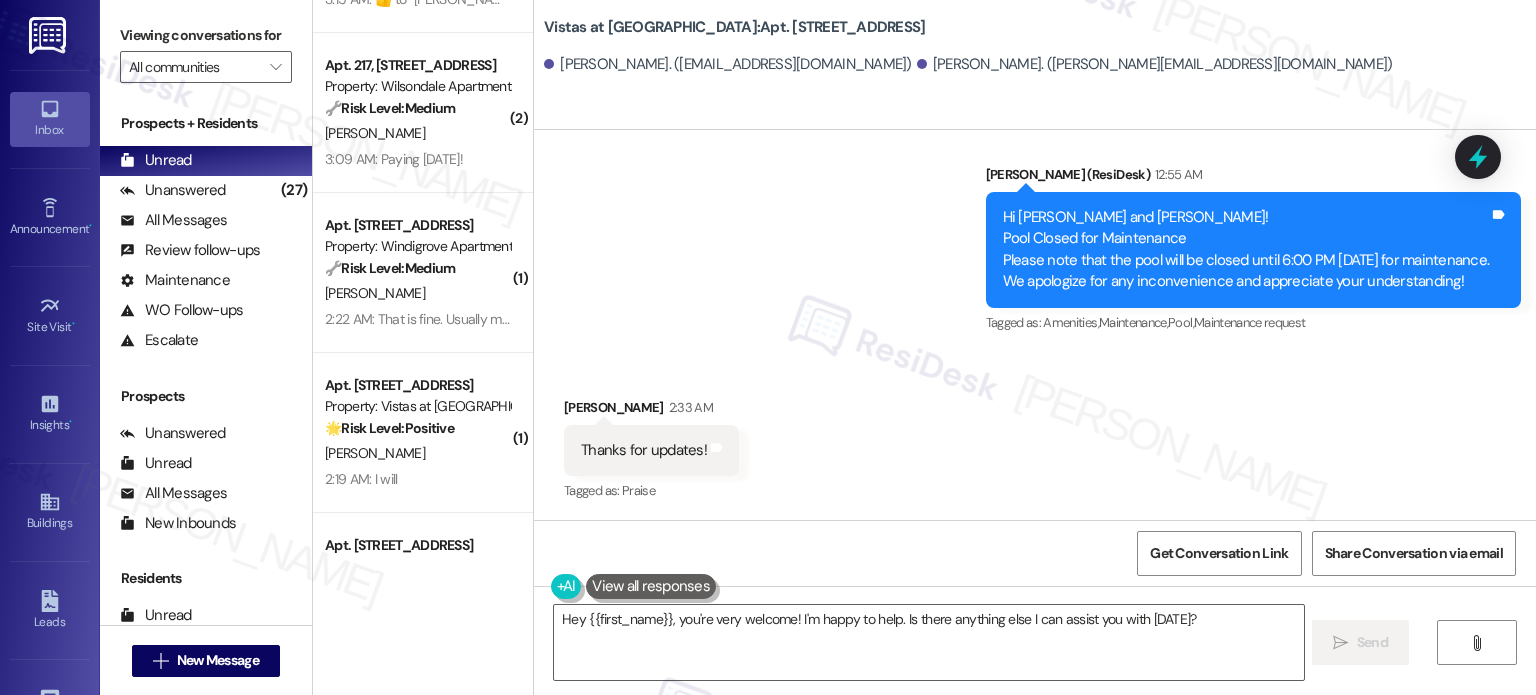 scroll, scrollTop: 627, scrollLeft: 0, axis: vertical 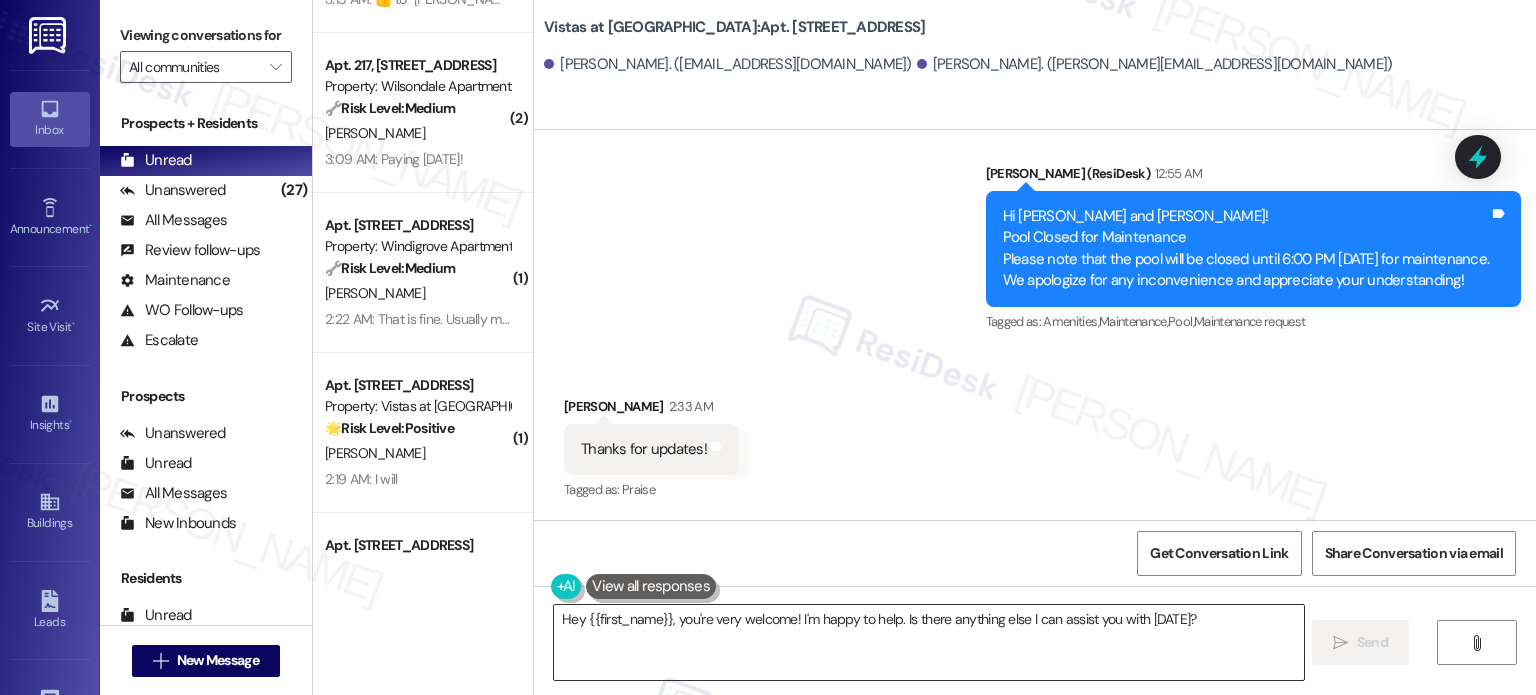 click on "Hey {{first_name}}, you're very welcome! I'm happy to help. Is there anything else I can assist you with [DATE]?" at bounding box center [928, 642] 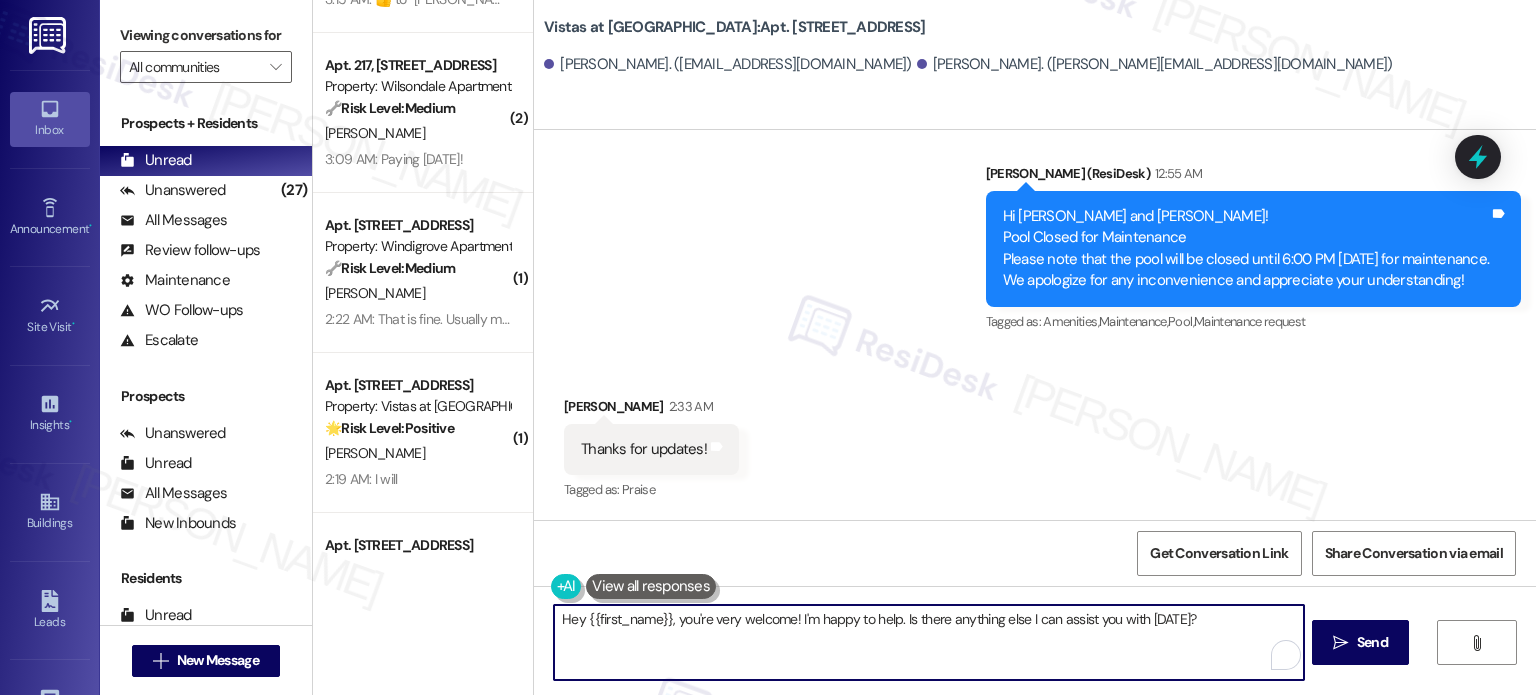 click on "Hey {{first_name}}, you're very welcome! I'm happy to help. Is there anything else I can assist you with [DATE]?" at bounding box center (928, 642) 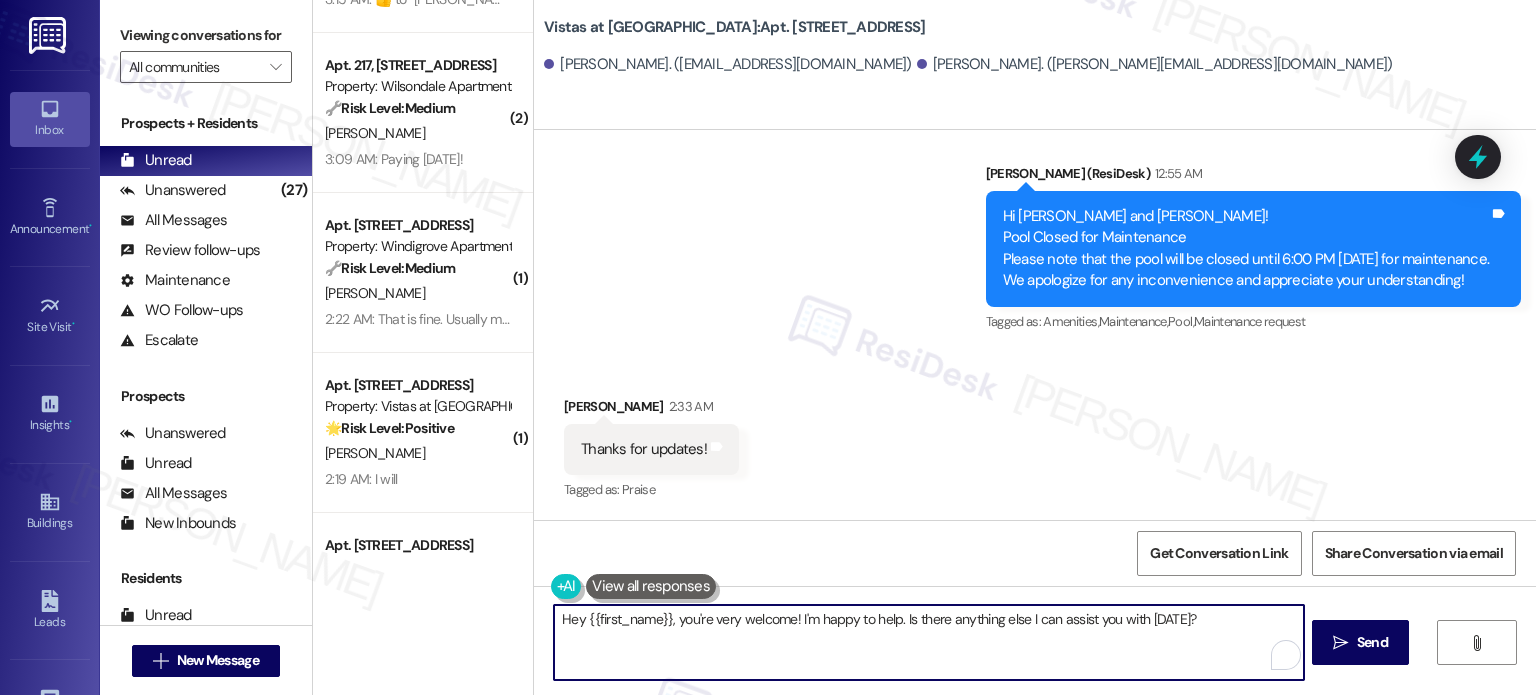 click on "Hey {{first_name}}, you're very welcome! I'm happy to help. Is there anything else I can assist you with [DATE]?" at bounding box center [928, 642] 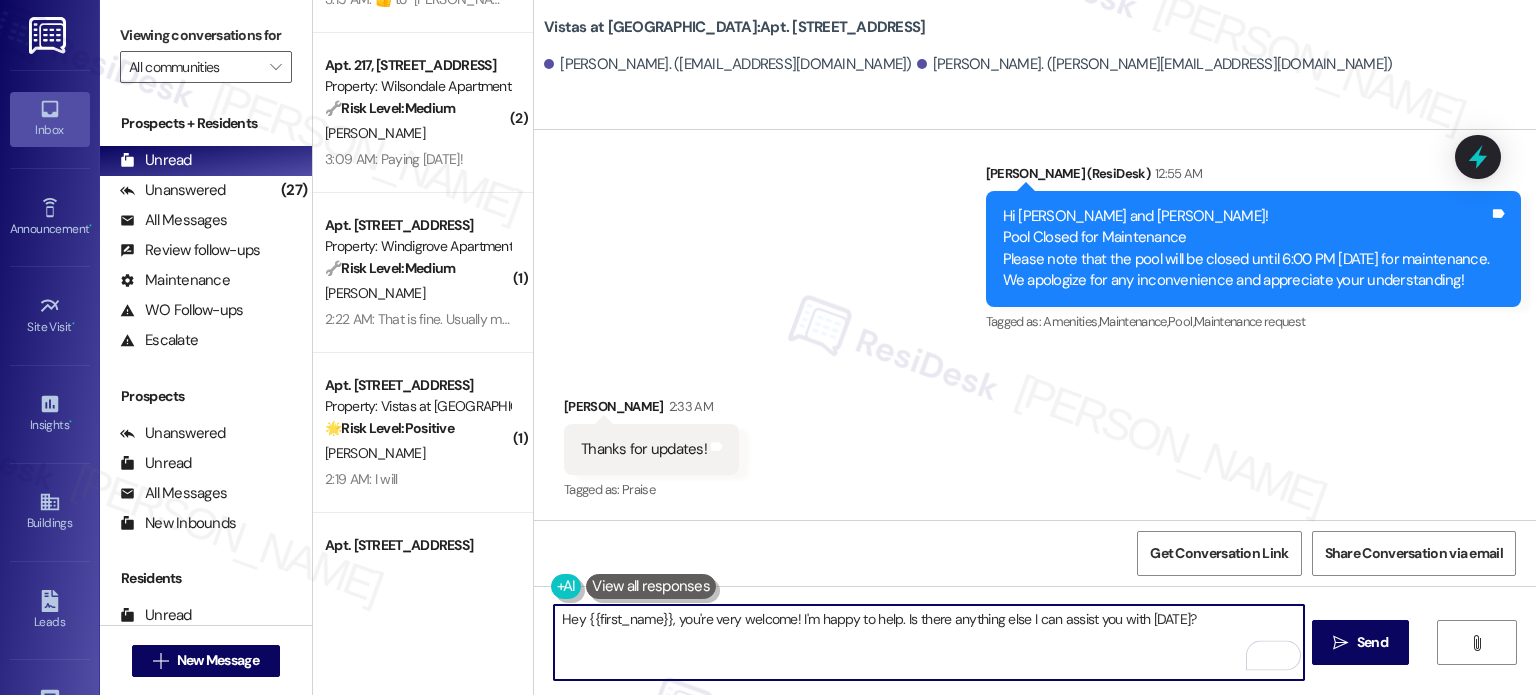 click on "Hey {{first_name}}, you're very welcome! I'm happy to help. Is there anything else I can assist you with [DATE]?" at bounding box center (928, 642) 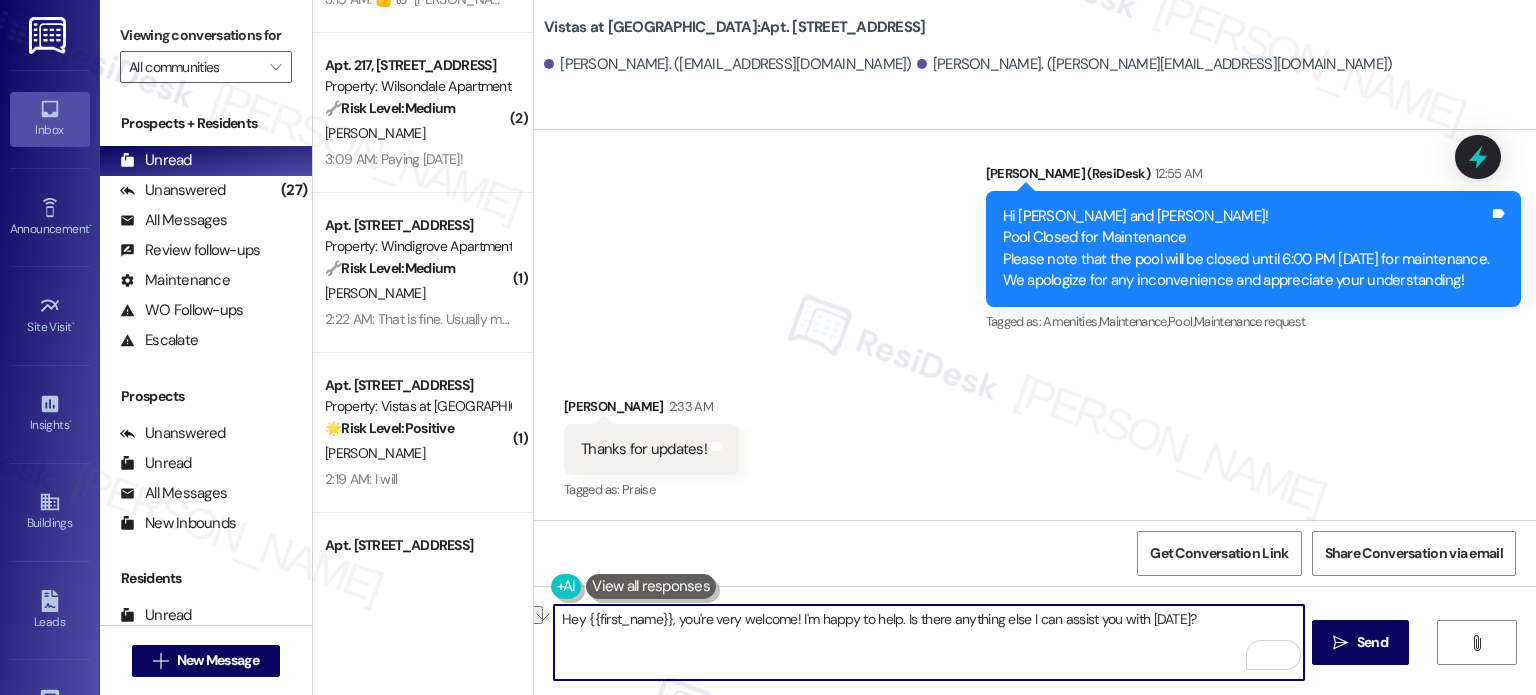 paste on "You're welcome! Feel free to contact me if anything pops up!" 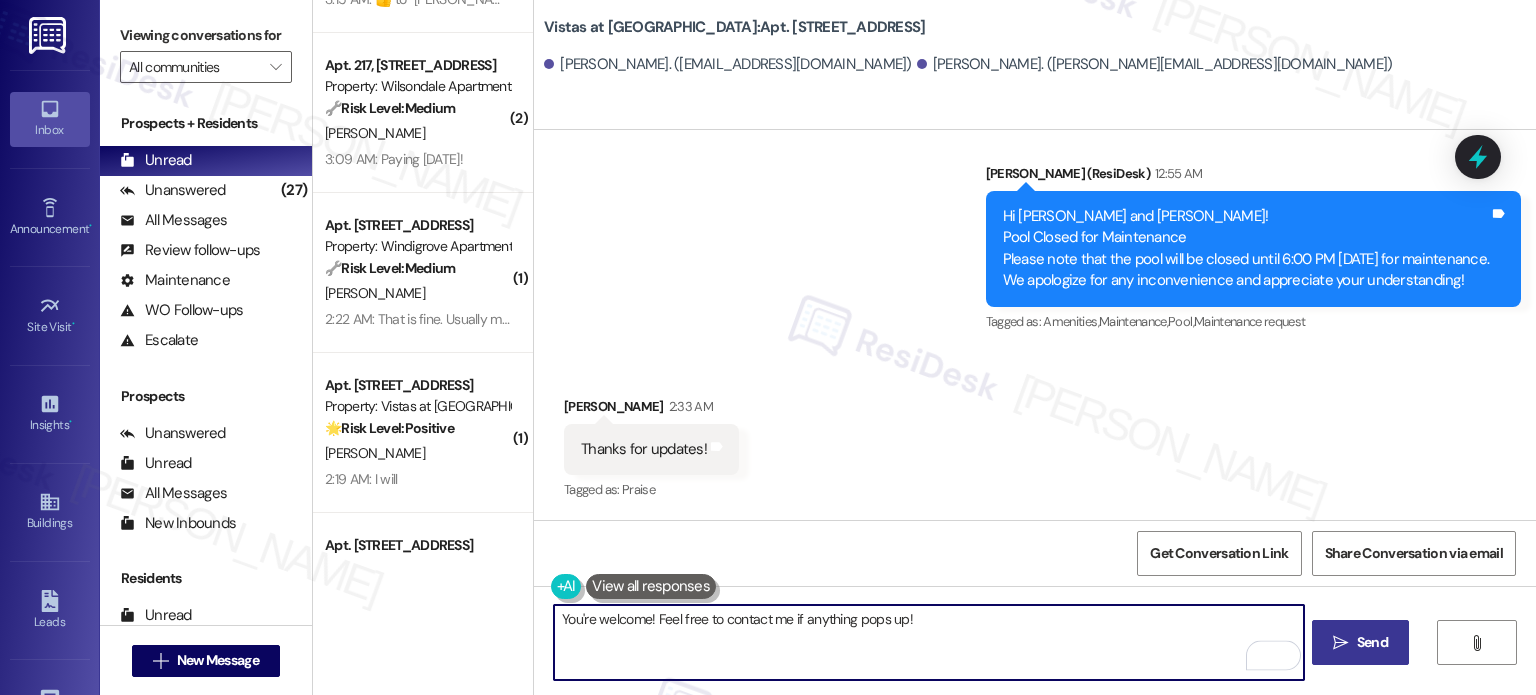 type on "You're welcome! Feel free to contact me if anything pops up!" 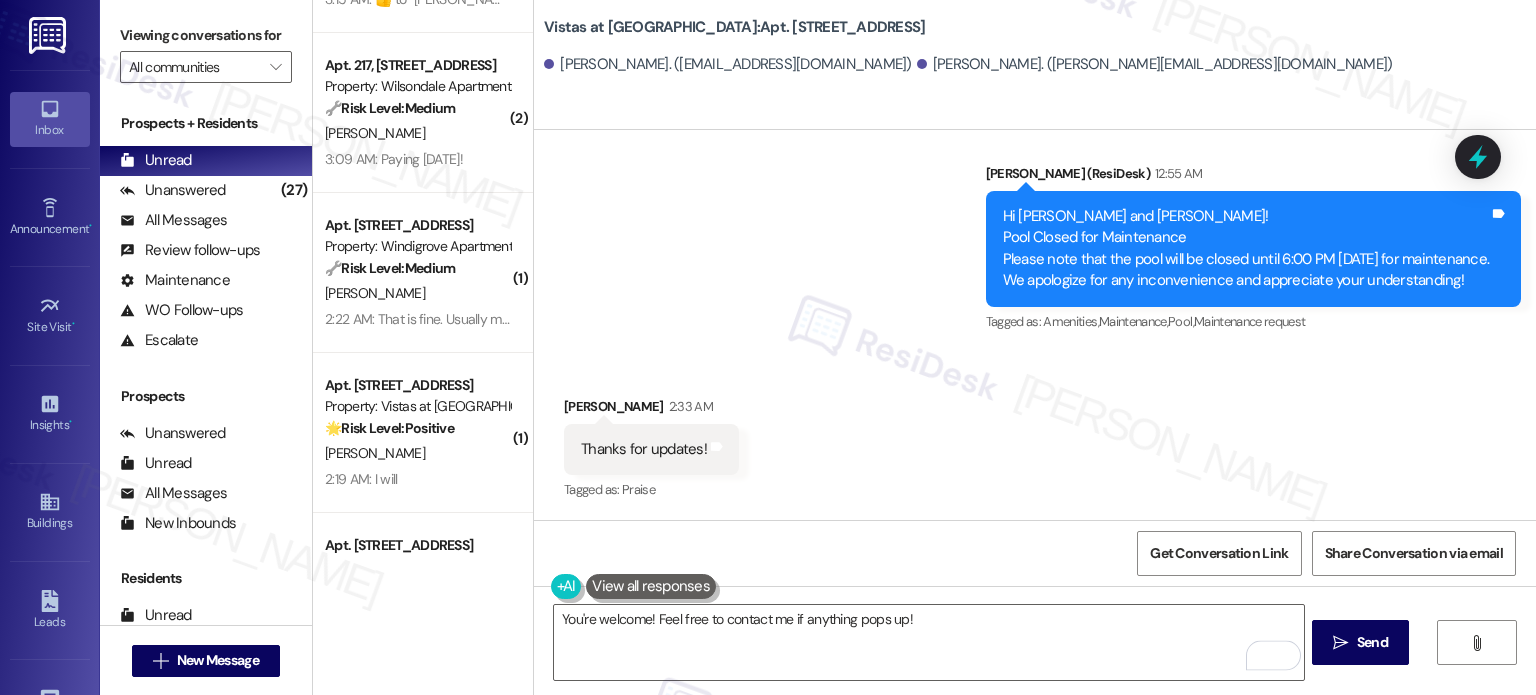 drag, startPoint x: 1363, startPoint y: 642, endPoint x: 1344, endPoint y: 595, distance: 50.695168 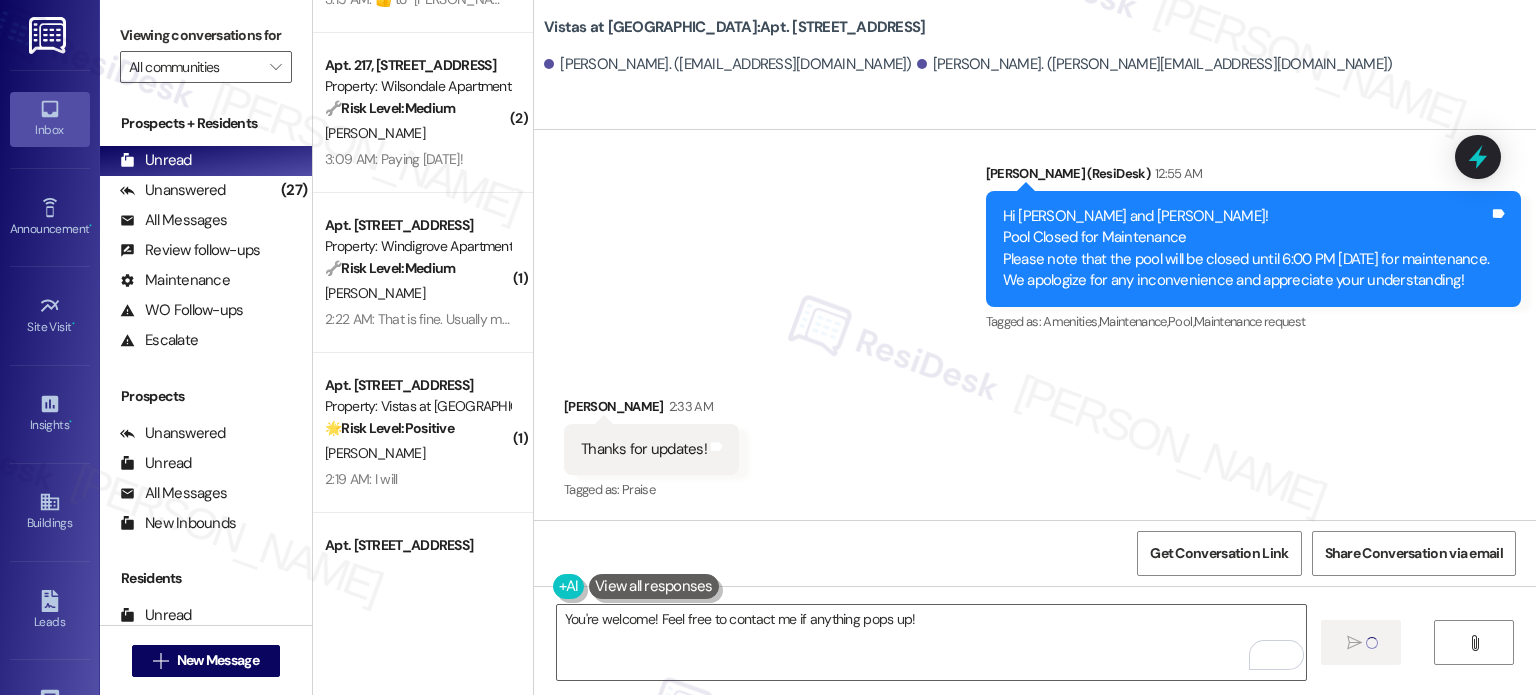 type 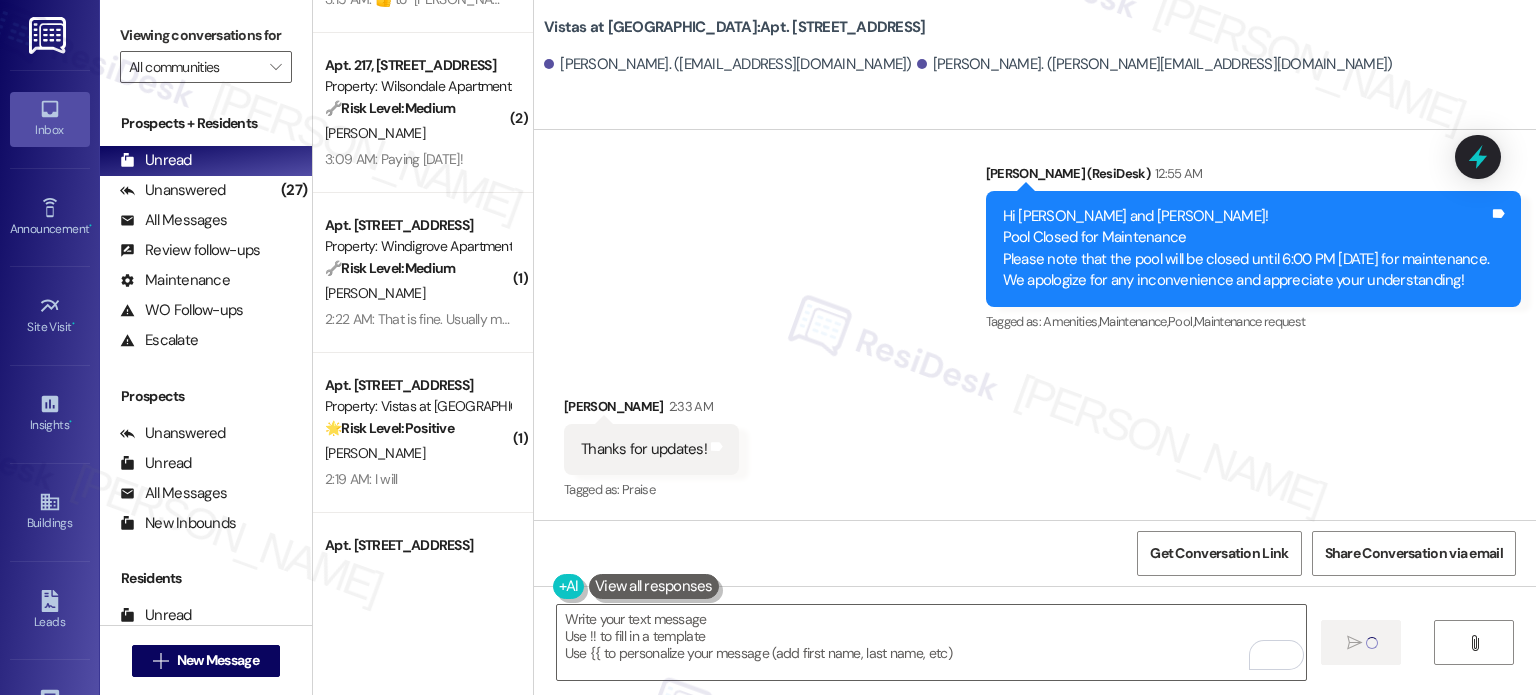 scroll, scrollTop: 626, scrollLeft: 0, axis: vertical 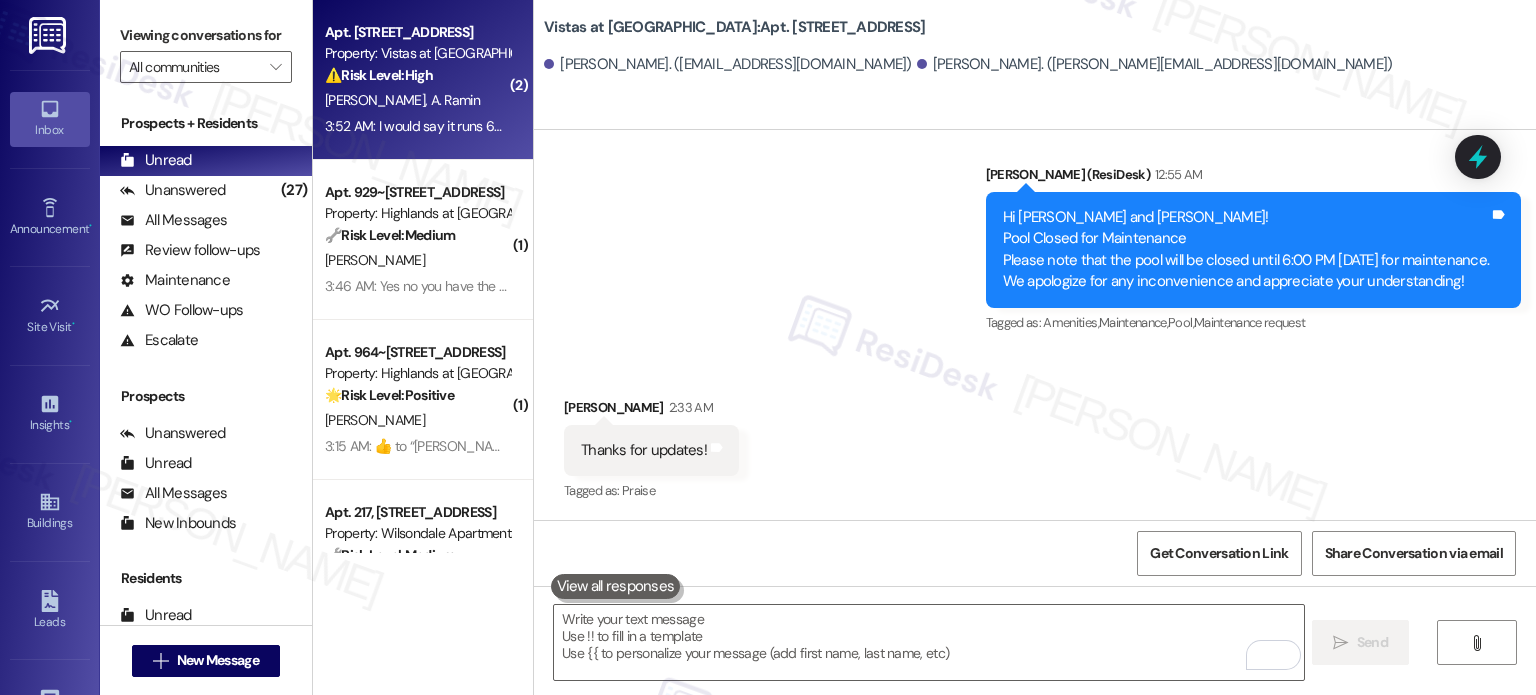 click on "3:52 AM: I would say it runs 60% of the time 3:52 AM: I would say it runs 60% of the time" at bounding box center (452, 126) 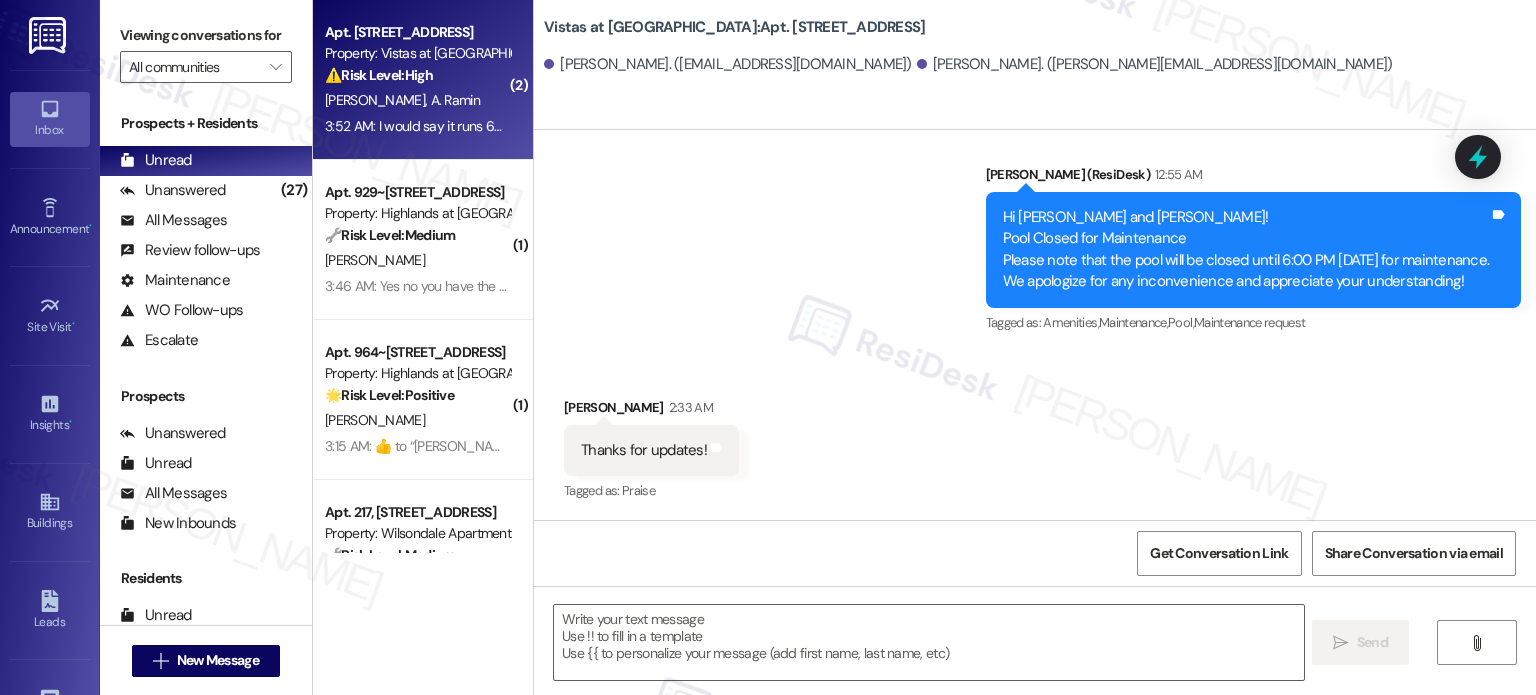 type on "Fetching suggested responses. Please feel free to read through the conversation in the meantime." 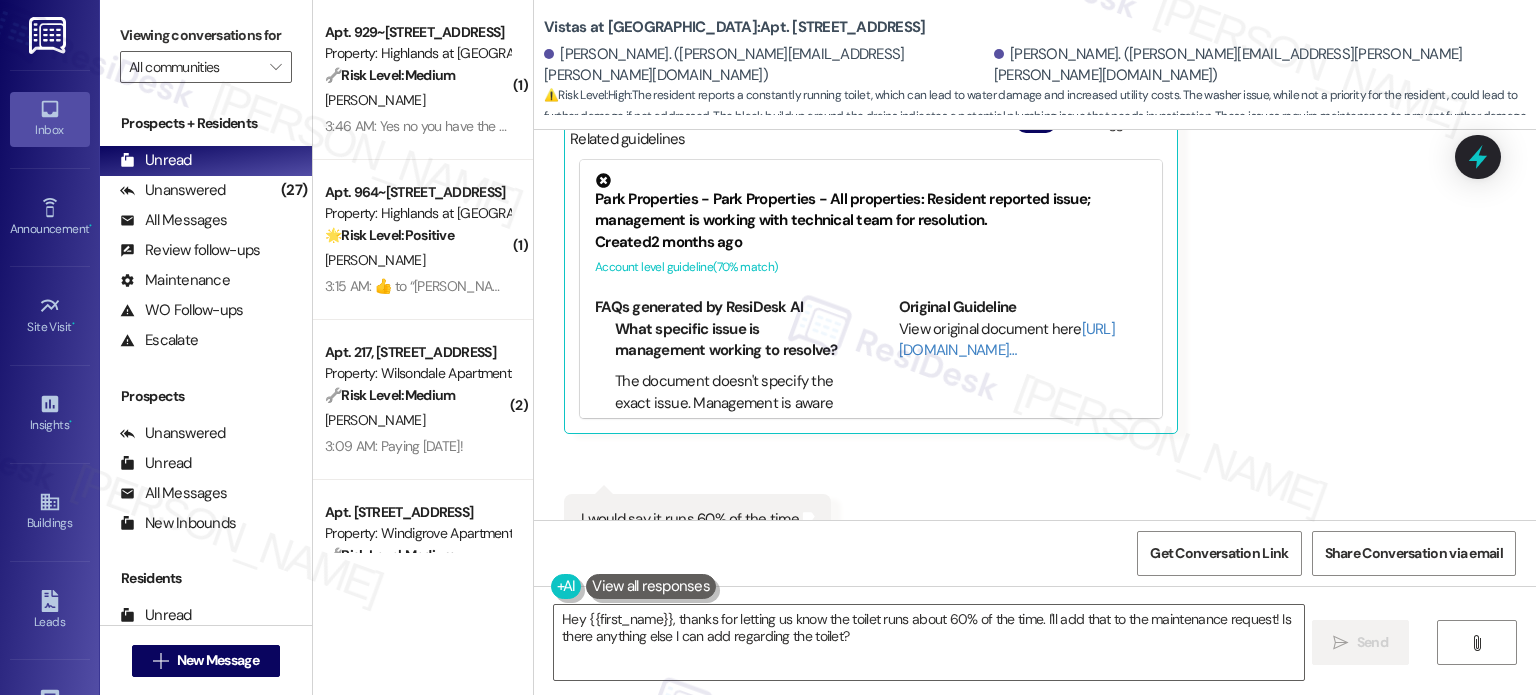 scroll, scrollTop: 3296, scrollLeft: 0, axis: vertical 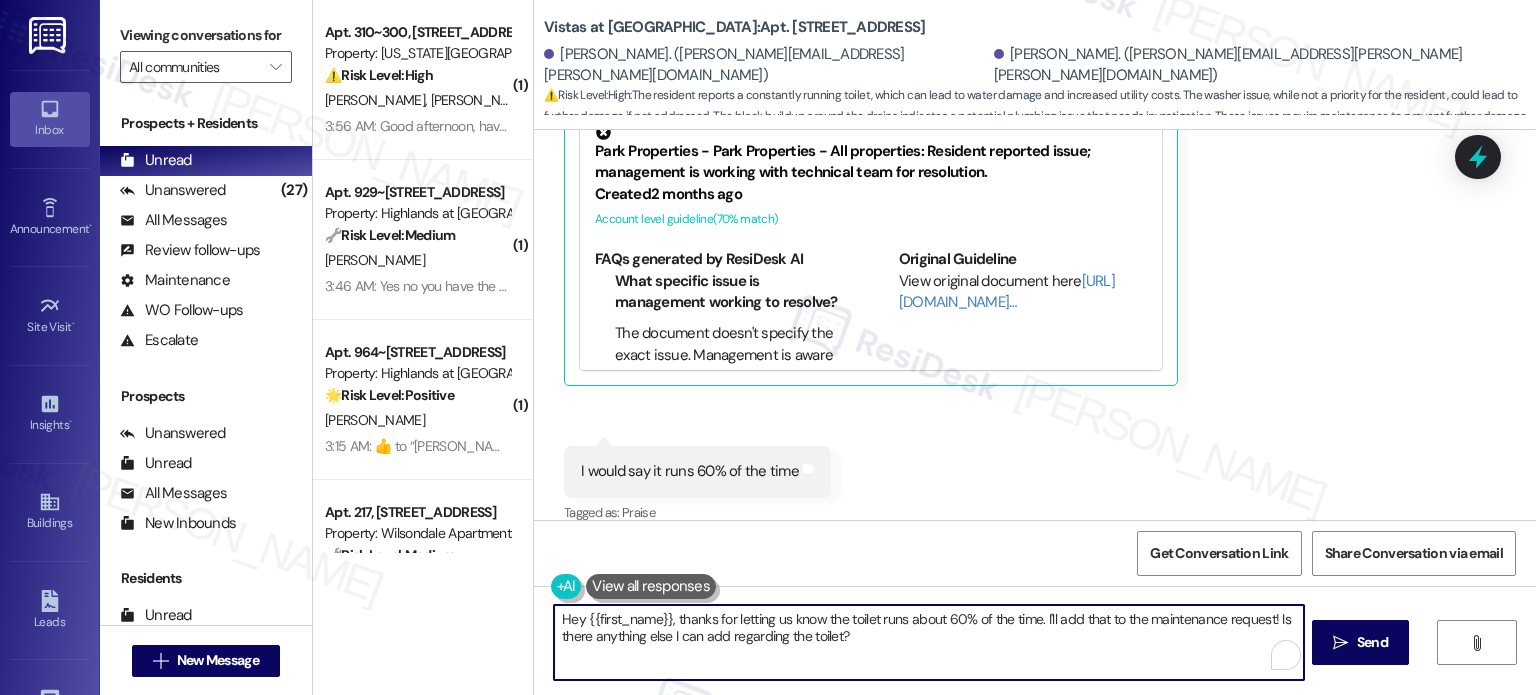 click on "Hey {{first_name}}, thanks for letting us know the toilet runs about 60% of the time. I'll add that to the maintenance request! Is there anything else I can add regarding the toilet?" at bounding box center [928, 642] 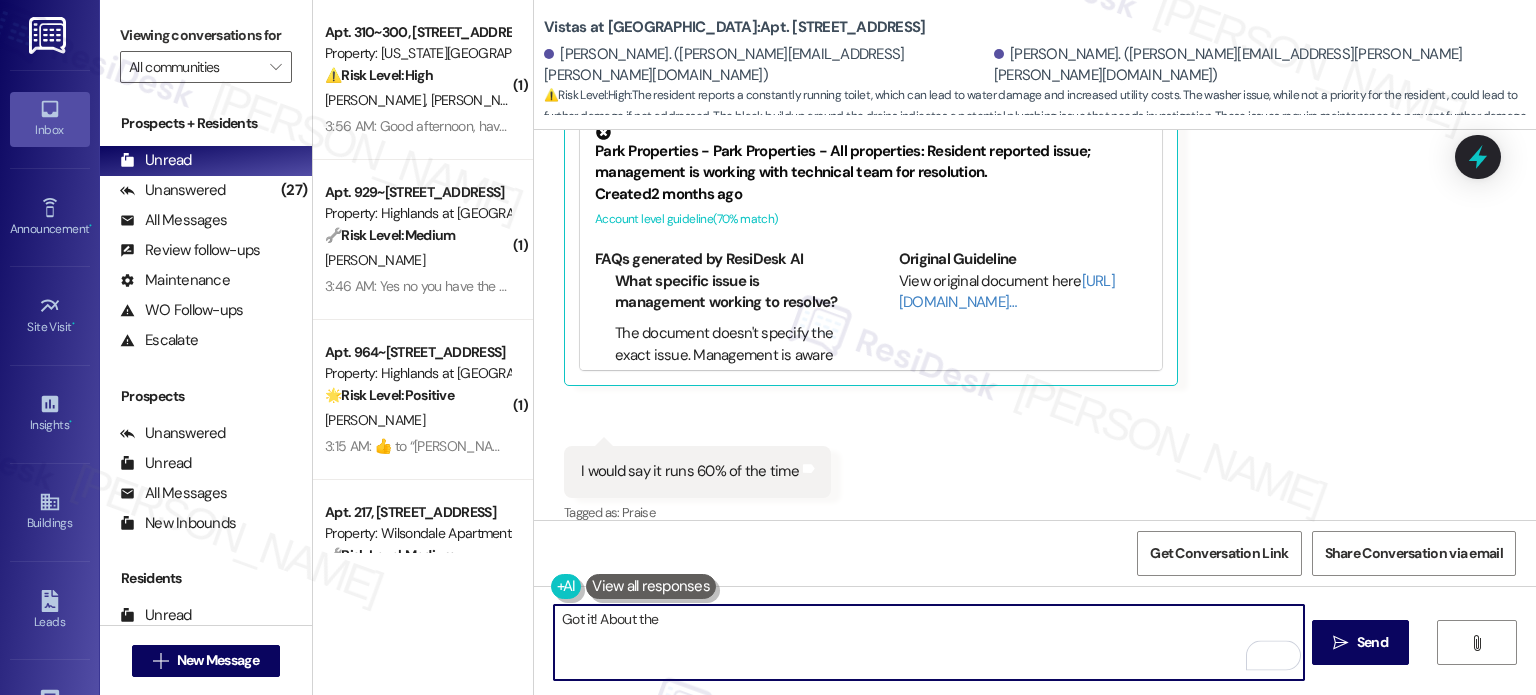 paste on "Washer bangs and shifts during cycle" 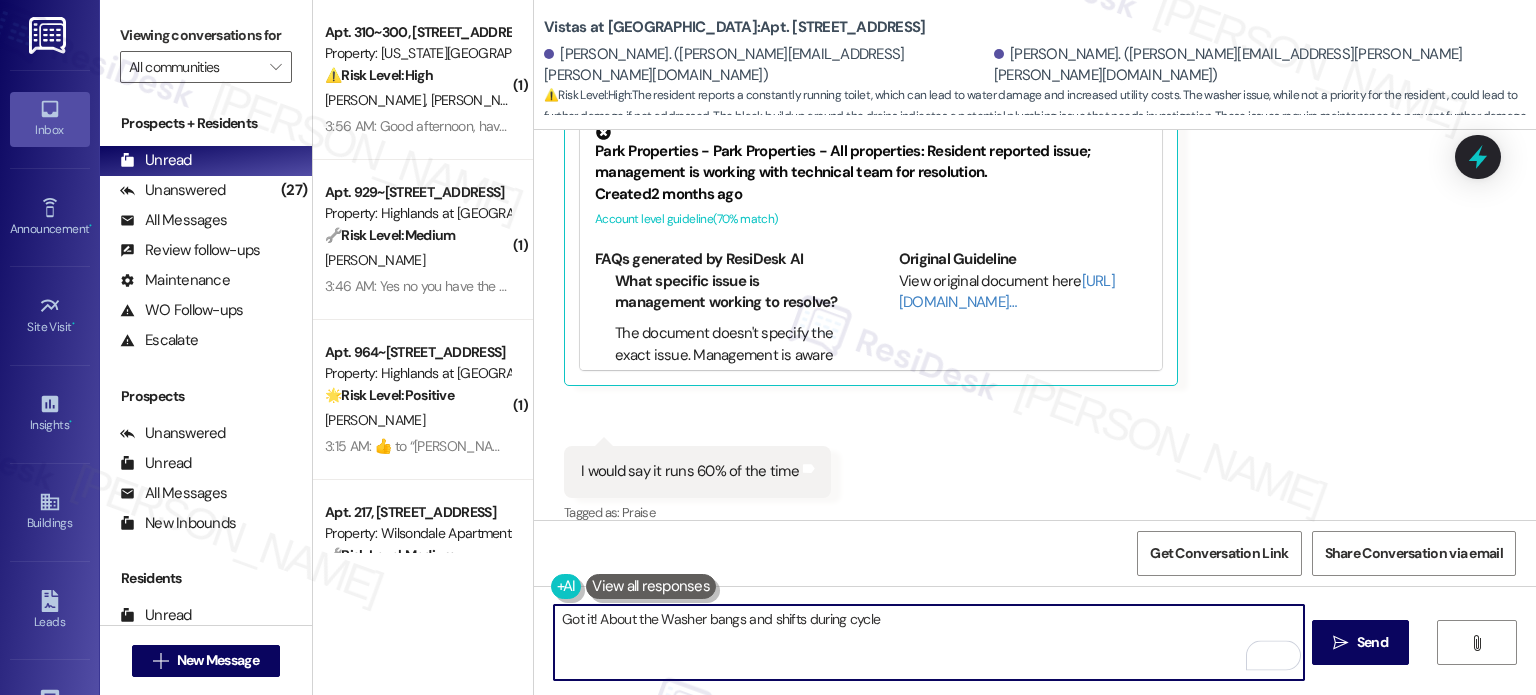 drag, startPoint x: 656, startPoint y: 612, endPoint x: 676, endPoint y: 645, distance: 38.587563 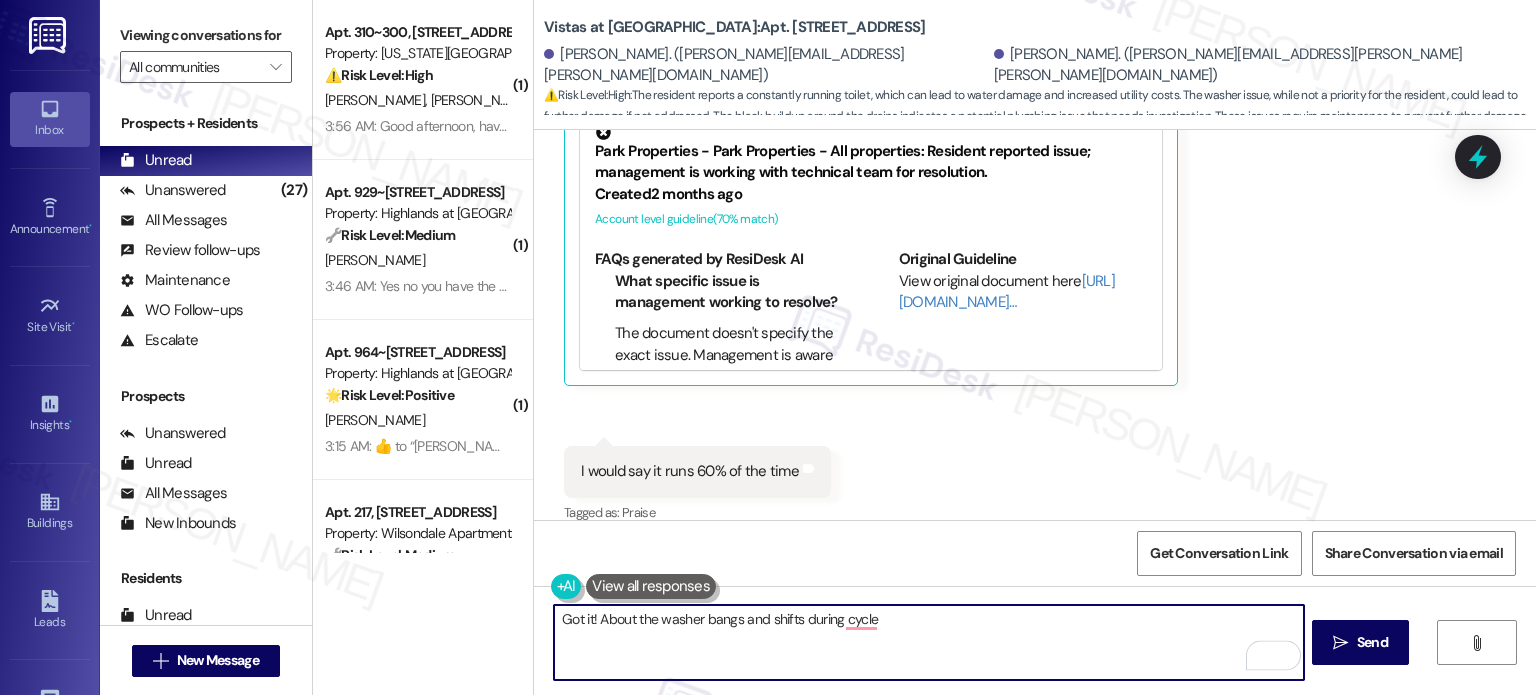 click on "Got it! About the washer bangs and shifts during cycle" at bounding box center [928, 642] 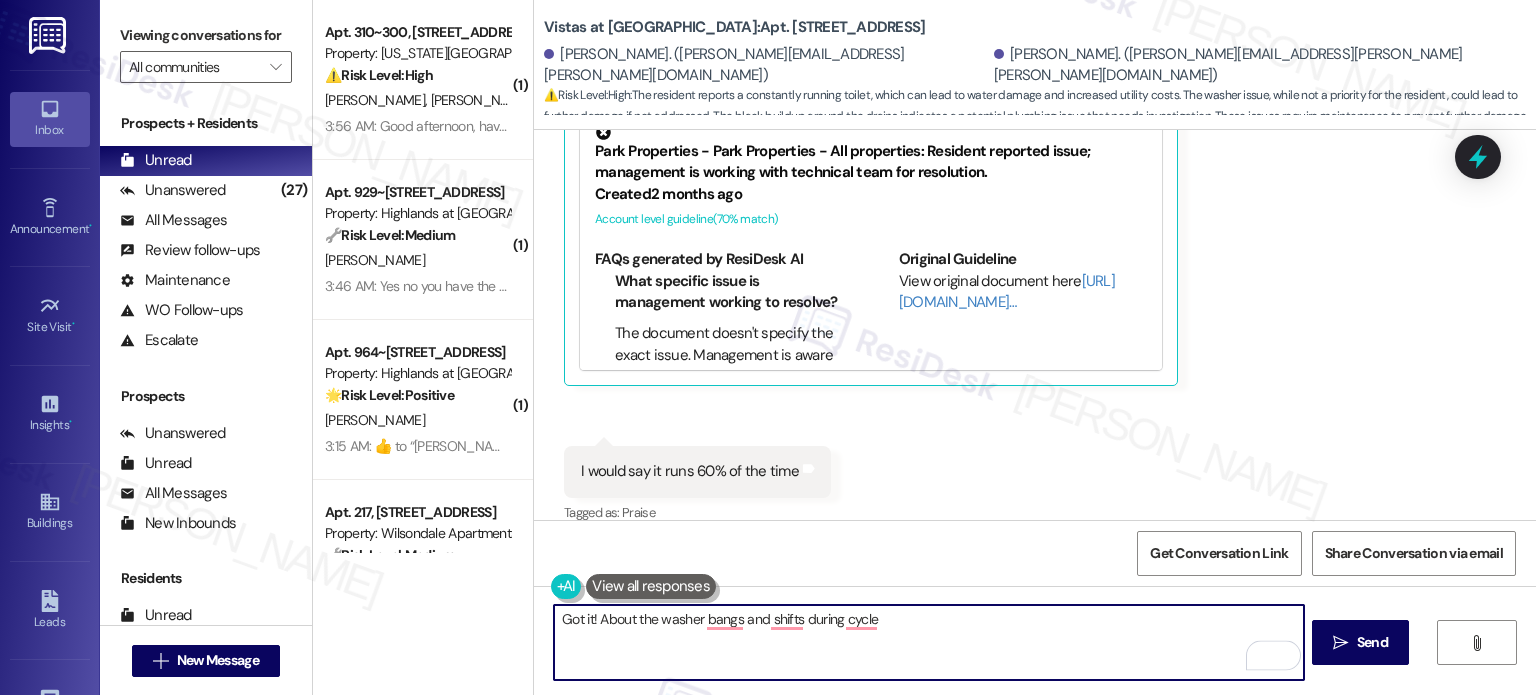 click on "Got it! About the washer bangs and shifts during cycle" at bounding box center (928, 642) 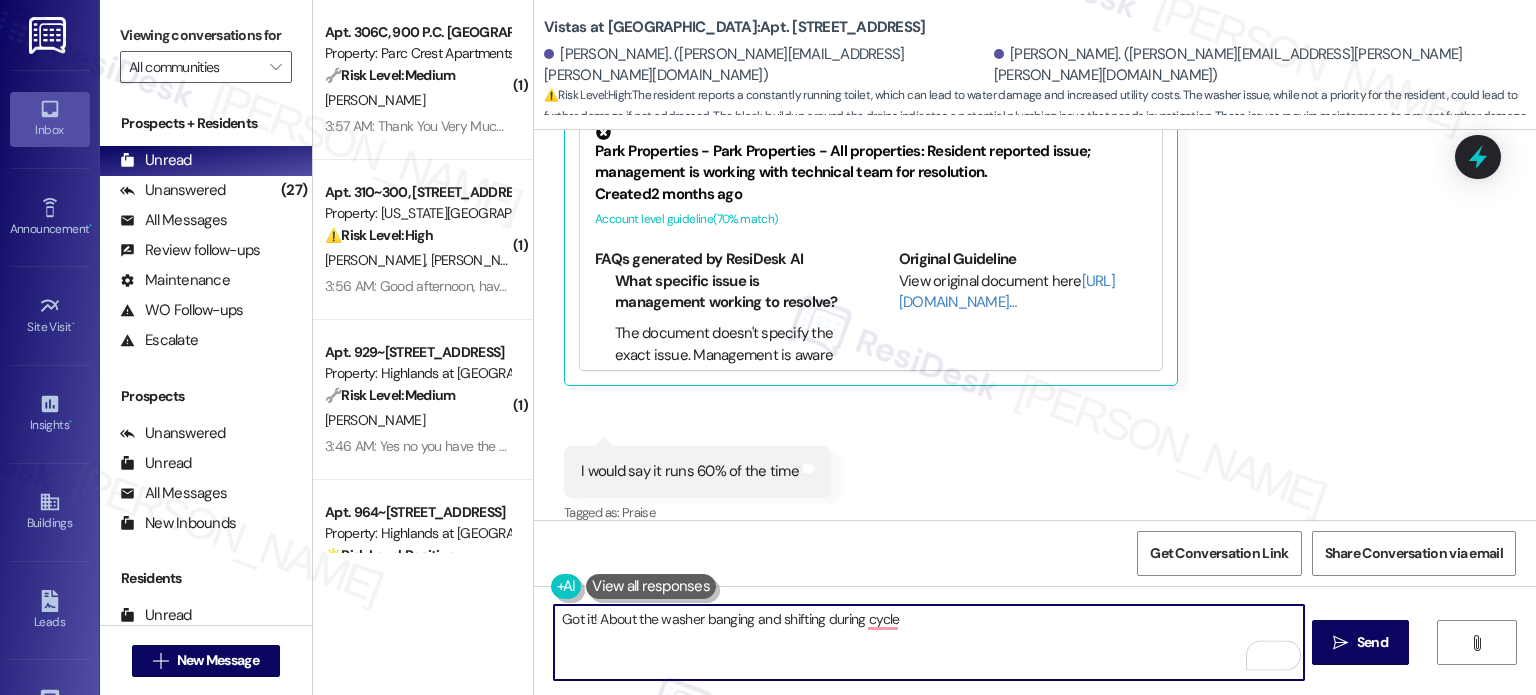 click on "Got it! About the washer banging and shifting during cycle" at bounding box center (928, 642) 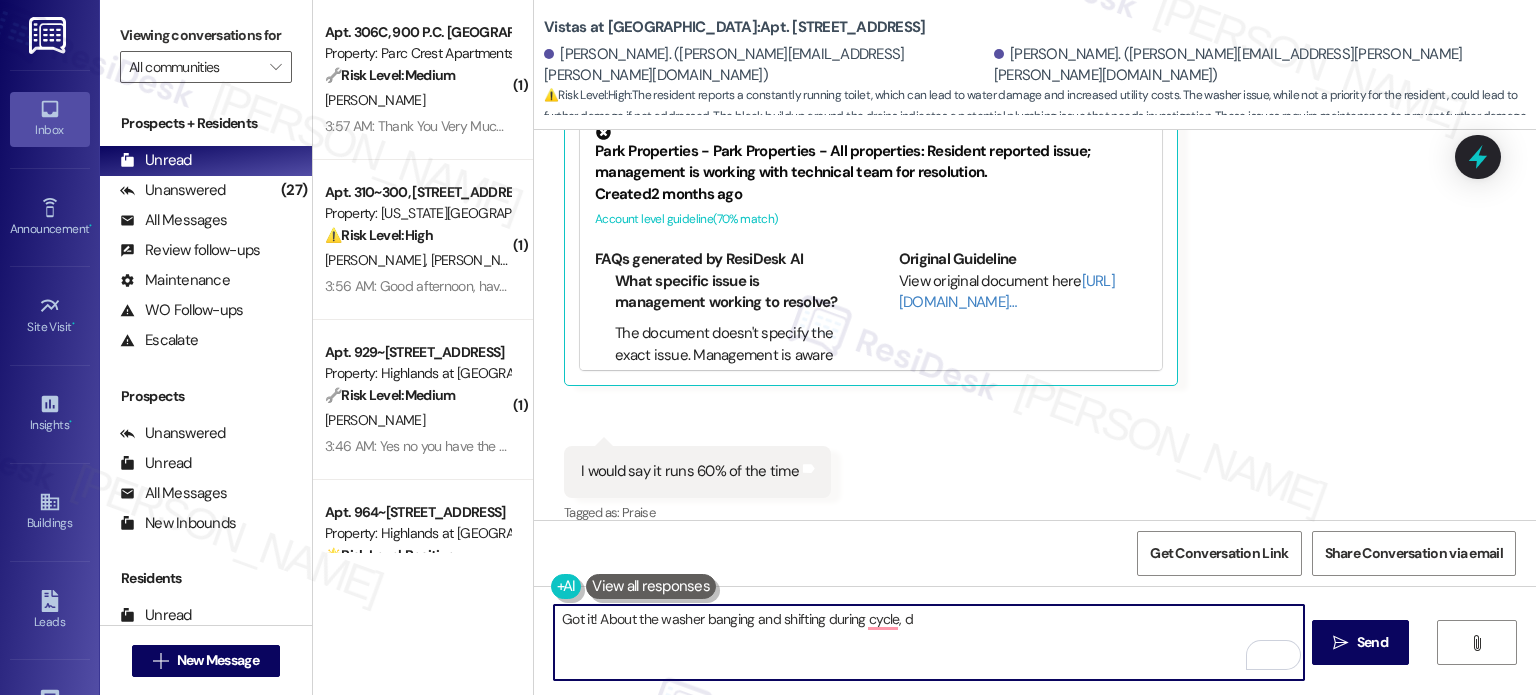 paste on "oes this happen during a specific cycle or at the end of every cycle?" 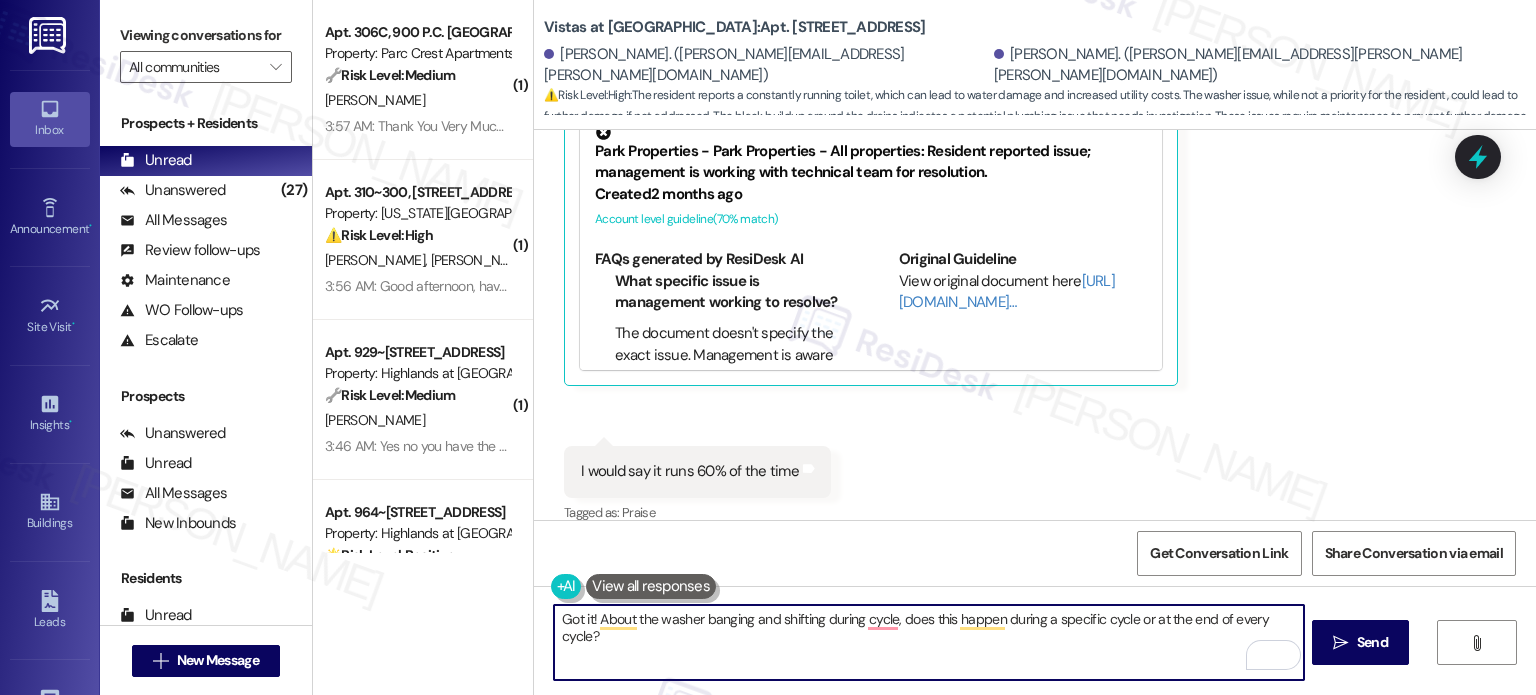 drag, startPoint x: 1290, startPoint y: 615, endPoint x: 1296, endPoint y: 629, distance: 15.231546 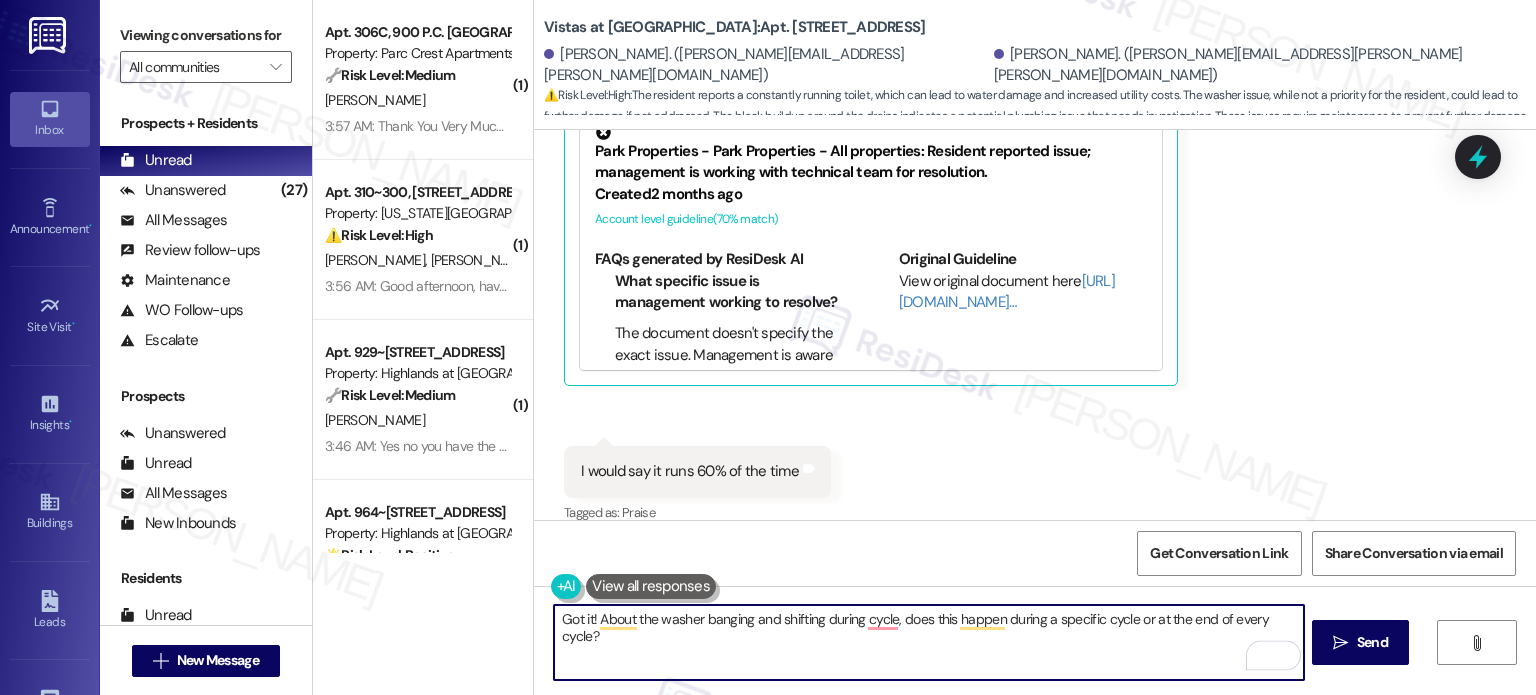 paste on "Are you typically running large or balanced loads when it happens?" 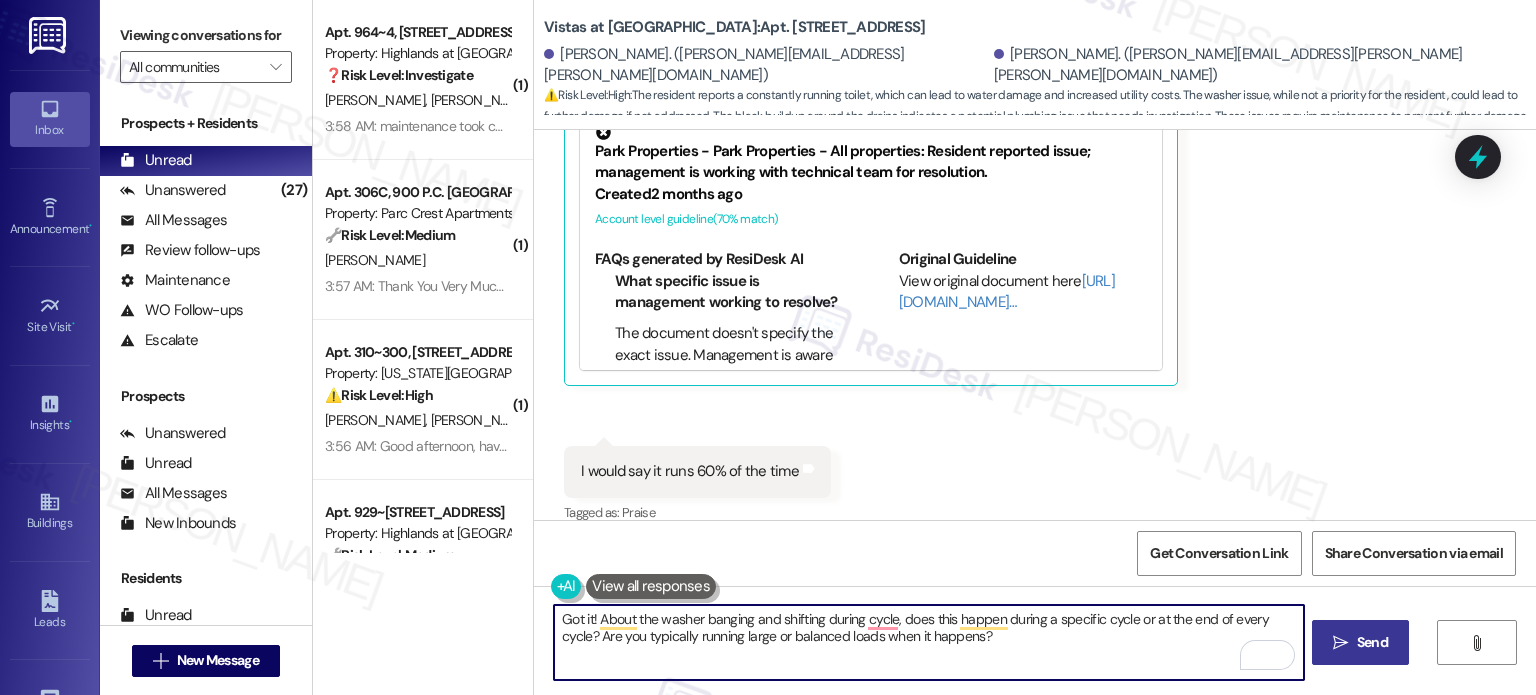 type on "Got it! About the washer banging and shifting during cycle, does this happen during a specific cycle or at the end of every cycle? Are you typically running large or balanced loads when it happens?" 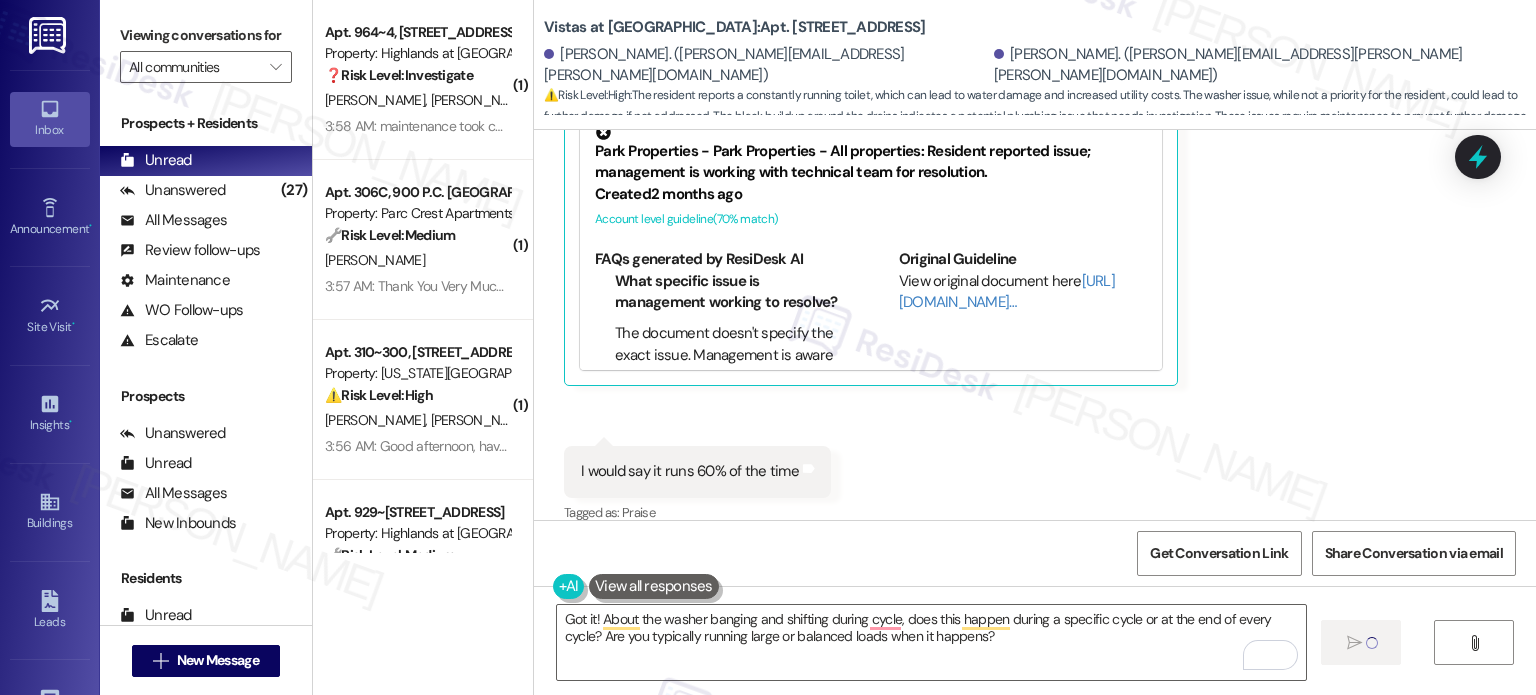 type 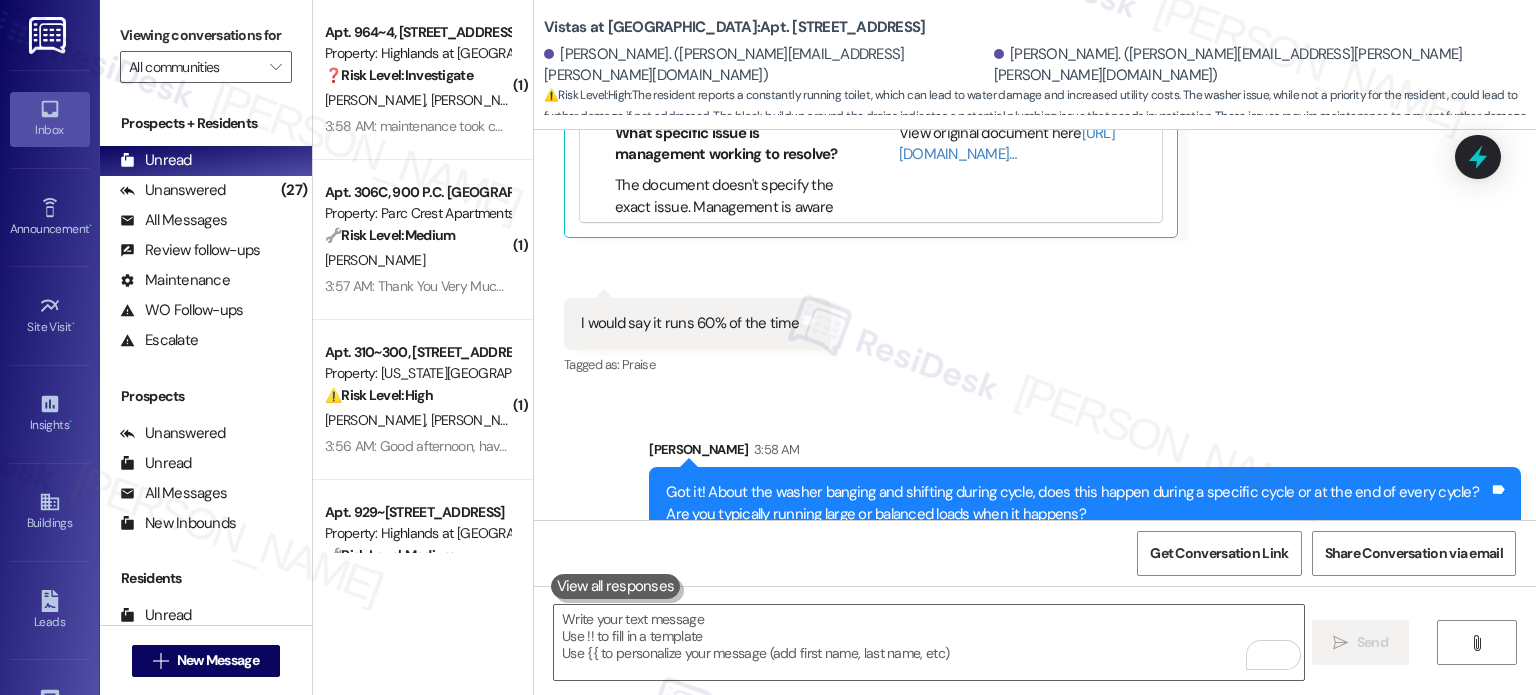 scroll, scrollTop: 3457, scrollLeft: 0, axis: vertical 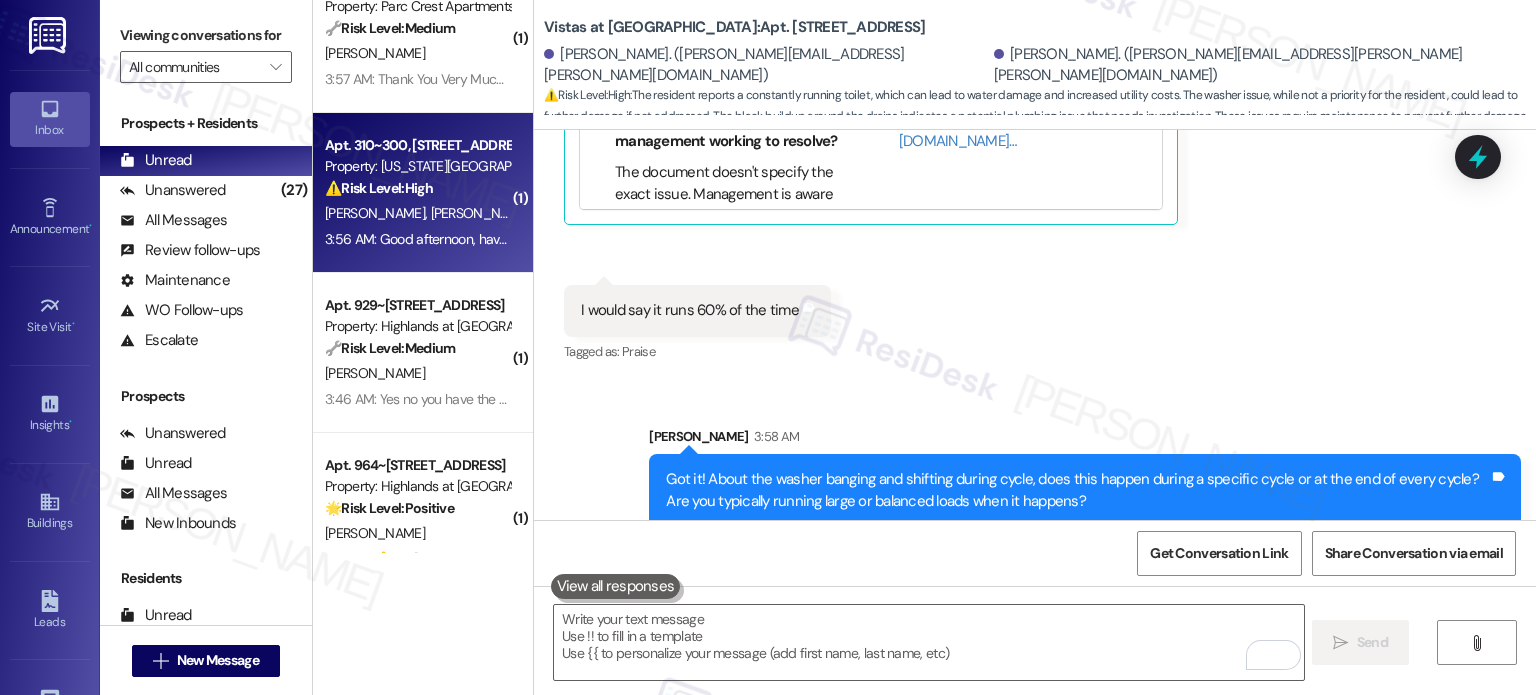 click on "3:56 AM: Good afternoon, have you heard any further details on this concern from the team? It's been almost 2 weeks, we have a follow up concern:
The rent for a 12 month lease appears to have raised by approximately little under $300 within the past 6 months. Is there a reason for this, this price raise seems to be quite substantial for the same calendar year of the previous lease signing. 3:56 AM: Good afternoon, have you heard any further details on this concern from the team? It's been almost 2 weeks, we have a follow up concern:
The rent for a 12 month lease appears to have raised by approximately little under $300 within the past 6 months. Is there a reason for this, this price raise seems to be quite substantial for the same calendar year of the previous lease signing." at bounding box center [417, 239] 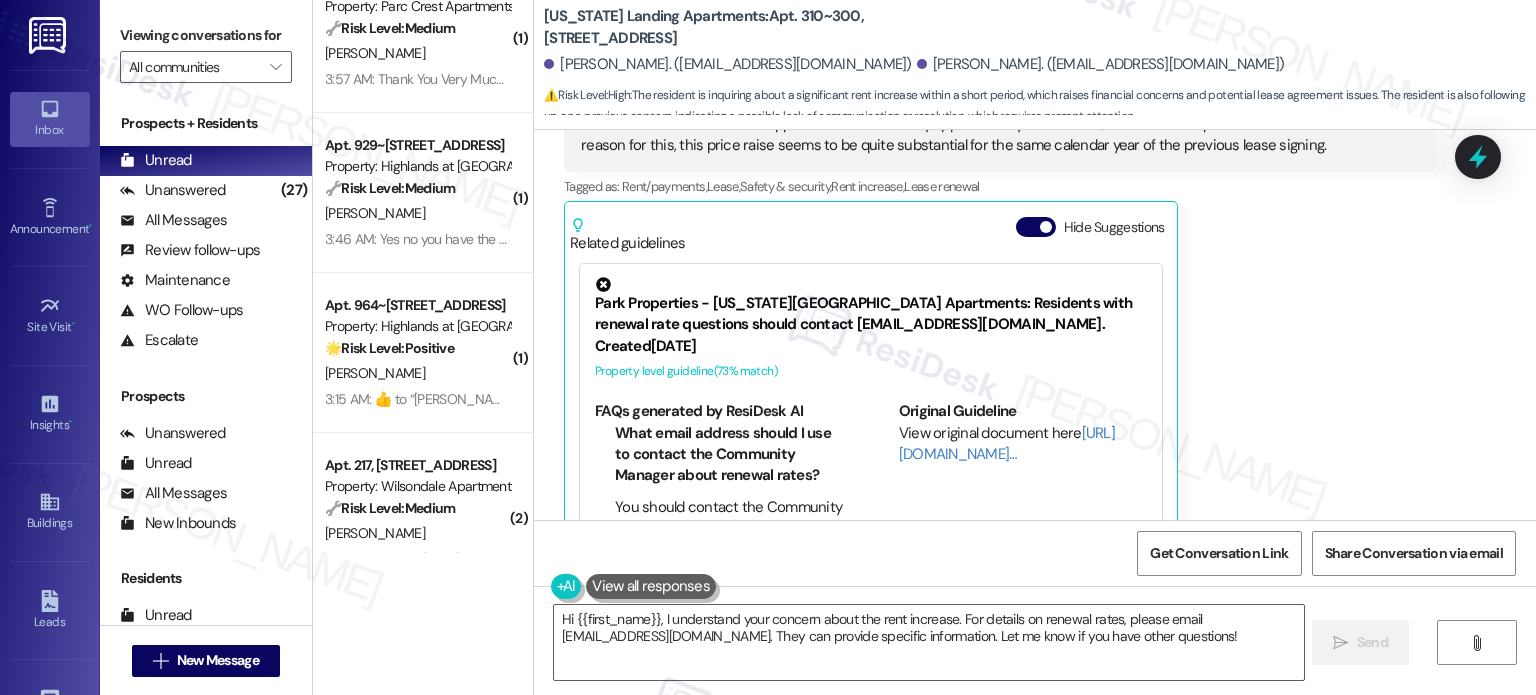 scroll, scrollTop: 2000, scrollLeft: 0, axis: vertical 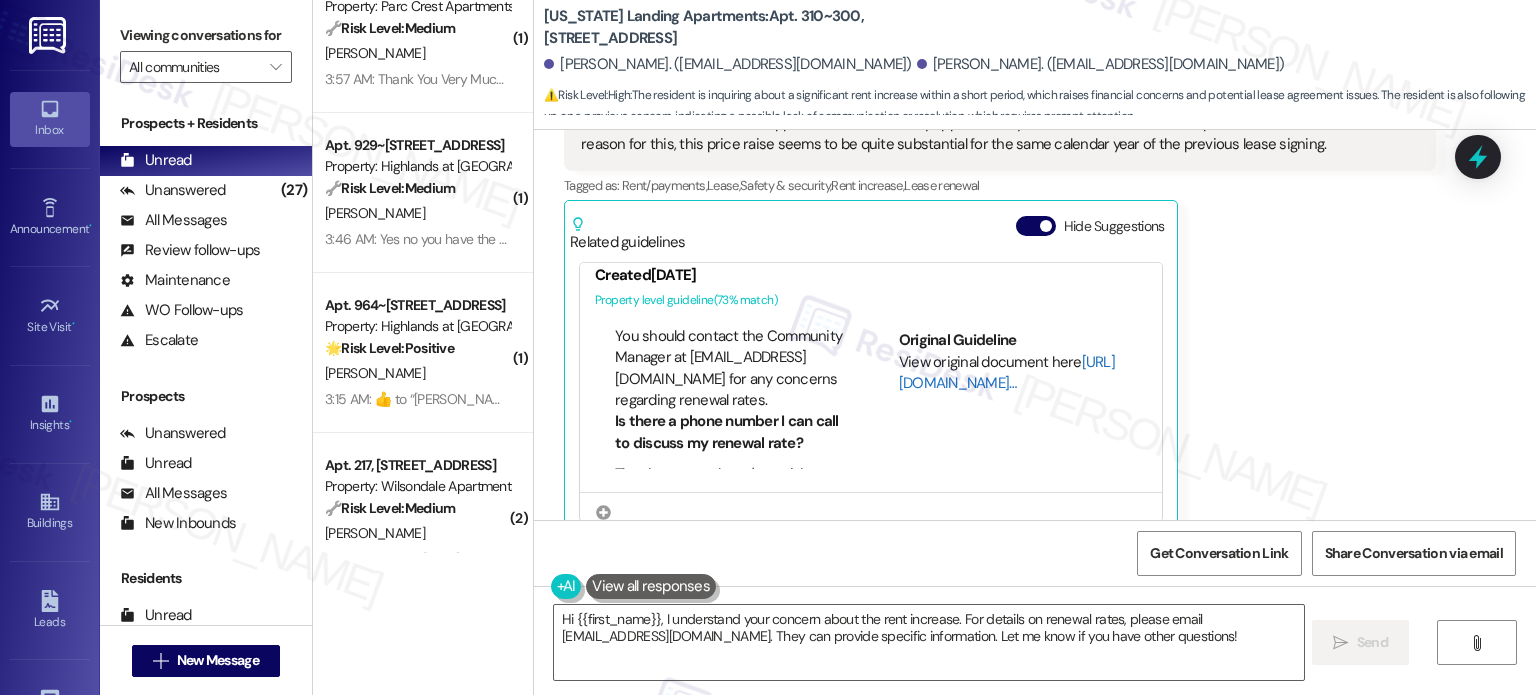 click on "[URL][DOMAIN_NAME]…" at bounding box center [1007, 372] 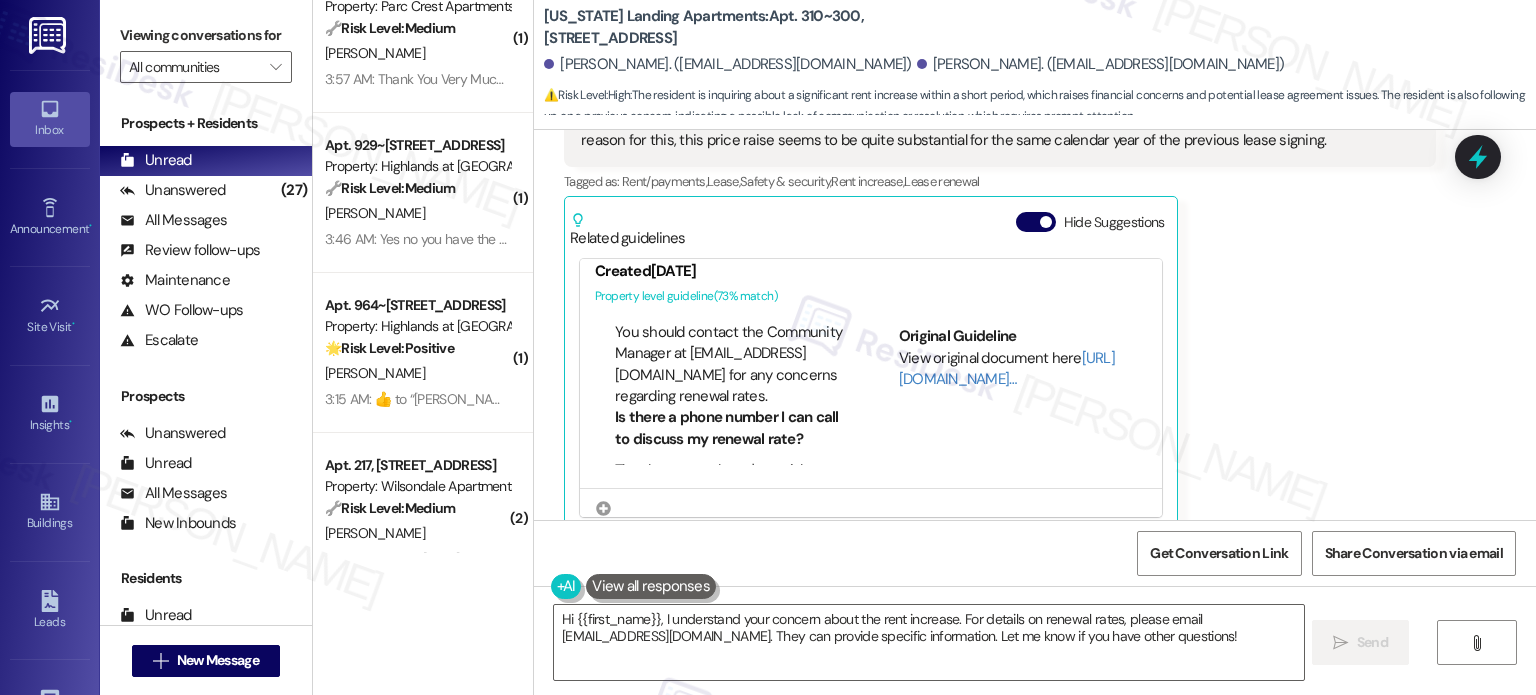 scroll, scrollTop: 2010, scrollLeft: 0, axis: vertical 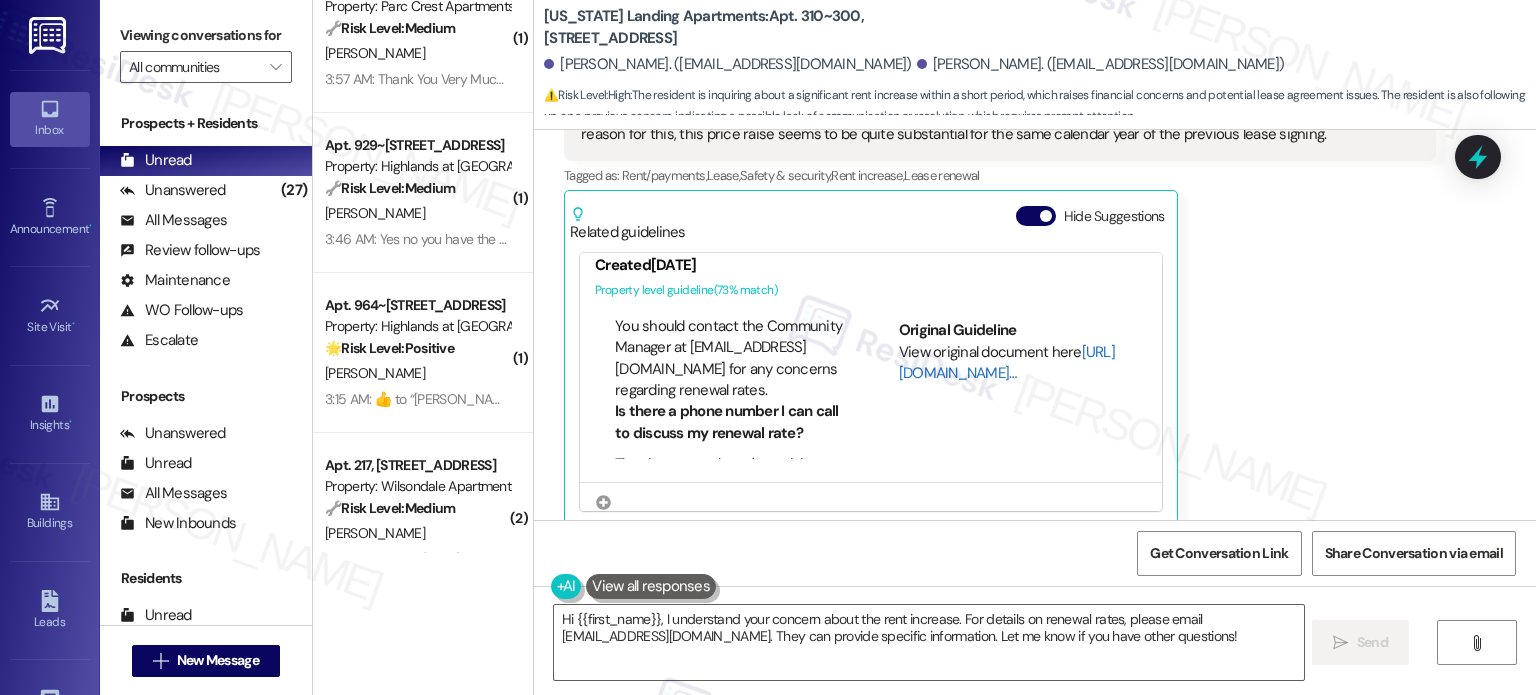 click on "[URL][DOMAIN_NAME]…" at bounding box center (1007, 362) 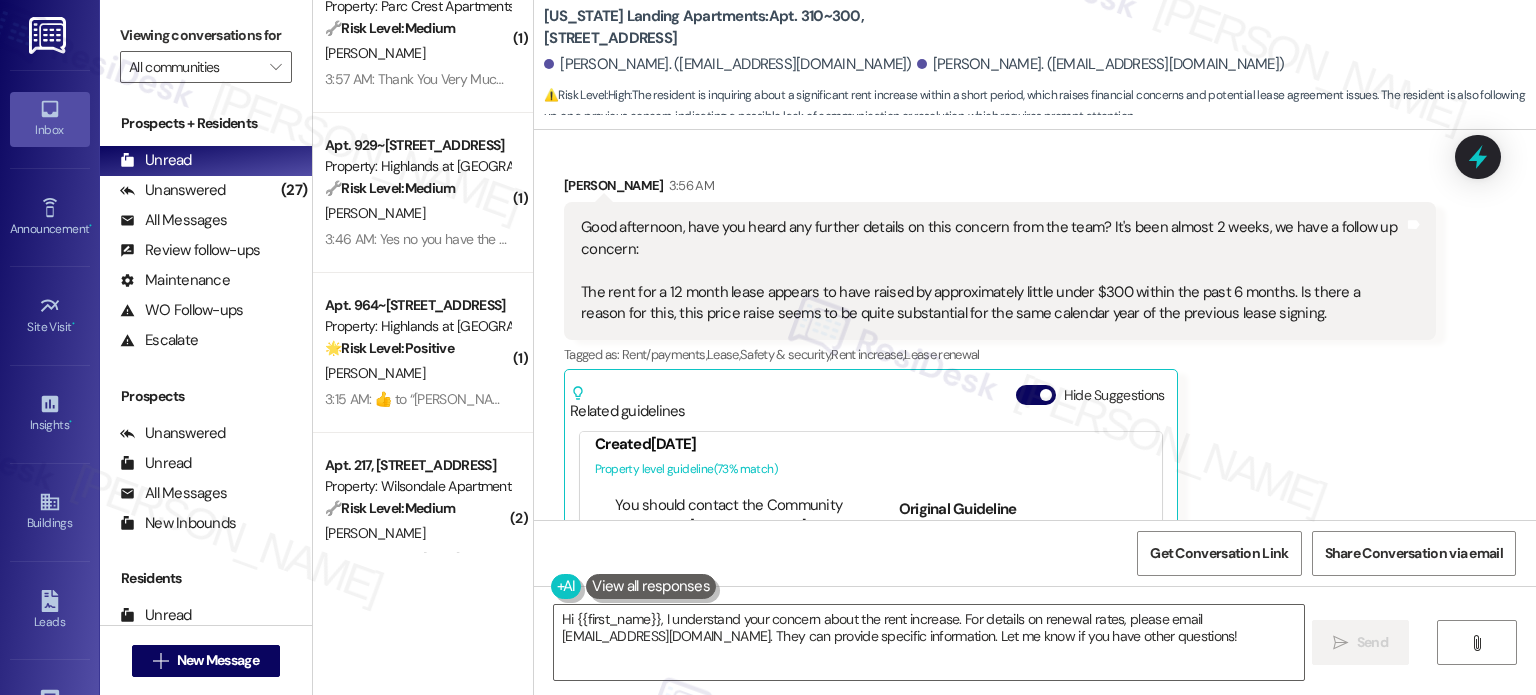 scroll, scrollTop: 1810, scrollLeft: 0, axis: vertical 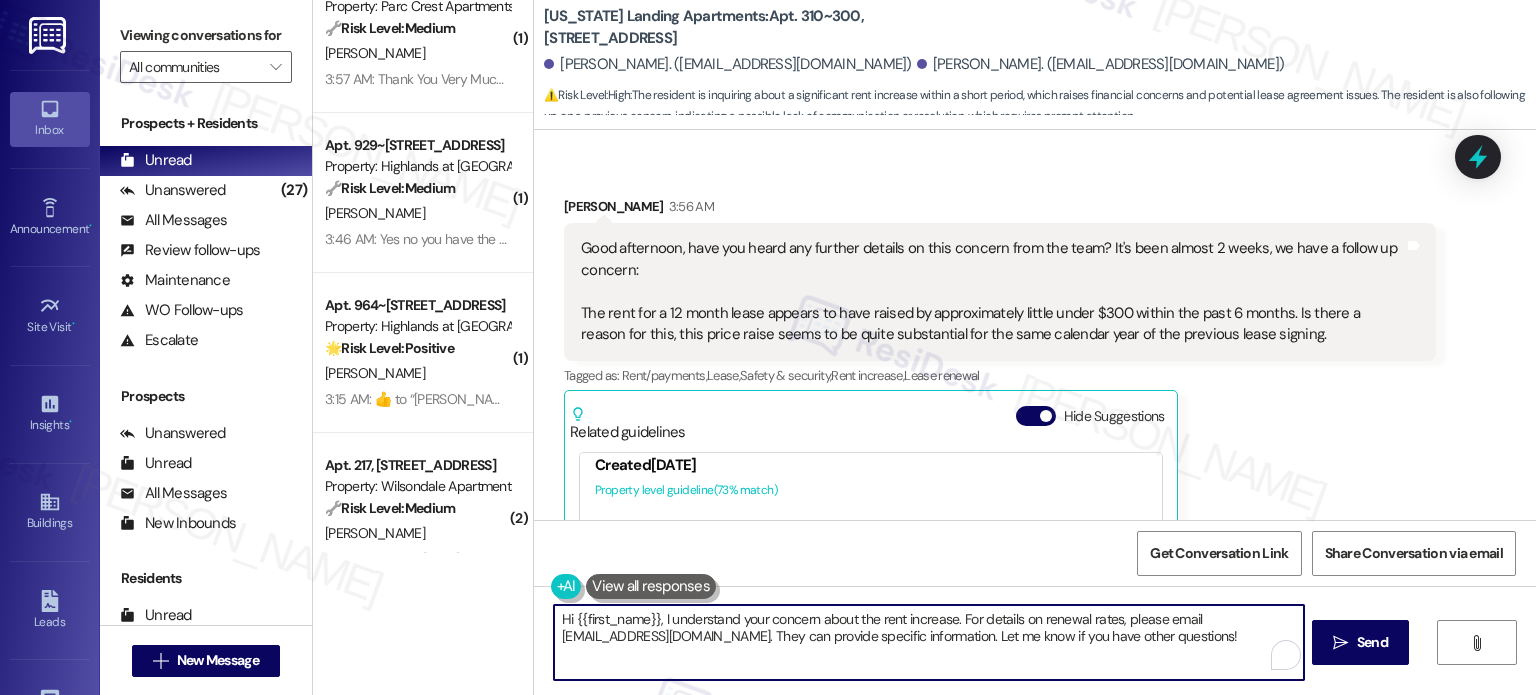 drag, startPoint x: 652, startPoint y: 615, endPoint x: 472, endPoint y: 612, distance: 180.025 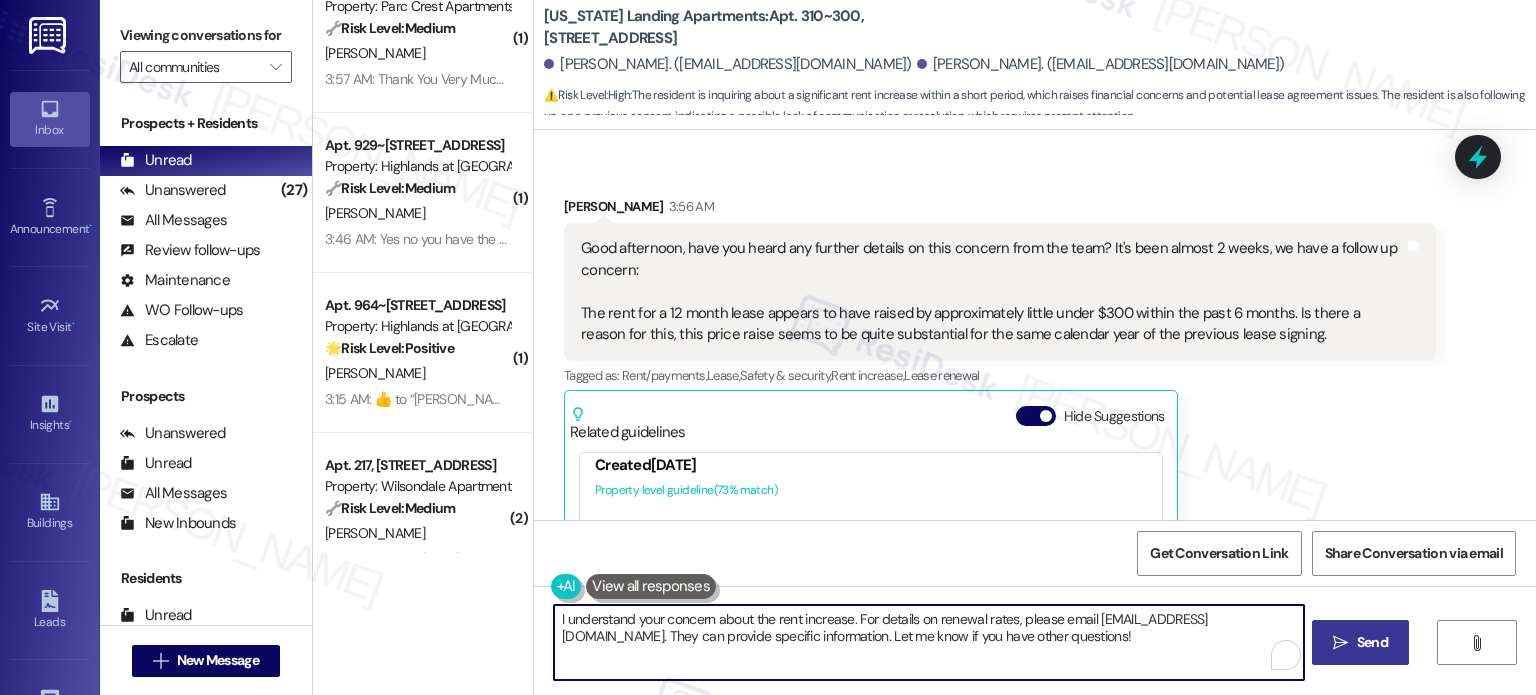 type on "I understand your concern about the rent increase. For details on renewal rates, please email [EMAIL_ADDRESS][DOMAIN_NAME]. They can provide specific information. Let me know if you have other questions!" 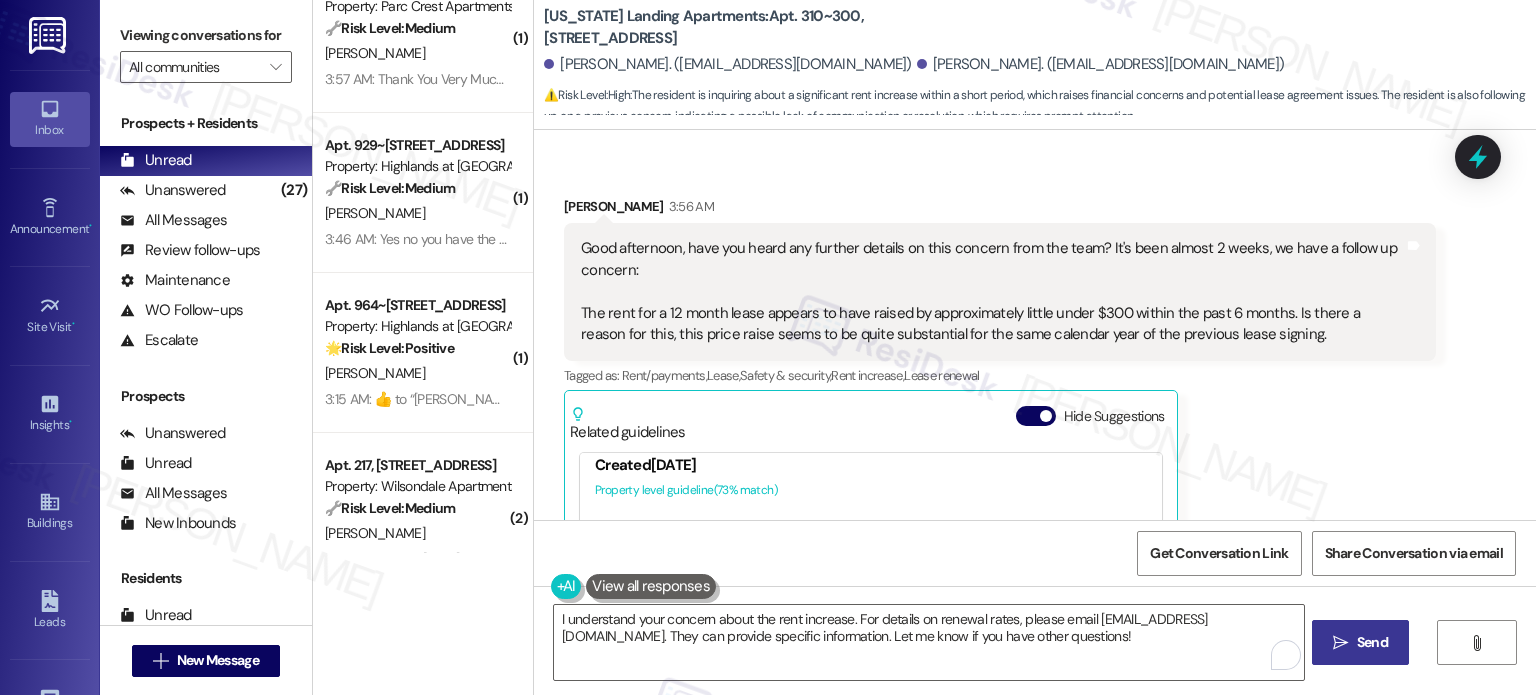 click on " Send" at bounding box center (1360, 642) 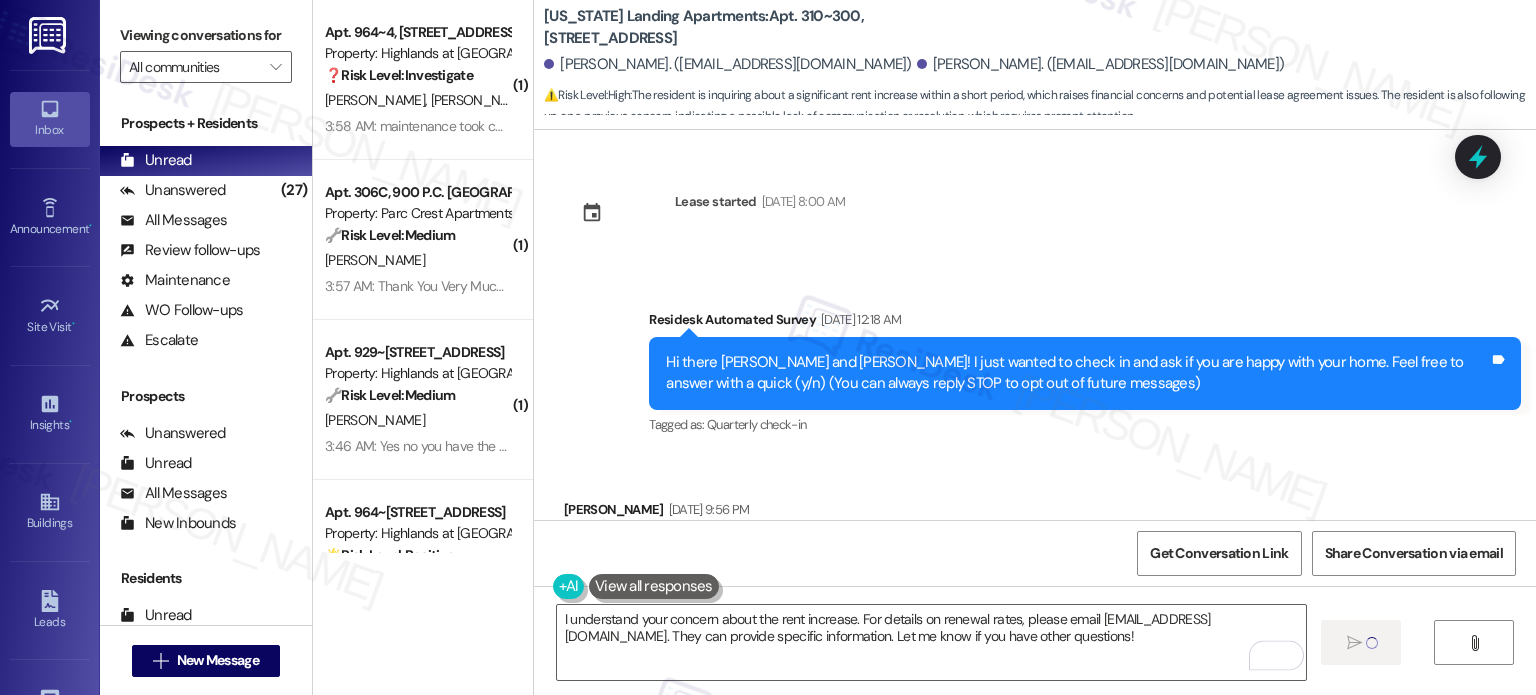 scroll, scrollTop: 0, scrollLeft: 0, axis: both 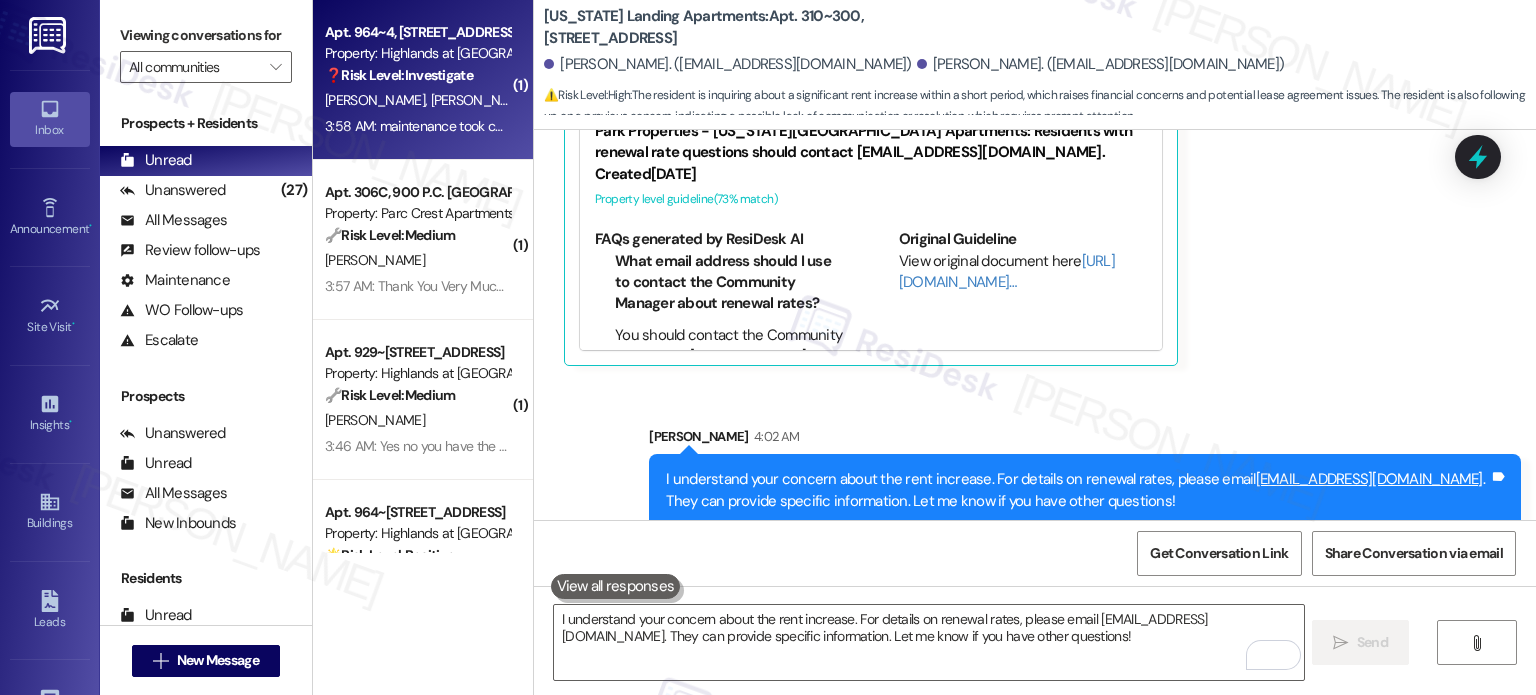 click on "[PERSON_NAME] [PERSON_NAME]" at bounding box center [417, 100] 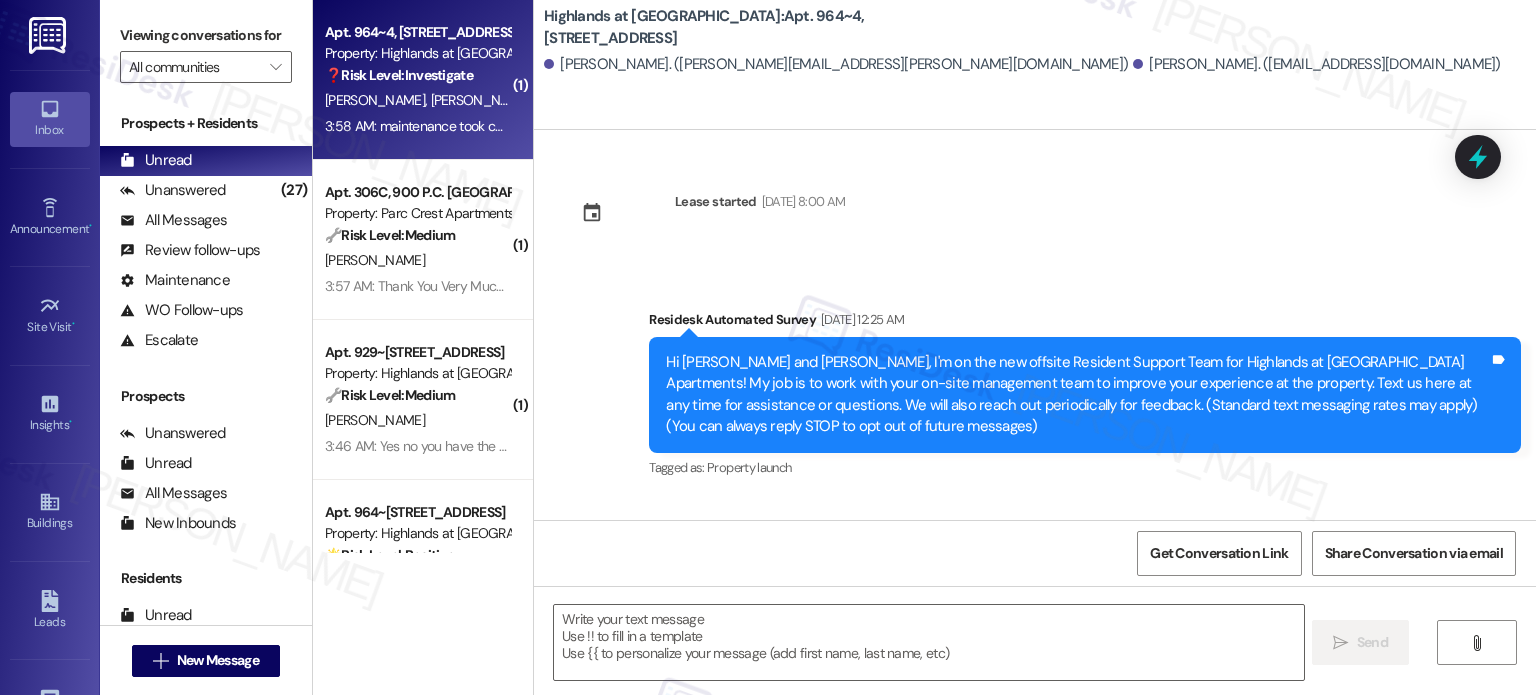scroll, scrollTop: 15490, scrollLeft: 0, axis: vertical 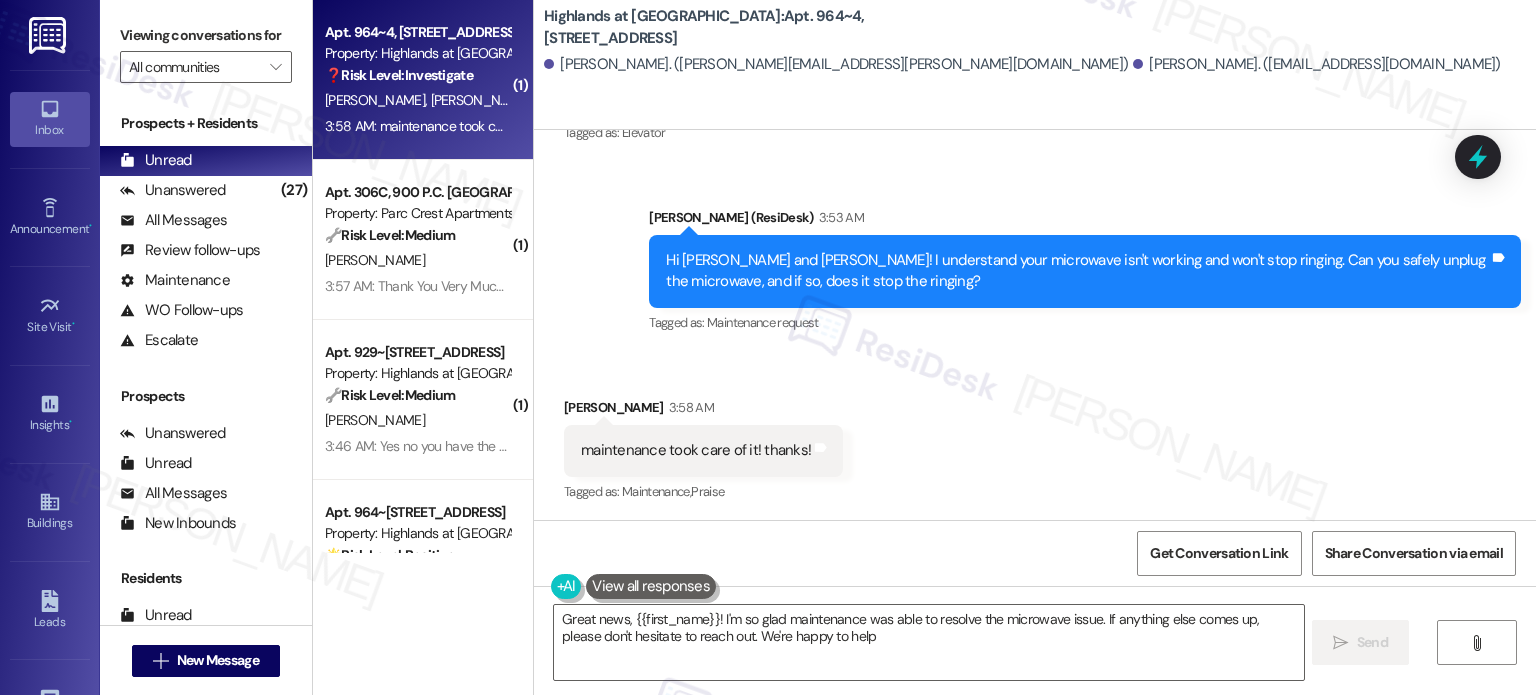 type on "Great news, {{first_name}}! I'm so glad maintenance was able to resolve the microwave issue. If anything else comes up, please don't hesitate to reach out. We're happy to help!" 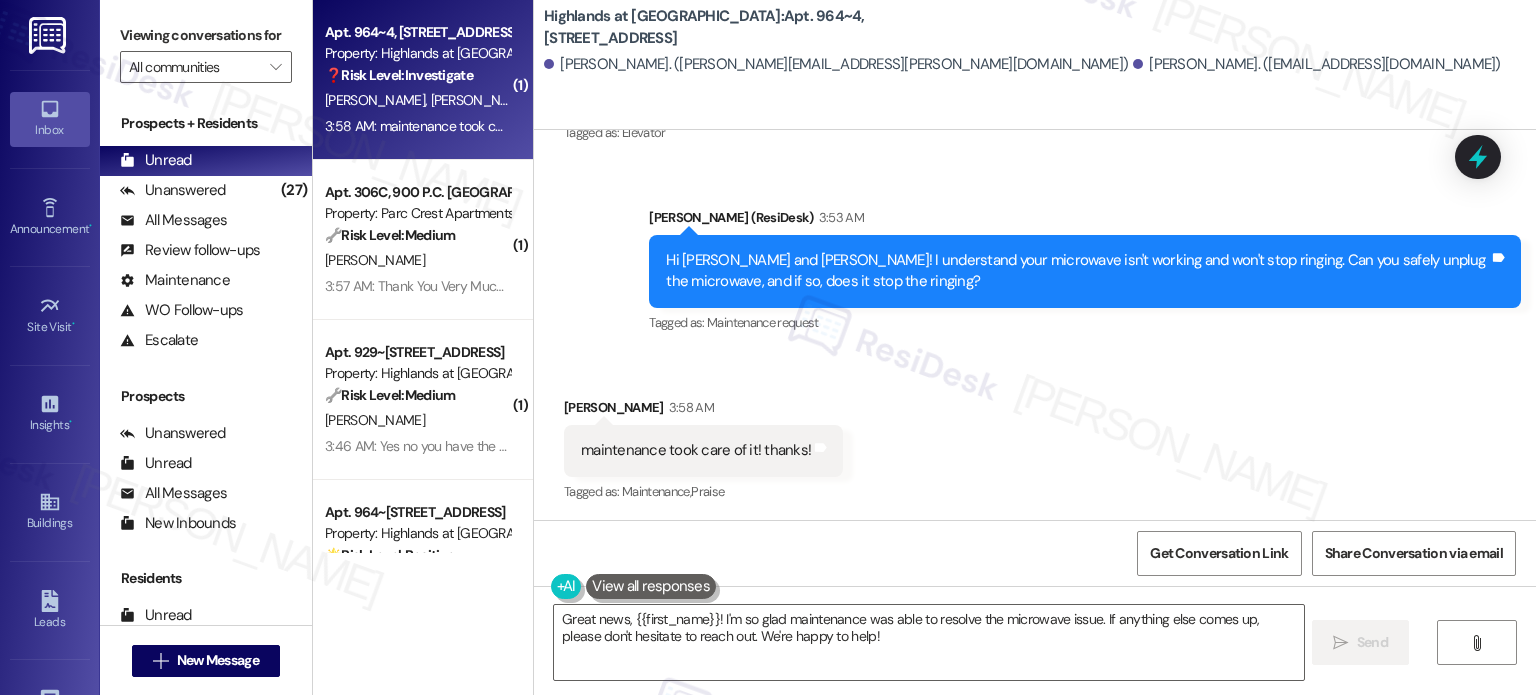 scroll, scrollTop: 15491, scrollLeft: 0, axis: vertical 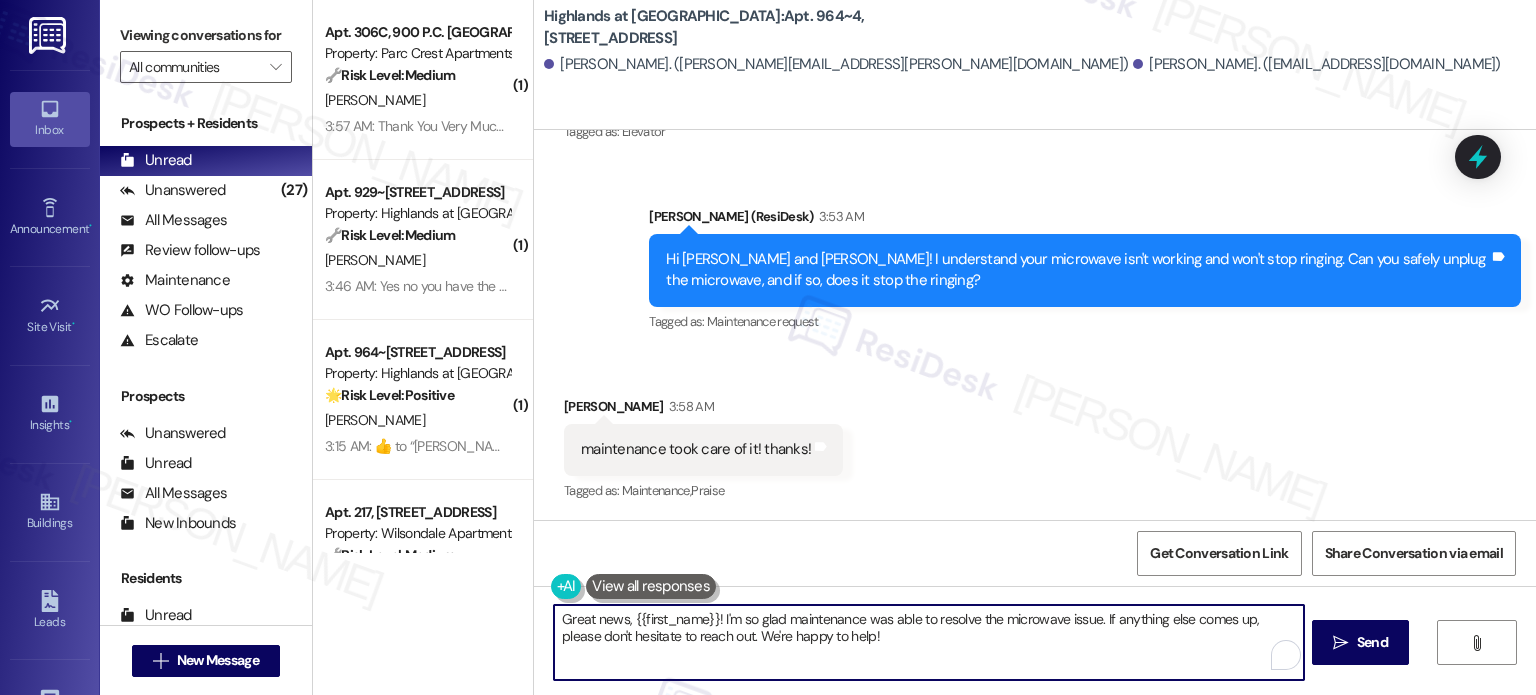 click on "Great news, {{first_name}}! I'm so glad maintenance was able to resolve the microwave issue. If anything else comes up, please don't hesitate to reach out. We're happy to help!" at bounding box center (928, 642) 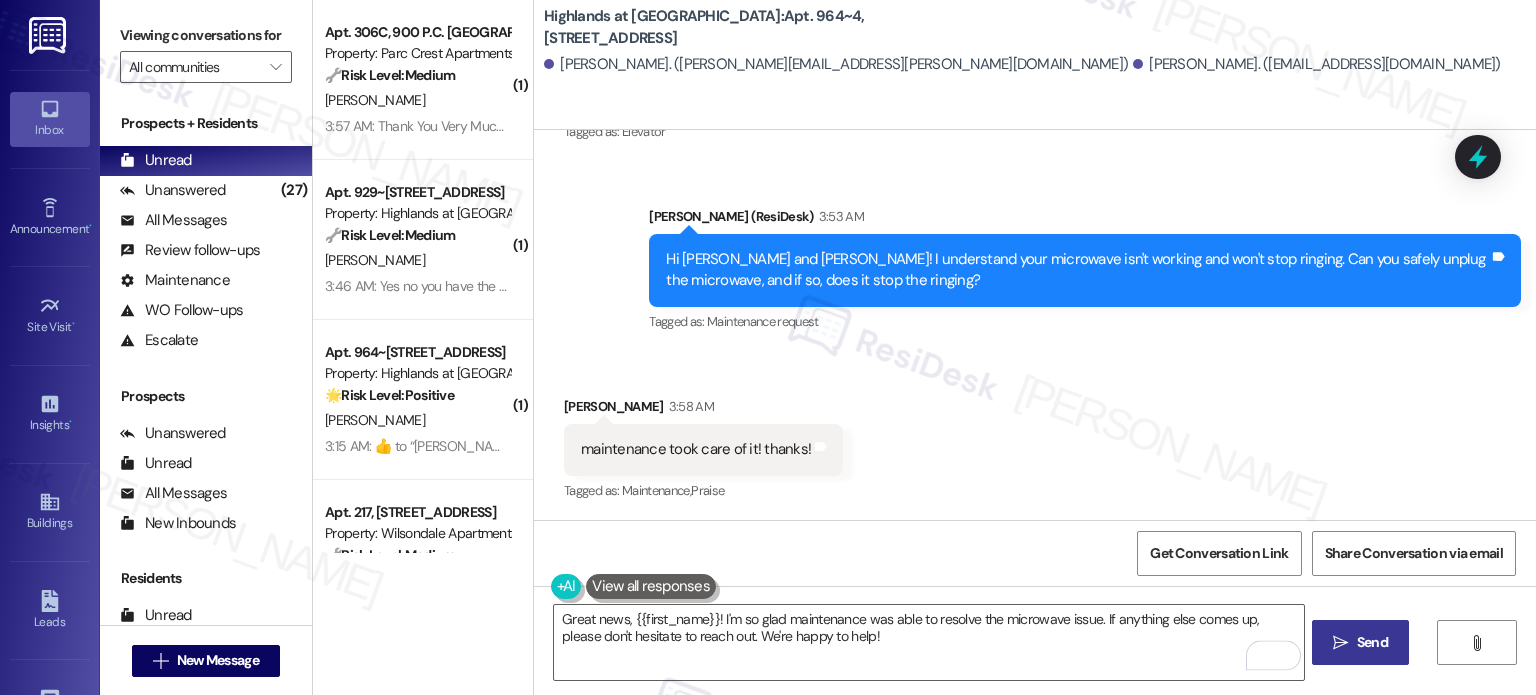 click on " Send" at bounding box center (1360, 642) 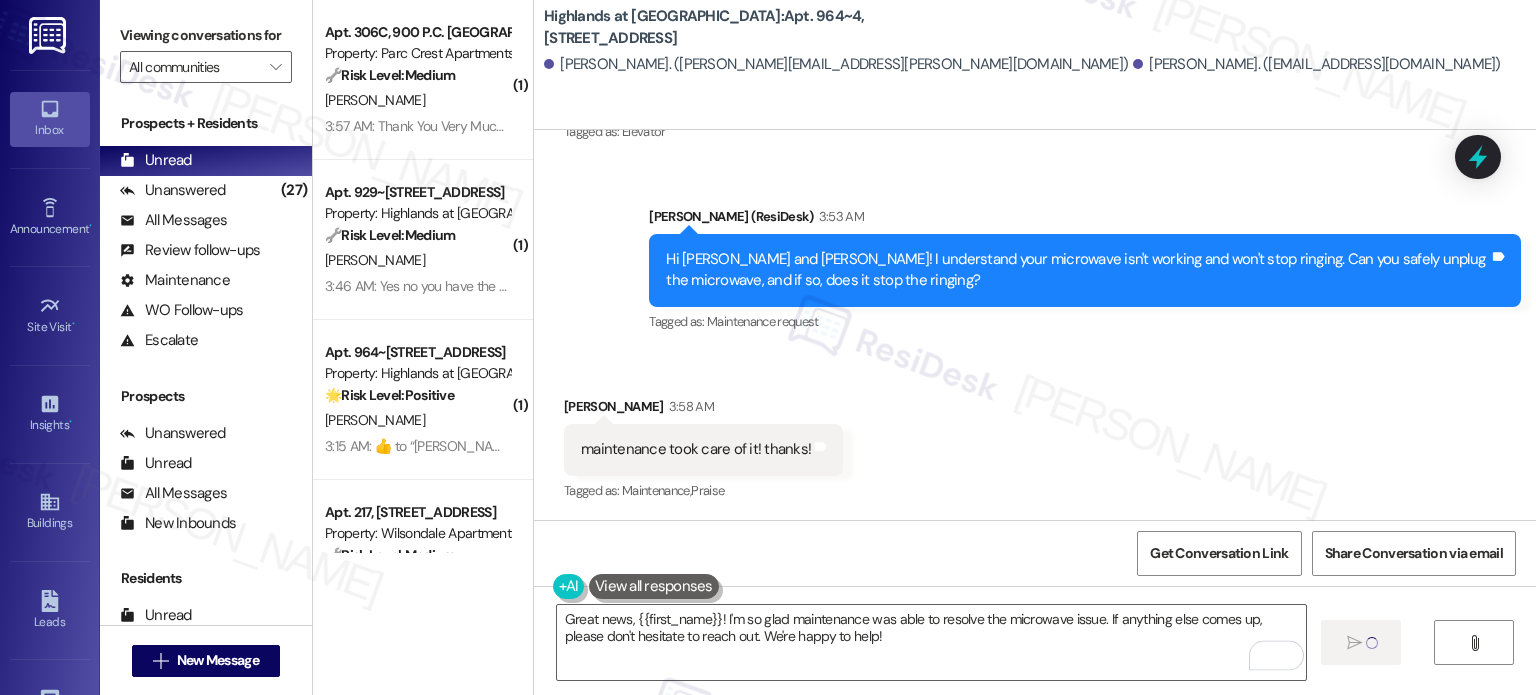 type 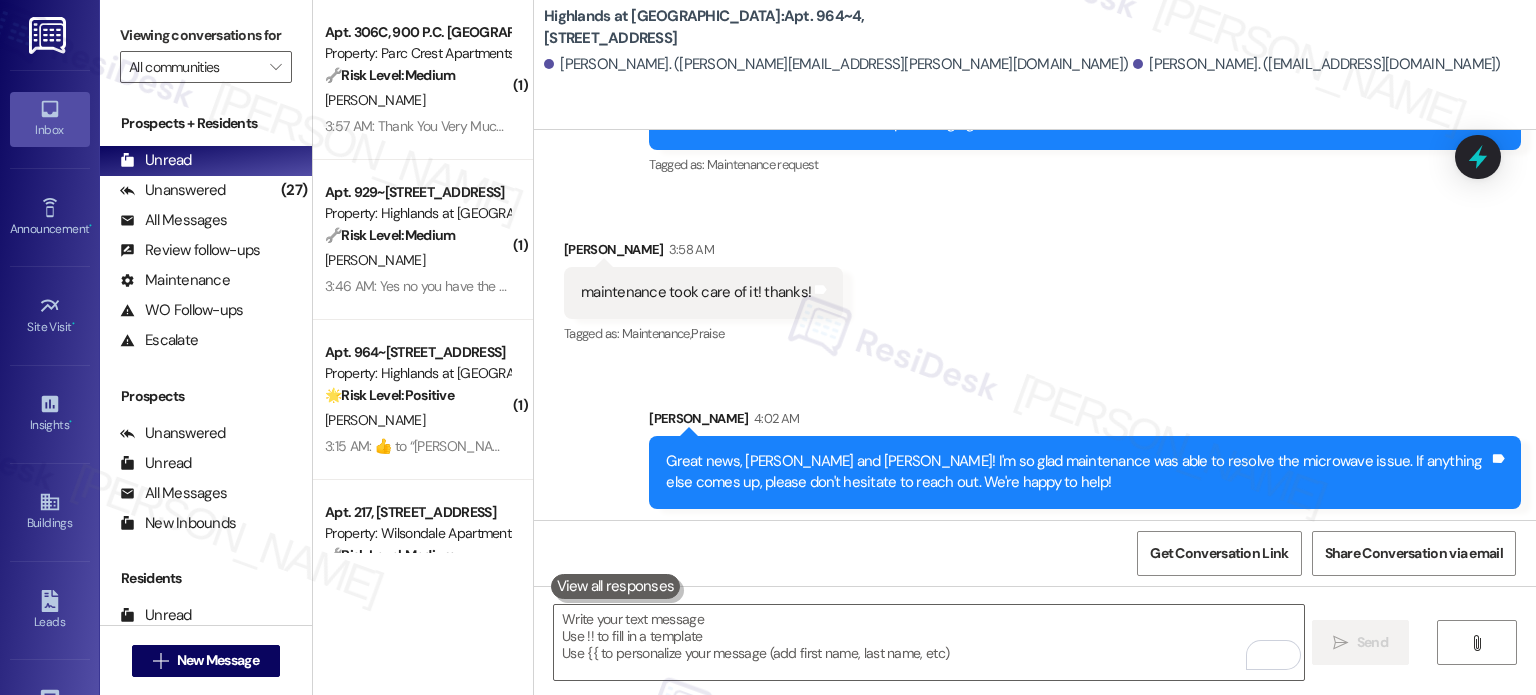 scroll, scrollTop: 15652, scrollLeft: 0, axis: vertical 